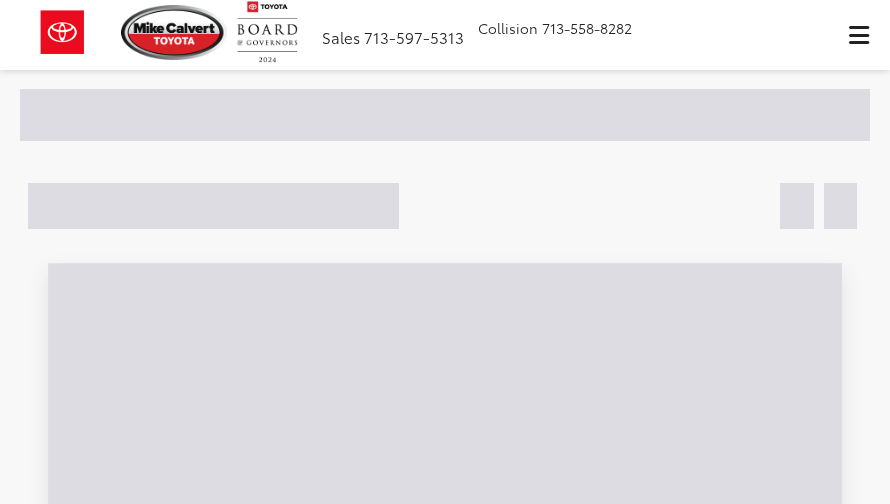 scroll, scrollTop: 0, scrollLeft: 0, axis: both 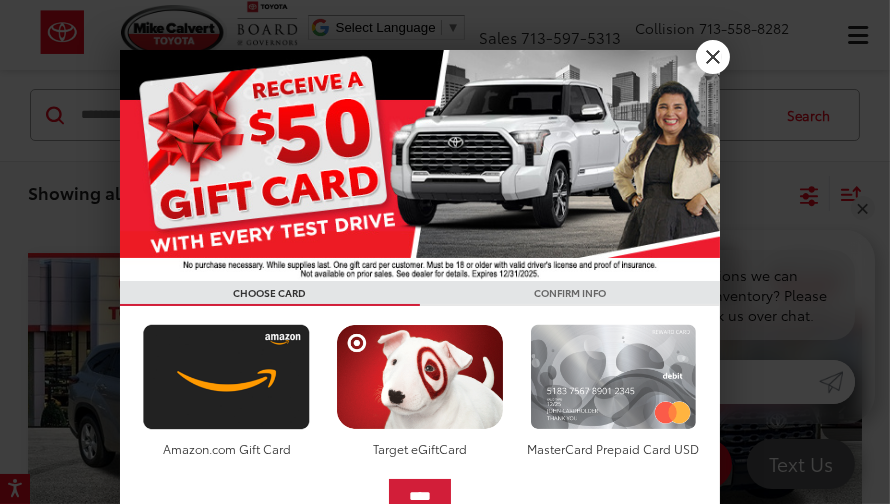 click at bounding box center (613, 377) 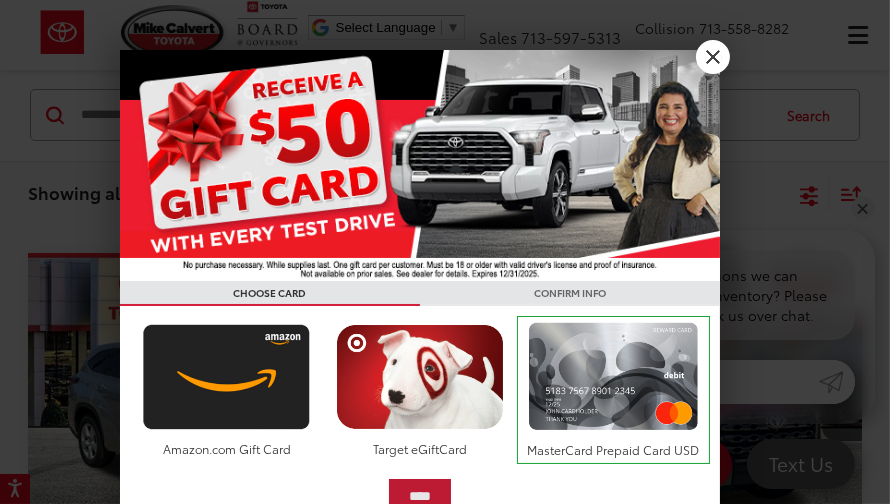 click on "****" at bounding box center (420, 497) 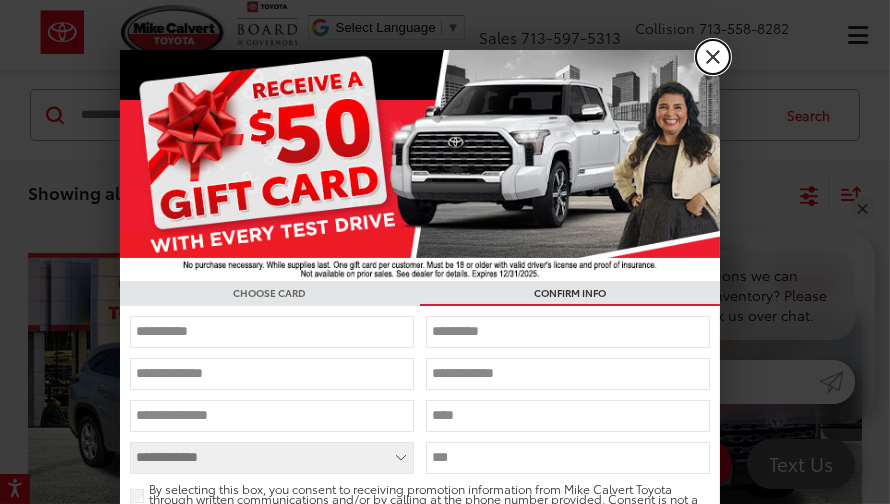 click on "X" at bounding box center [713, 57] 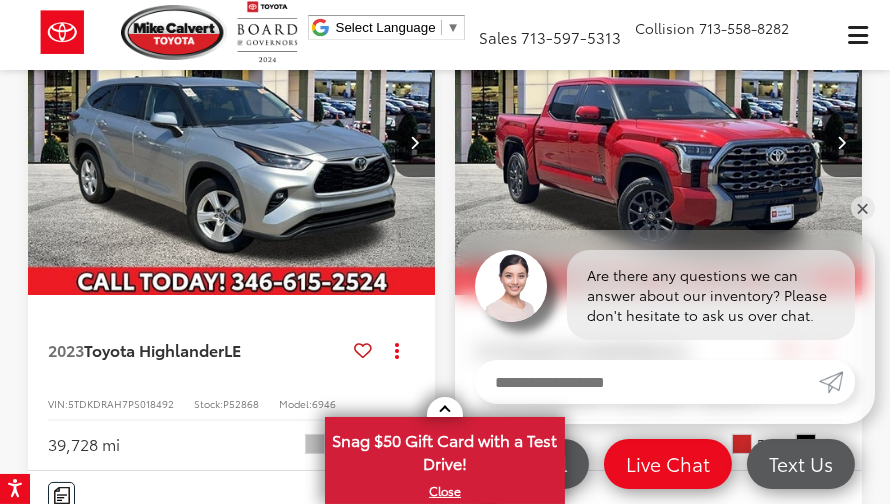 scroll, scrollTop: 119, scrollLeft: 0, axis: vertical 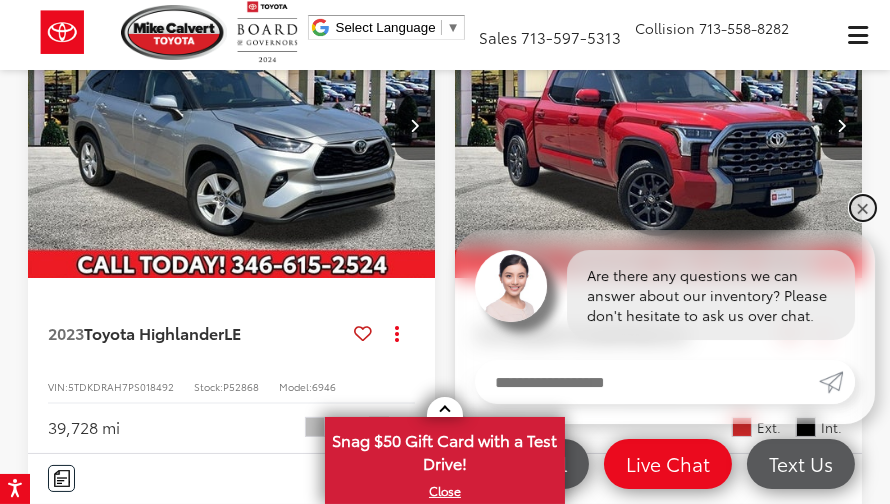 click on "✕" at bounding box center (863, 208) 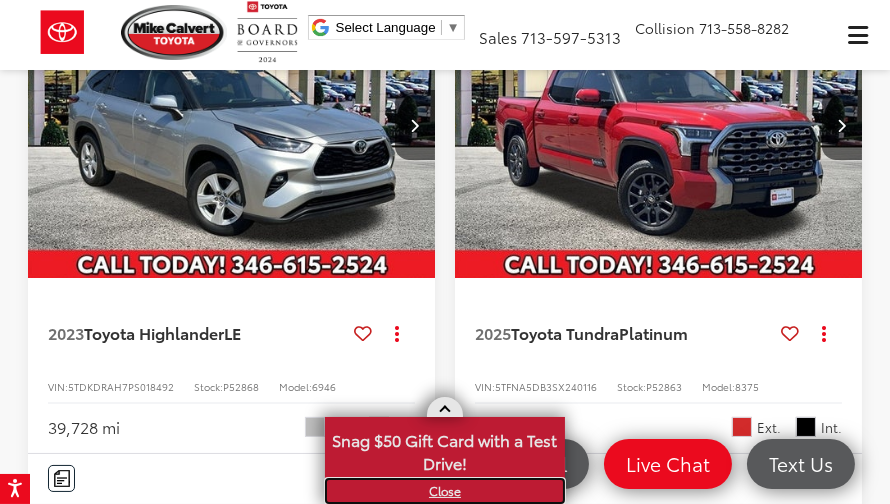 click on "X" at bounding box center (445, 491) 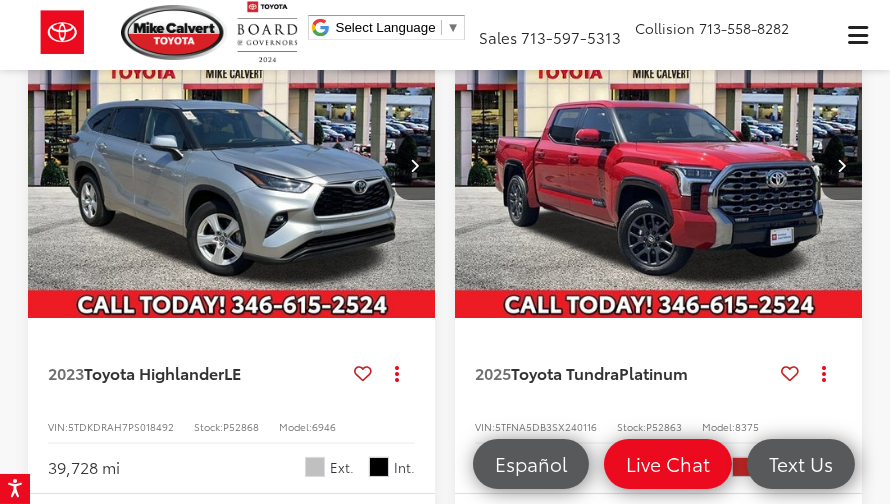 scroll, scrollTop: 39, scrollLeft: 0, axis: vertical 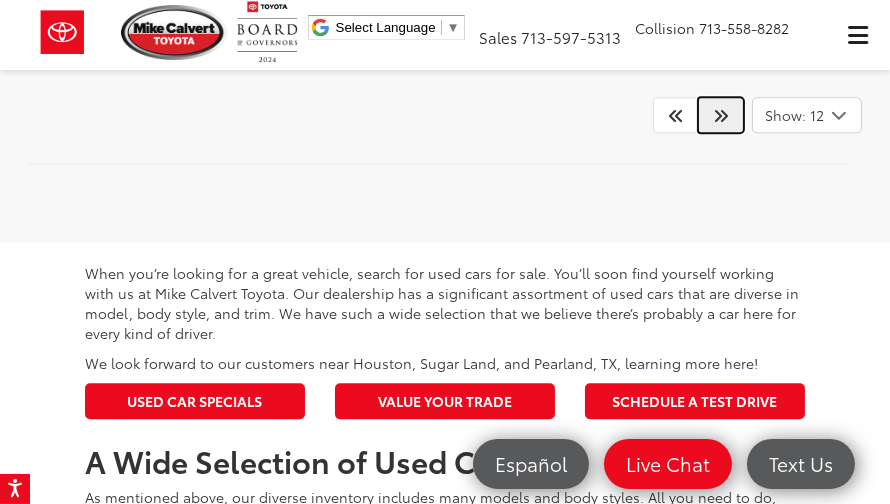 click at bounding box center (721, 115) 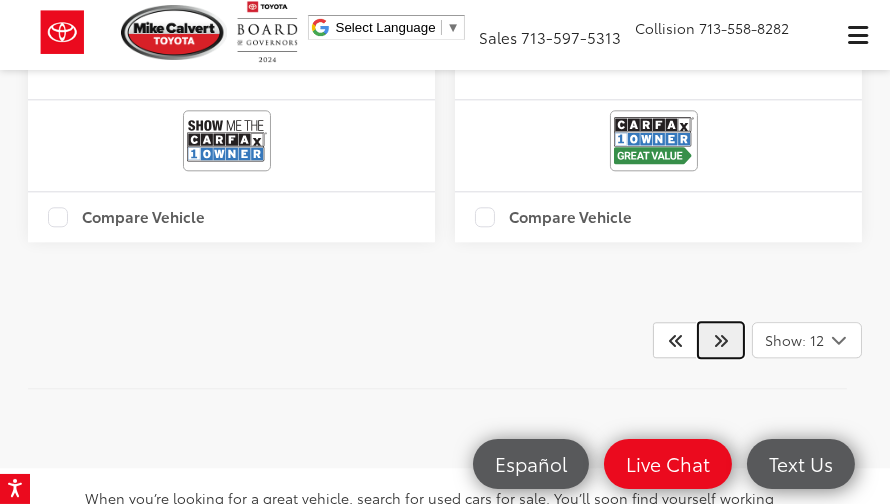 scroll, scrollTop: 6173, scrollLeft: 0, axis: vertical 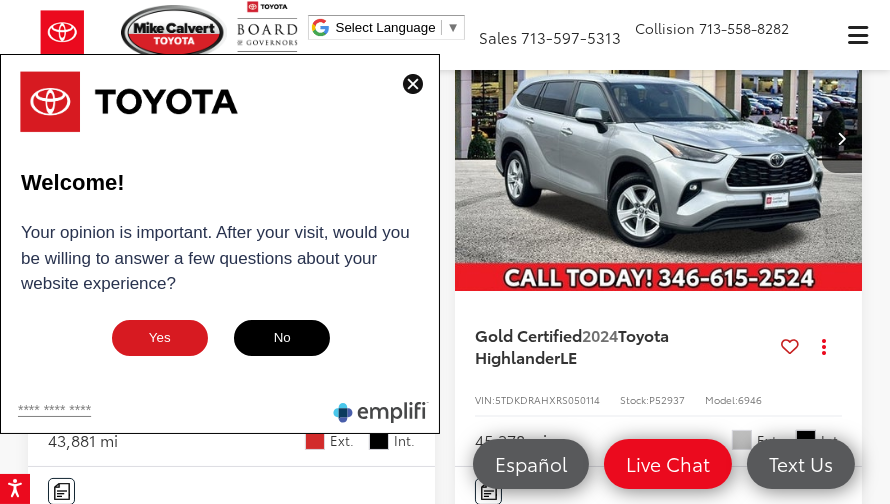 click on "Yes" at bounding box center [160, 338] 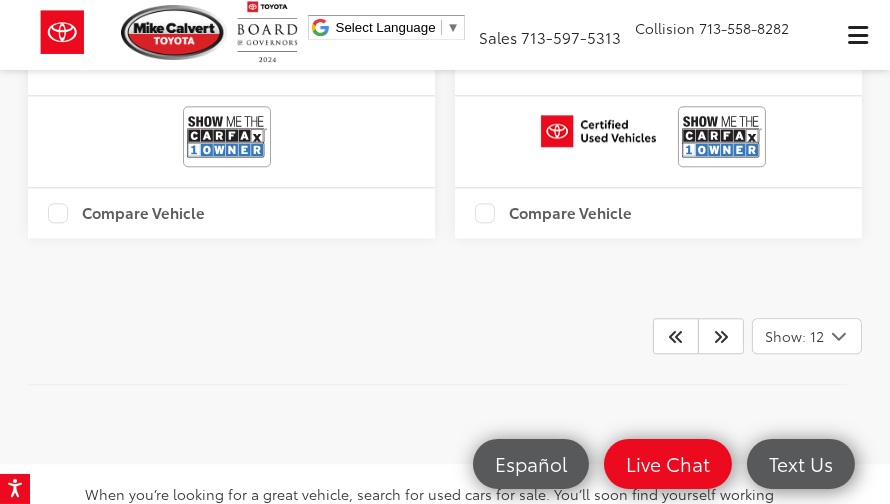 scroll, scrollTop: 6253, scrollLeft: 0, axis: vertical 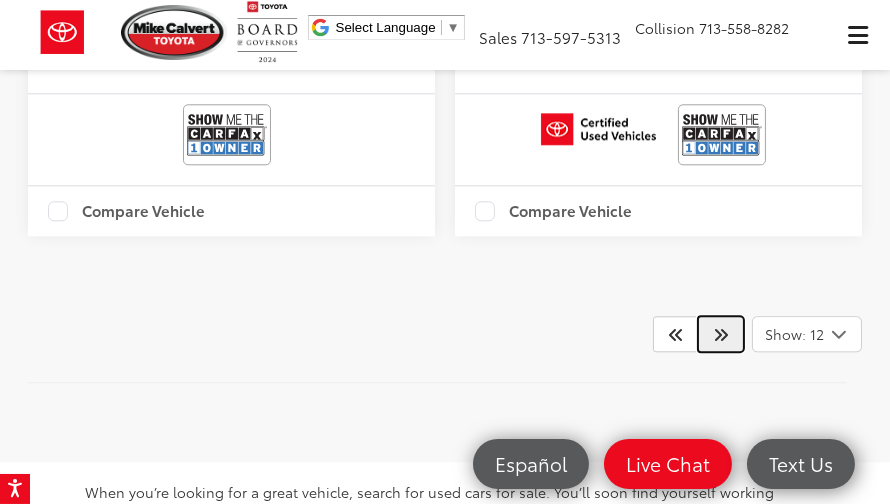 click at bounding box center [721, 334] 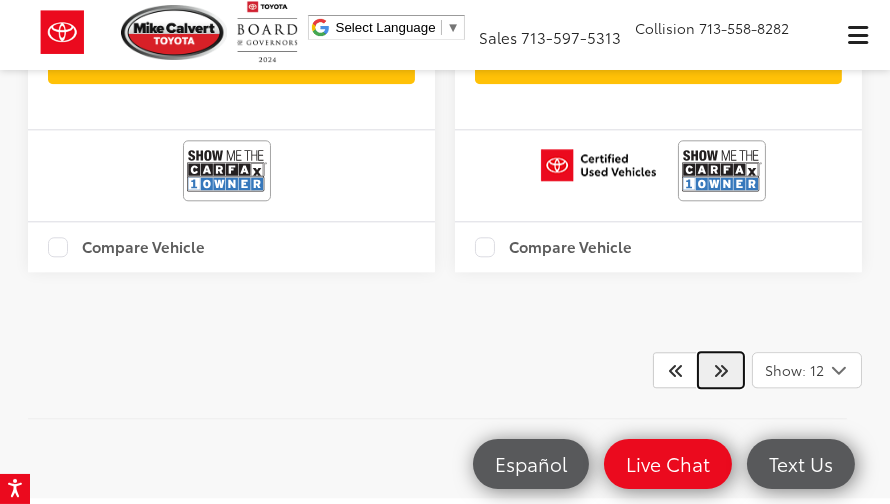 scroll, scrollTop: 6174, scrollLeft: 0, axis: vertical 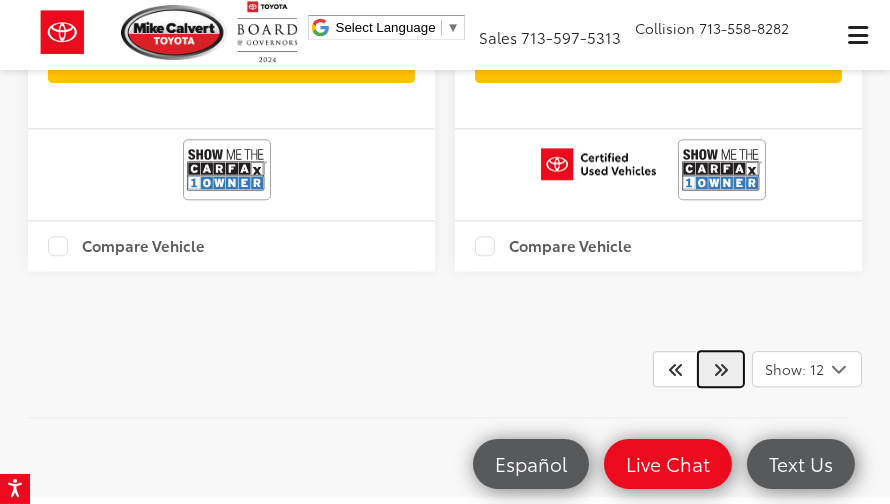 click at bounding box center [721, 369] 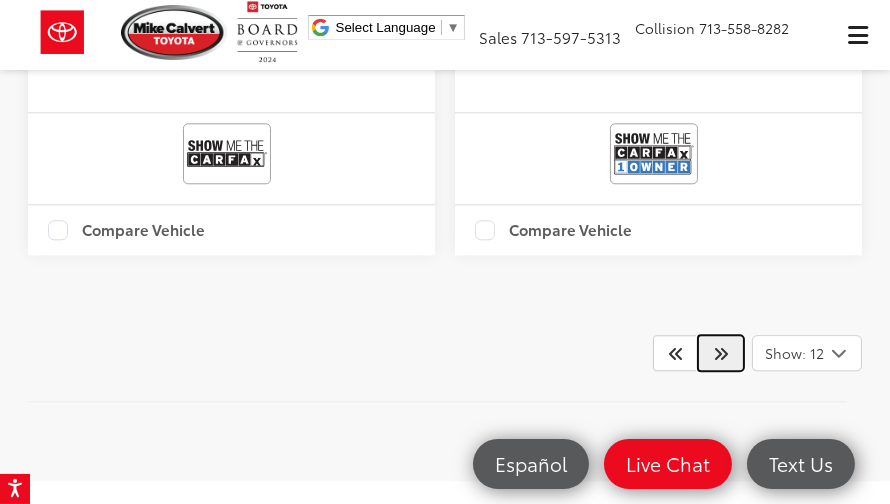 scroll, scrollTop: 6213, scrollLeft: 0, axis: vertical 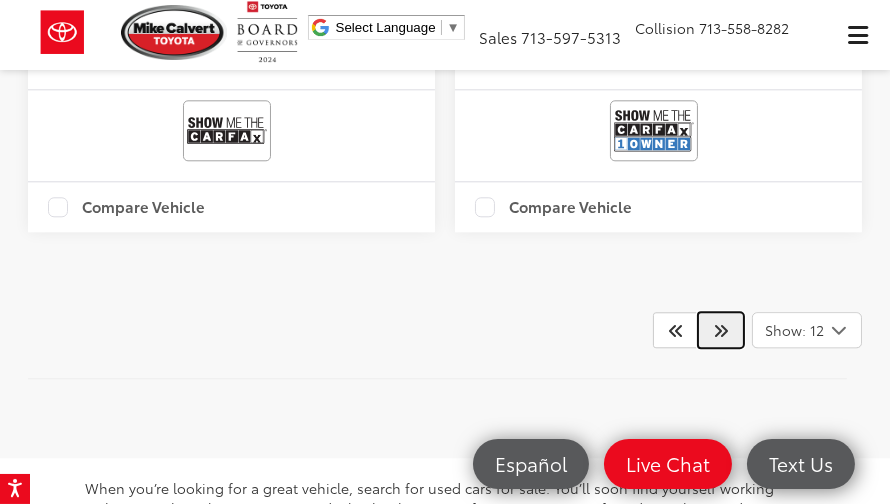click at bounding box center [721, 330] 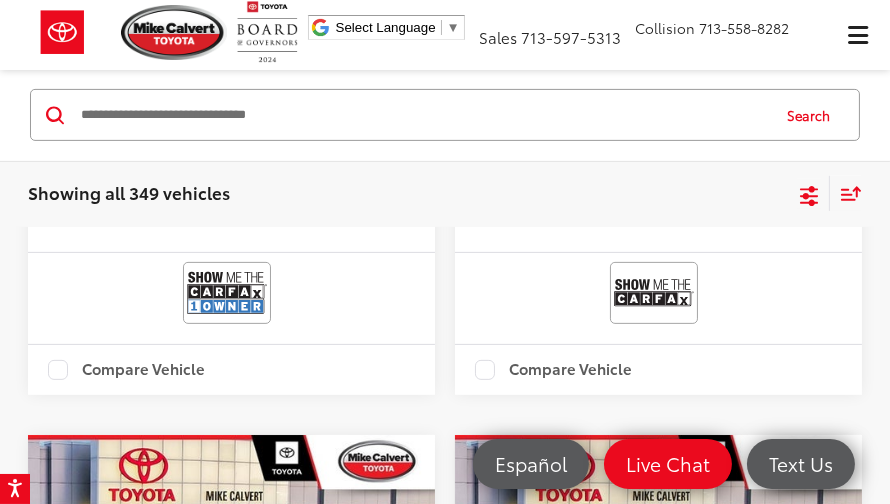 scroll, scrollTop: 866, scrollLeft: 0, axis: vertical 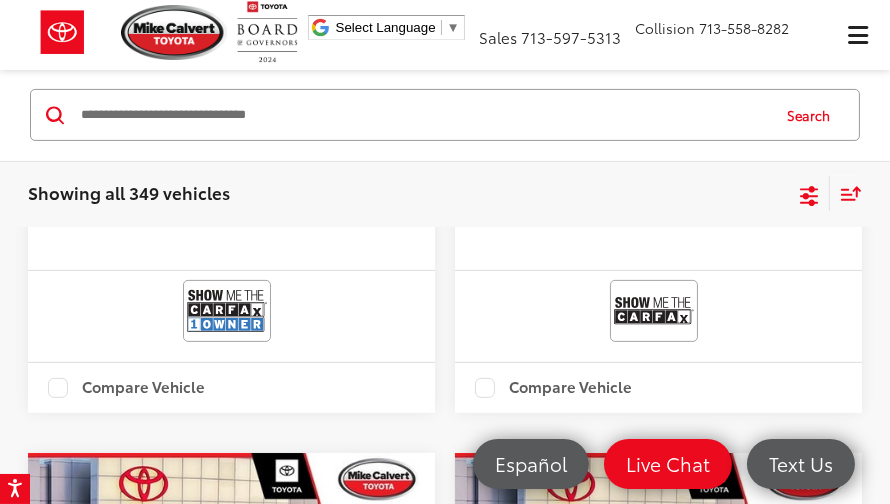 click on "Compare Vehicle" at bounding box center (126, 388) 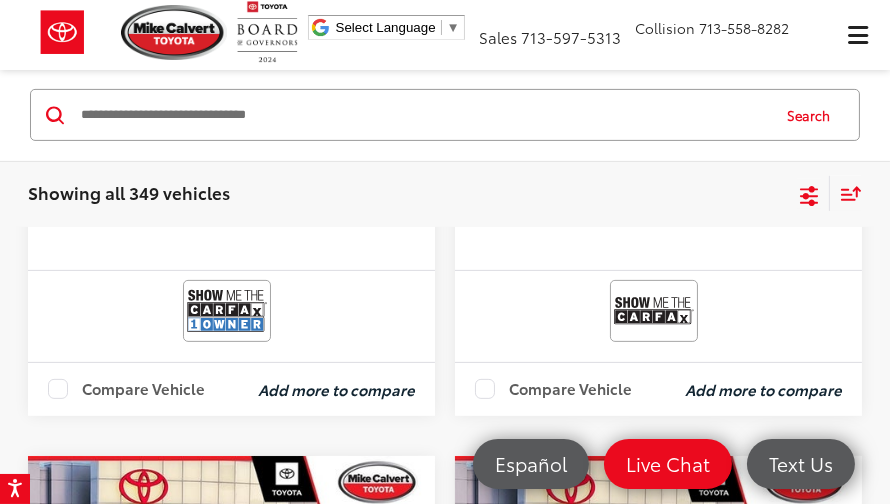 click on "Compare Vehicle" at bounding box center [553, 389] 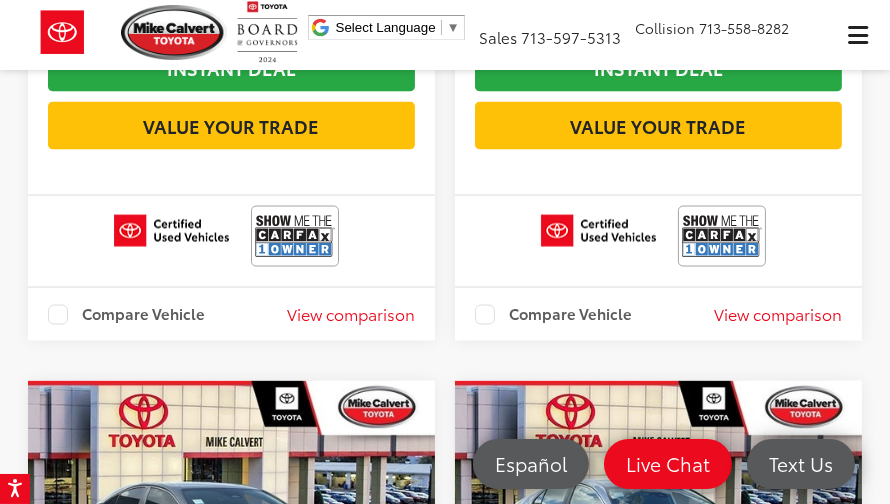 scroll, scrollTop: 4013, scrollLeft: 0, axis: vertical 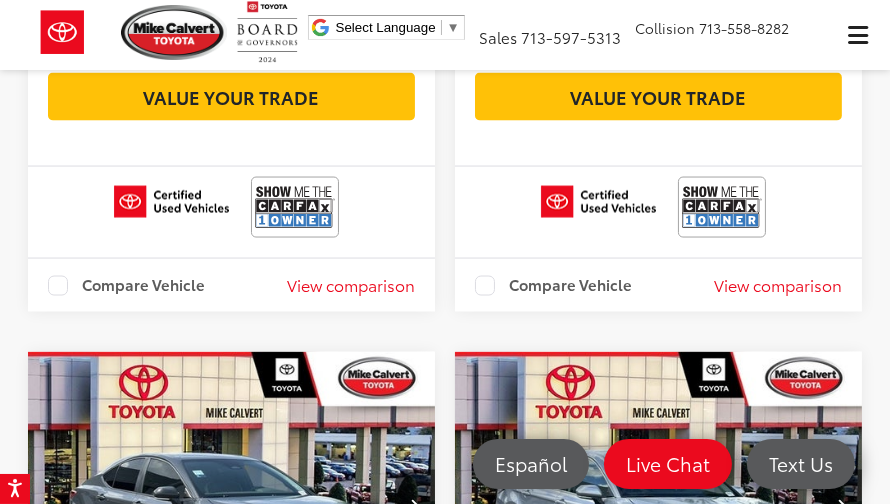 click on "Compare Vehicle" at bounding box center [553, 286] 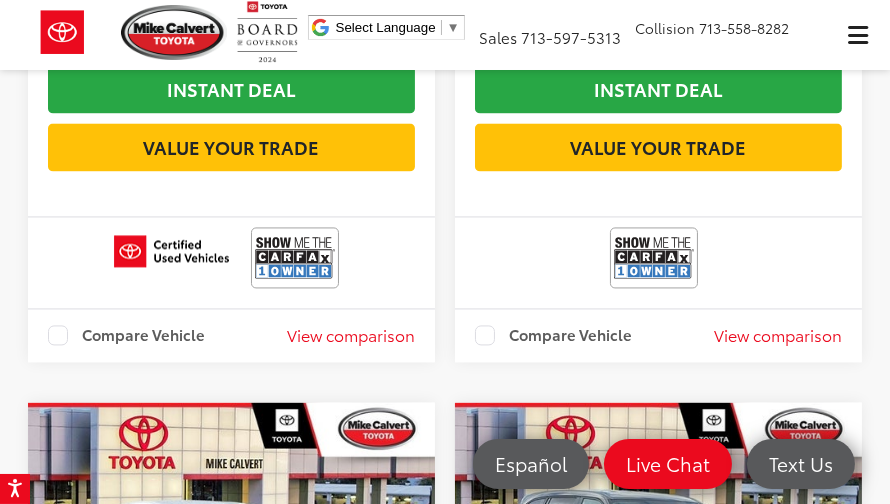 scroll, scrollTop: 5066, scrollLeft: 0, axis: vertical 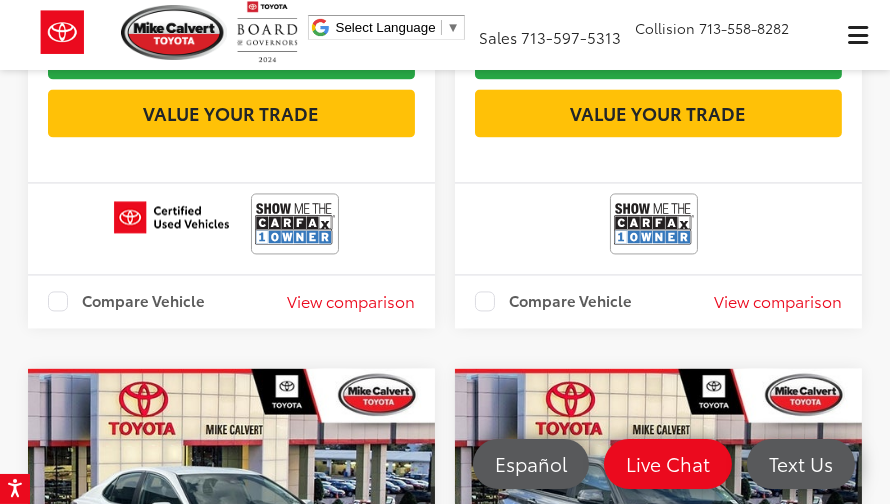 click on "Compare Vehicle" at bounding box center (553, 301) 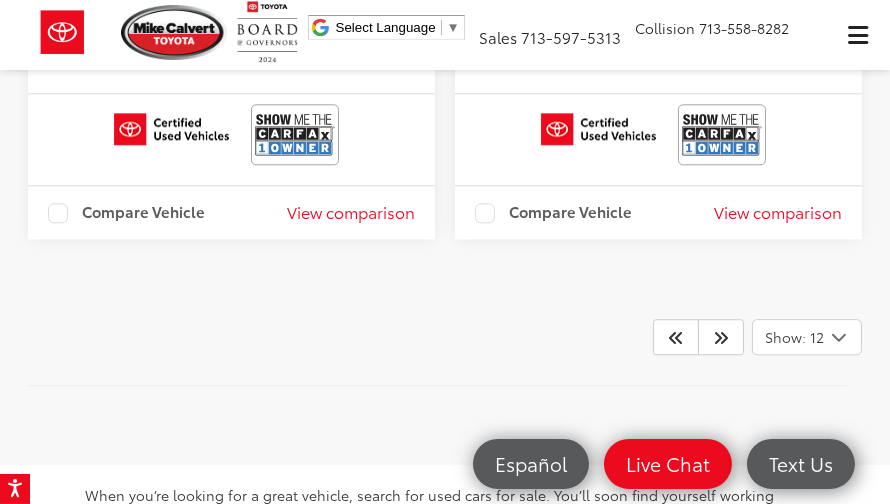 scroll, scrollTop: 6226, scrollLeft: 0, axis: vertical 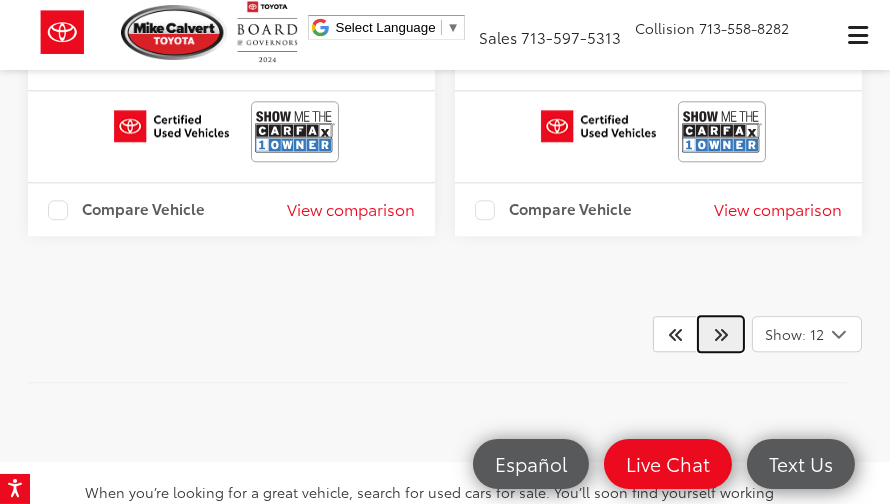 click at bounding box center (721, 334) 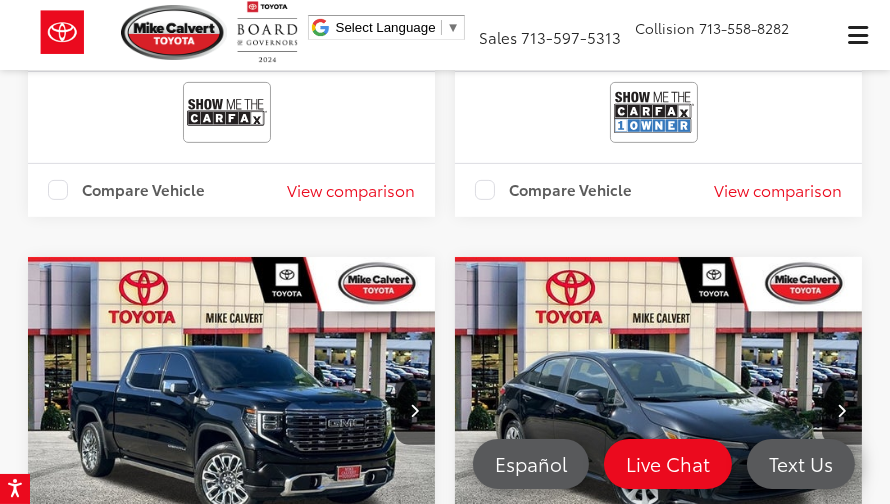 scroll, scrollTop: 920, scrollLeft: 0, axis: vertical 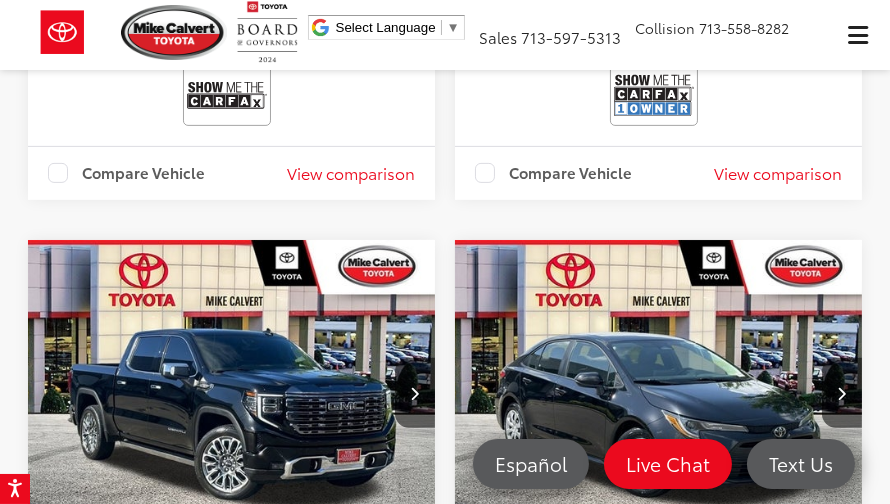 click on "Compare Vehicle" at bounding box center [553, 173] 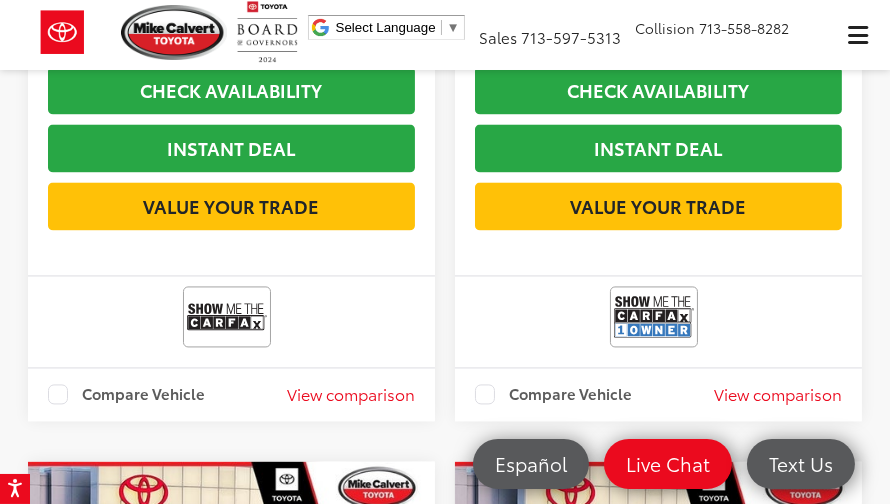 scroll, scrollTop: 5013, scrollLeft: 0, axis: vertical 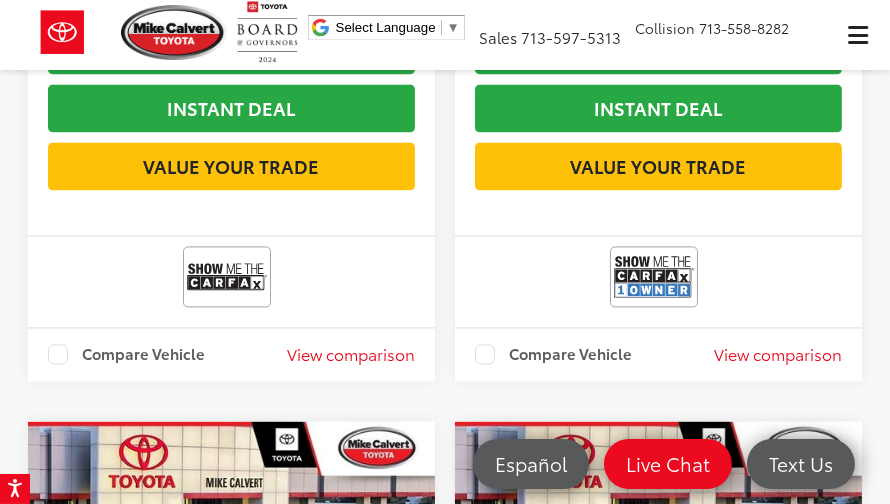 click on "Compare Vehicle" at bounding box center [553, 354] 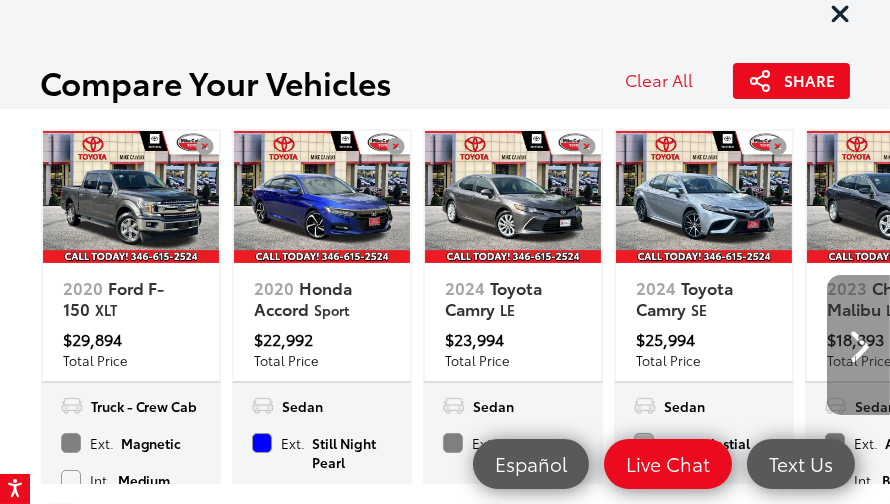 scroll, scrollTop: 5476, scrollLeft: 0, axis: vertical 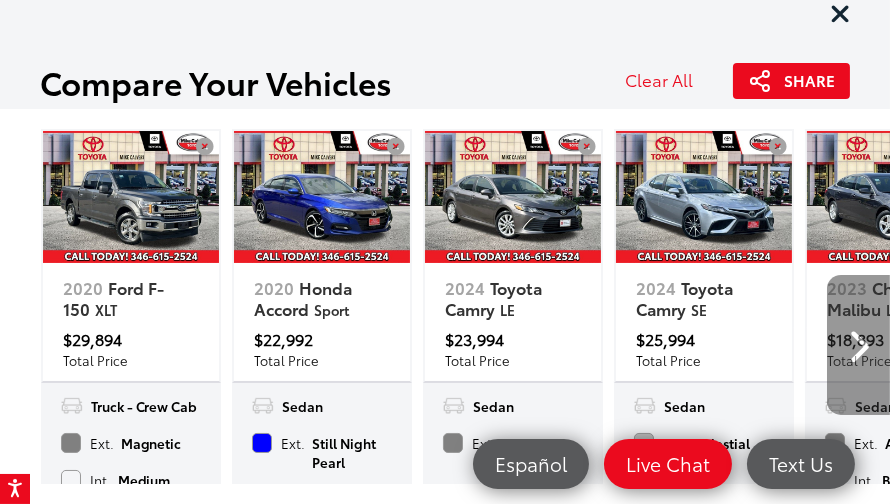 click at bounding box center (858, 345) 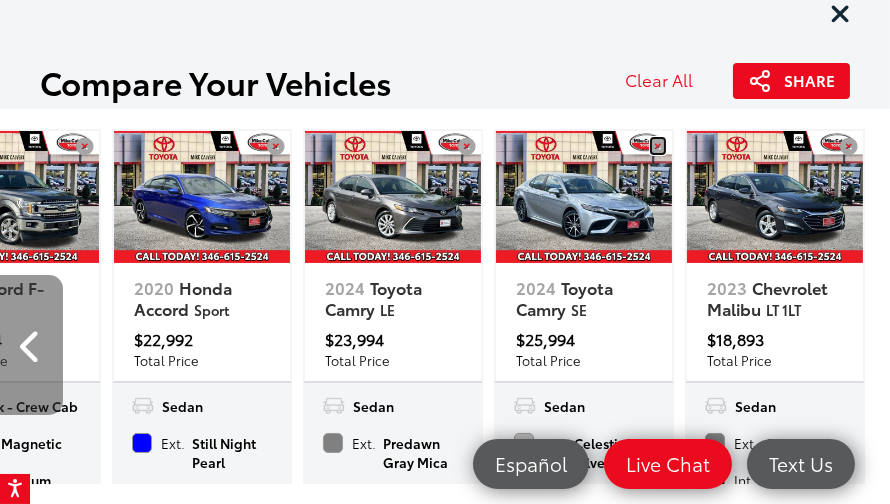 click at bounding box center (658, 146) 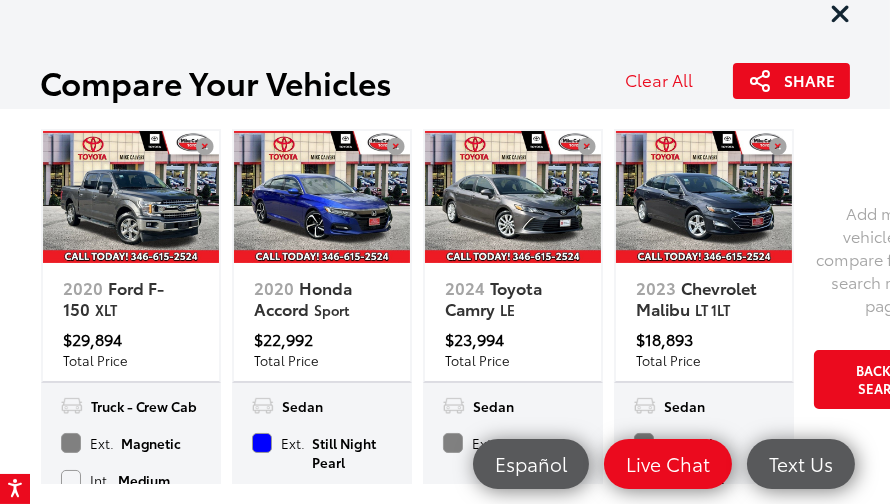 scroll, scrollTop: 0, scrollLeft: 0, axis: both 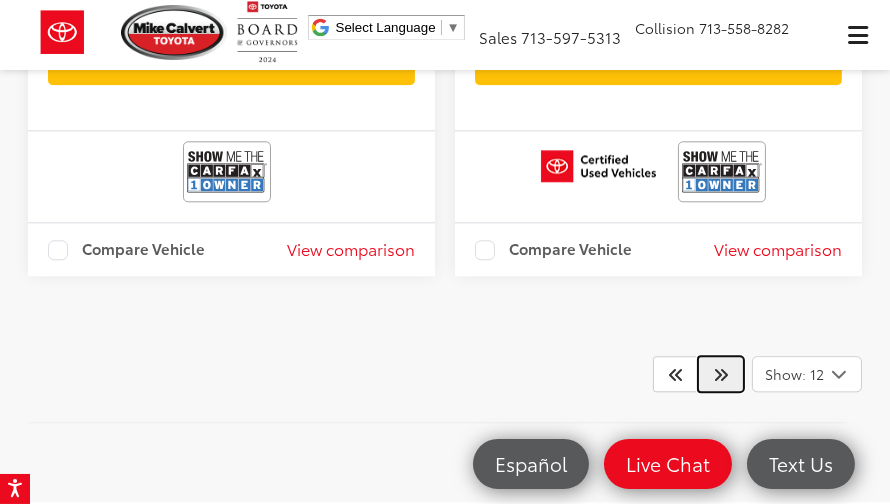 click at bounding box center [721, 374] 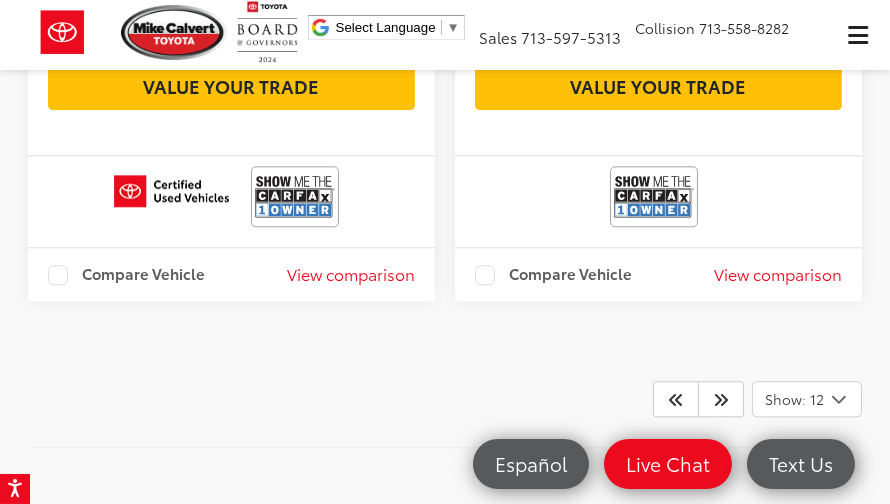 scroll, scrollTop: 6213, scrollLeft: 0, axis: vertical 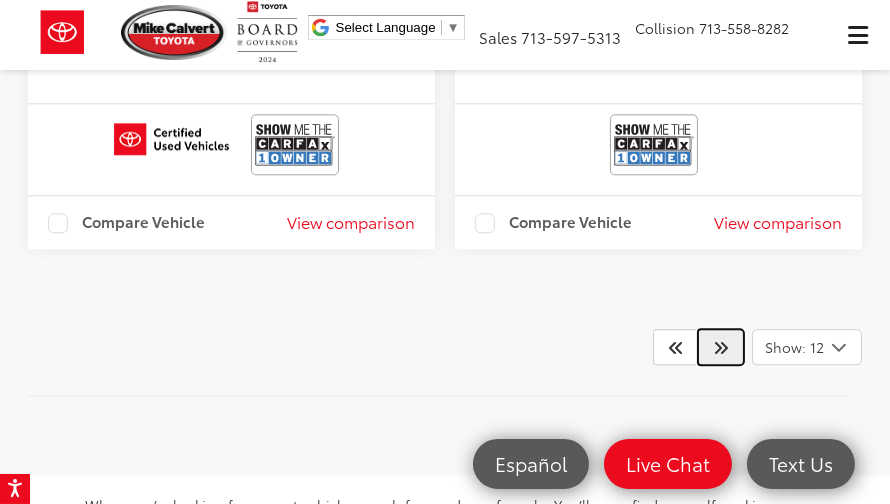 click at bounding box center [721, 347] 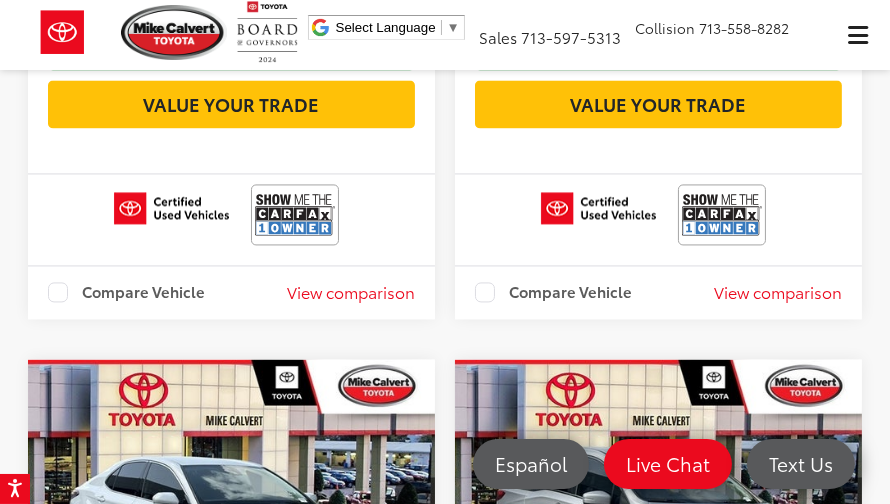 scroll, scrollTop: 5093, scrollLeft: 0, axis: vertical 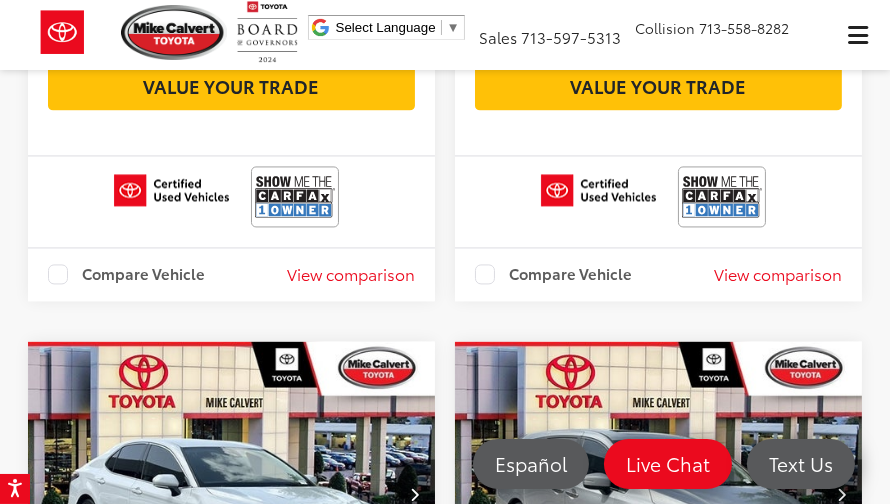 click on "Compare Vehicle" at bounding box center (553, 274) 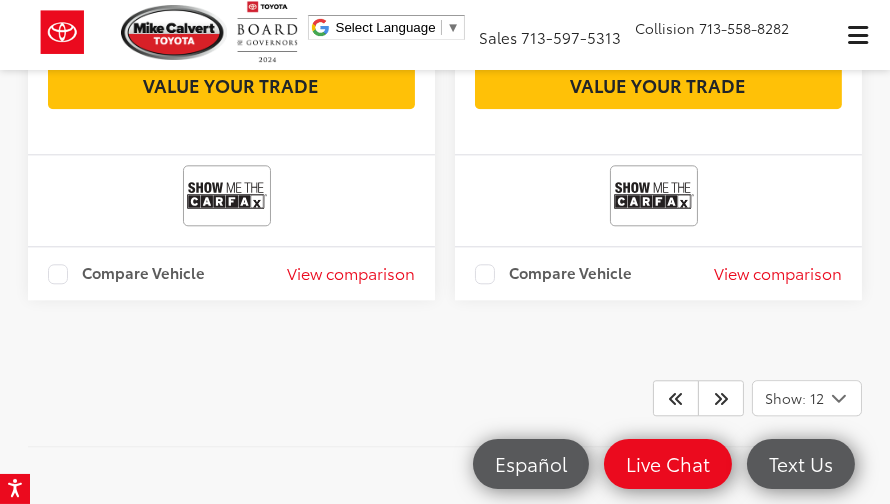 scroll, scrollTop: 6173, scrollLeft: 0, axis: vertical 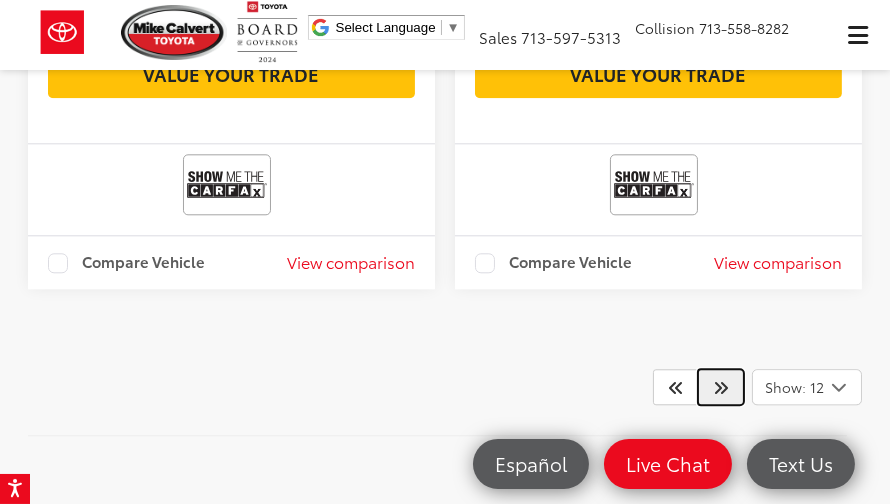 click at bounding box center [721, 387] 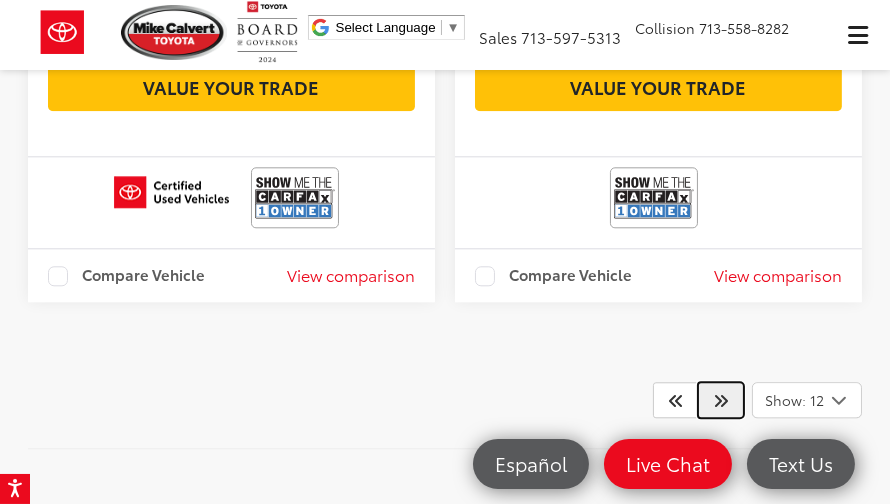 scroll, scrollTop: 6200, scrollLeft: 0, axis: vertical 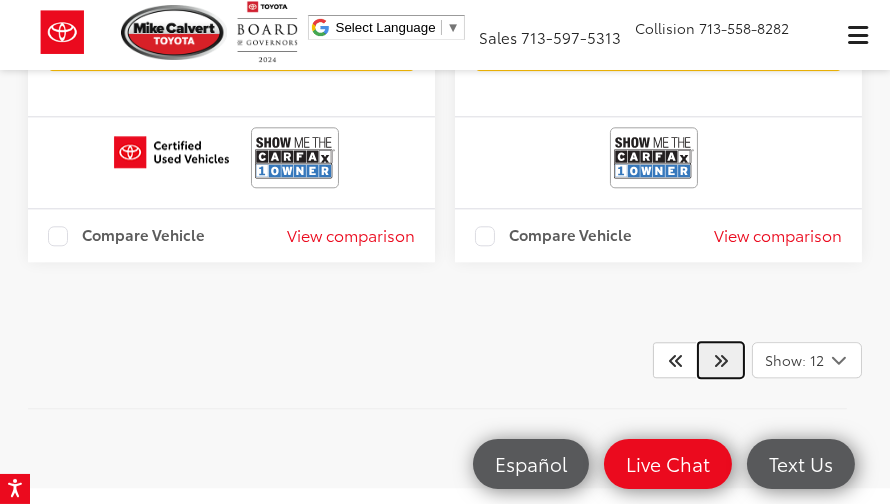 click at bounding box center (721, 360) 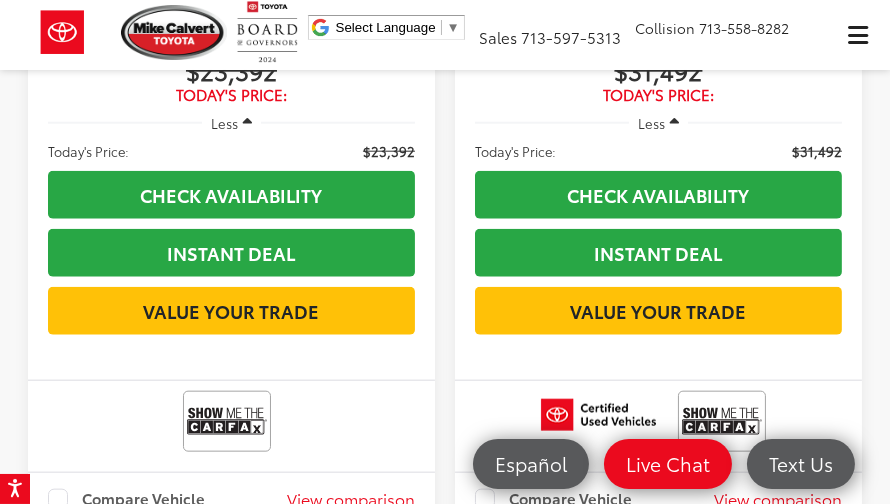 scroll, scrollTop: 2760, scrollLeft: 0, axis: vertical 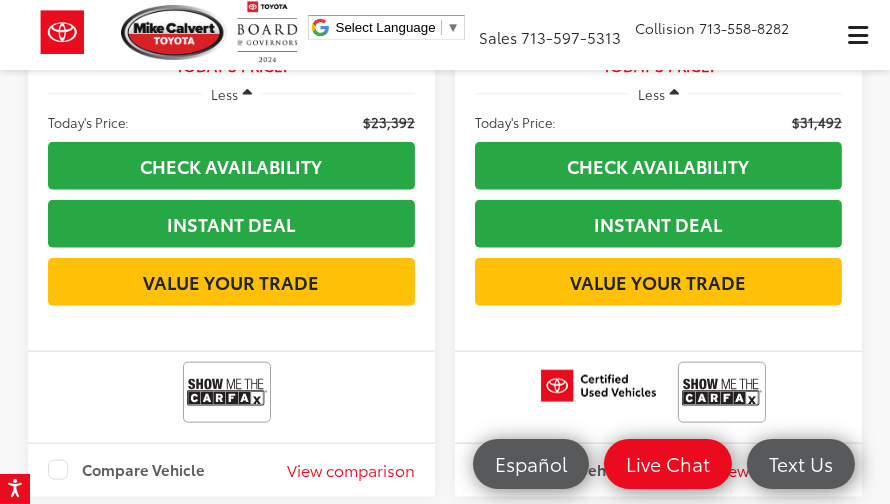 click on "View comparison" at bounding box center [351, 470] 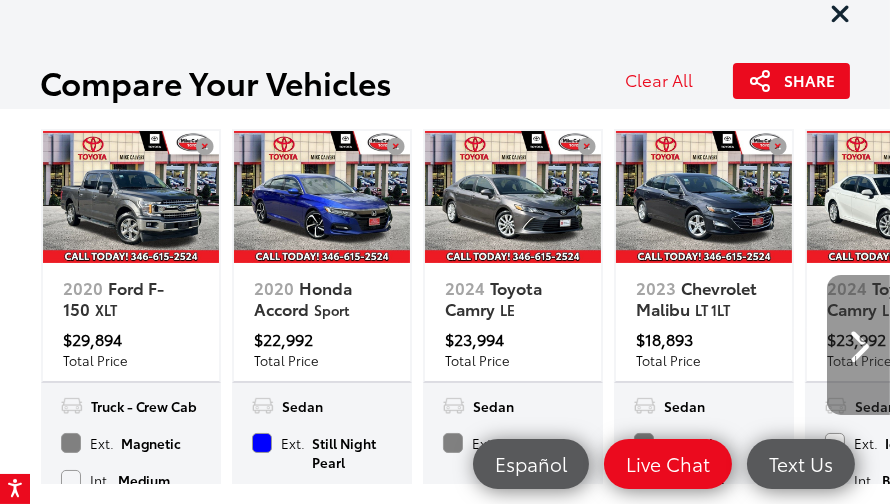 click at bounding box center (858, 345) 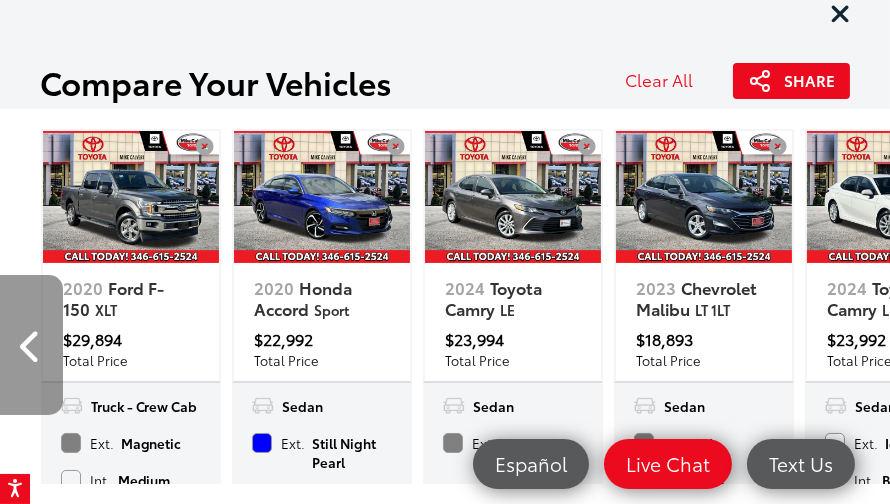 scroll, scrollTop: 0, scrollLeft: 120, axis: horizontal 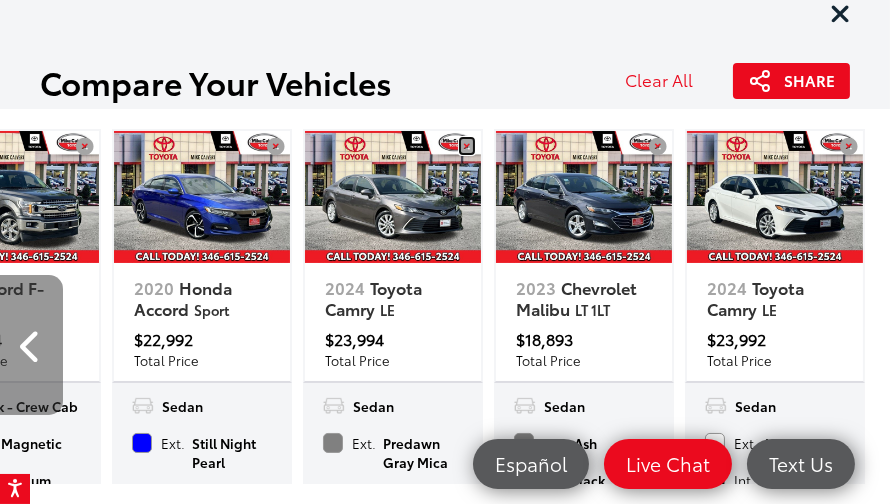 click at bounding box center [467, 146] 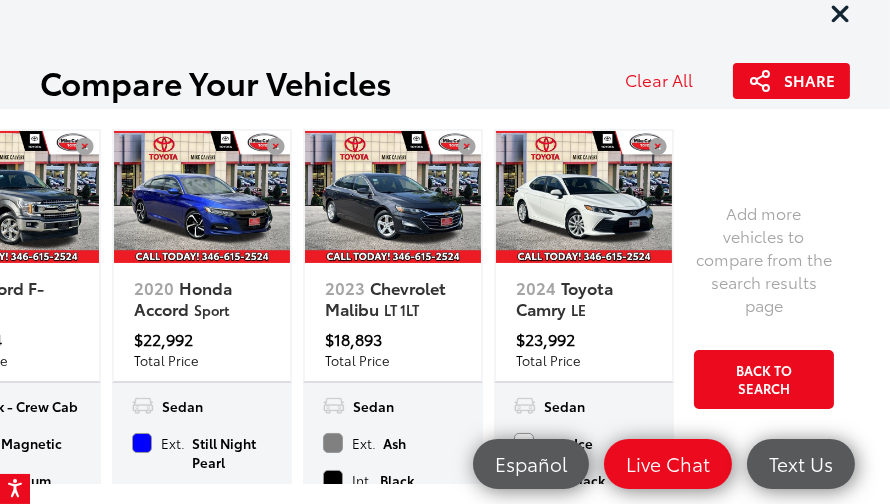 scroll, scrollTop: 0, scrollLeft: 109, axis: horizontal 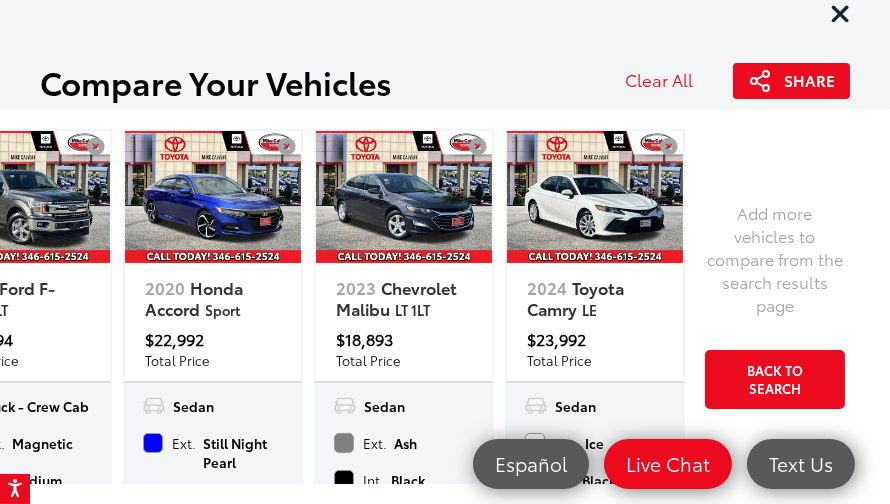 click at bounding box center (840, 13) 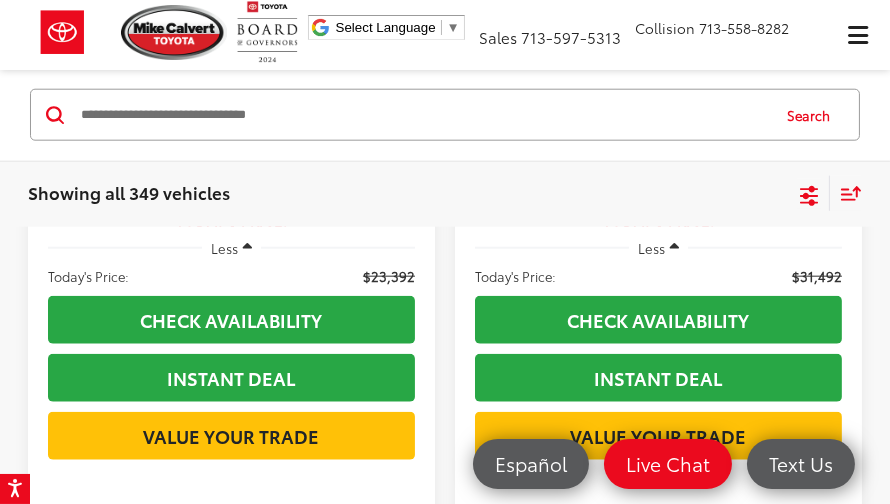 scroll, scrollTop: 2760, scrollLeft: 0, axis: vertical 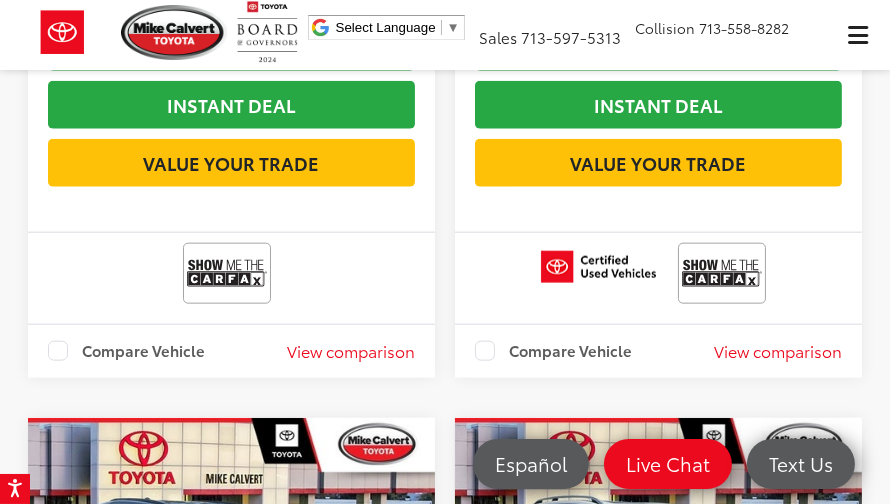 click on "Compare Vehicle" at bounding box center (126, 351) 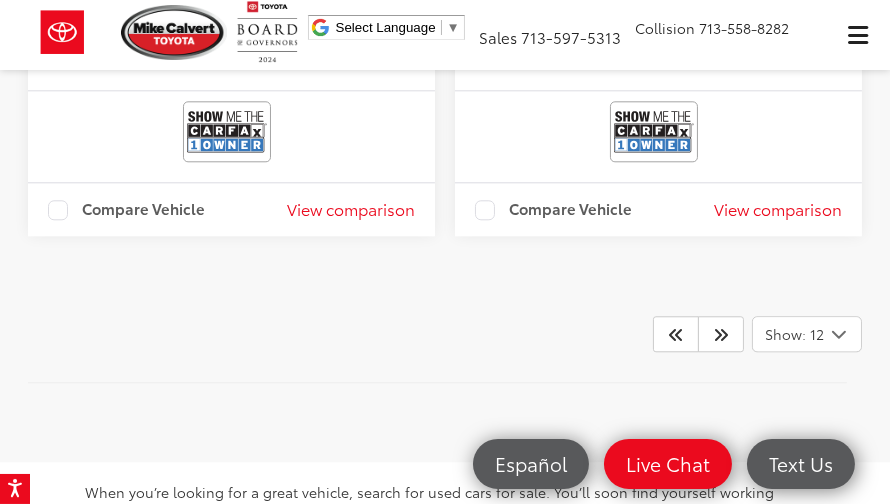 scroll, scrollTop: 6226, scrollLeft: 0, axis: vertical 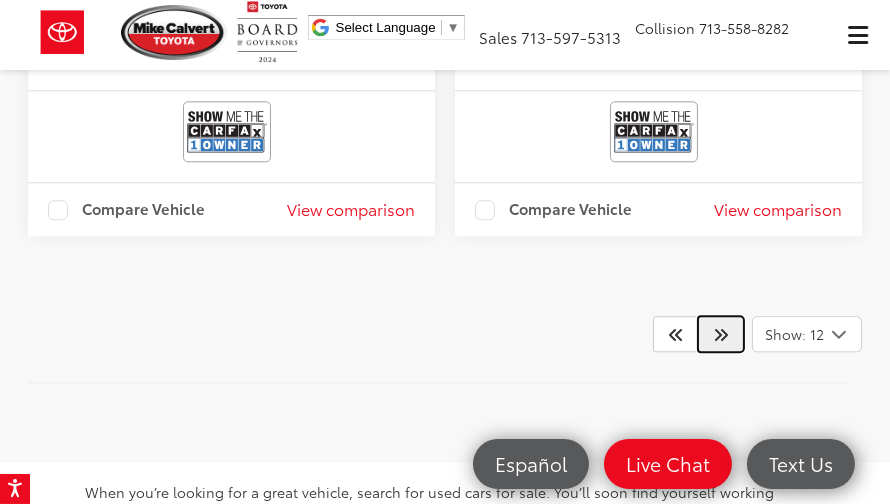 click at bounding box center [721, 334] 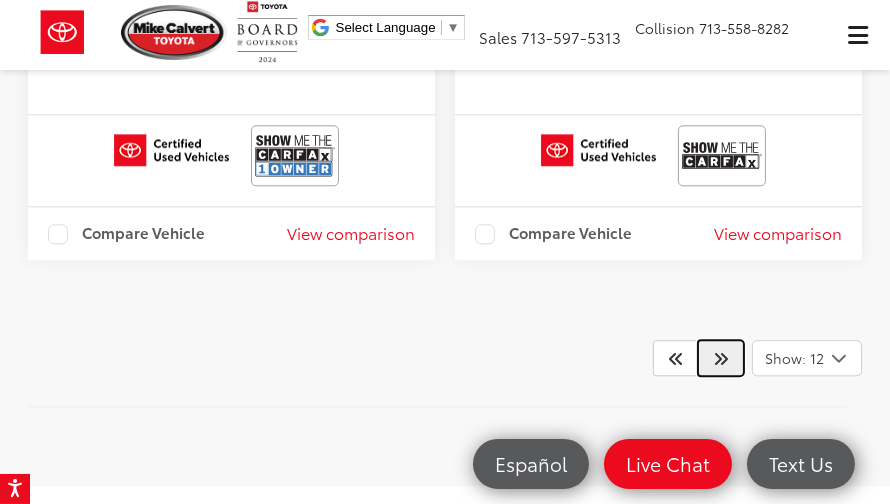 scroll, scrollTop: 6240, scrollLeft: 0, axis: vertical 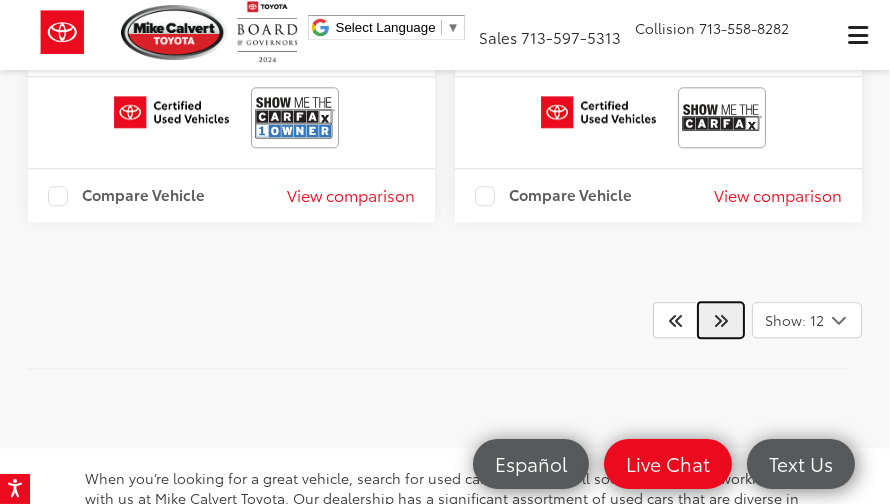 click at bounding box center [721, 320] 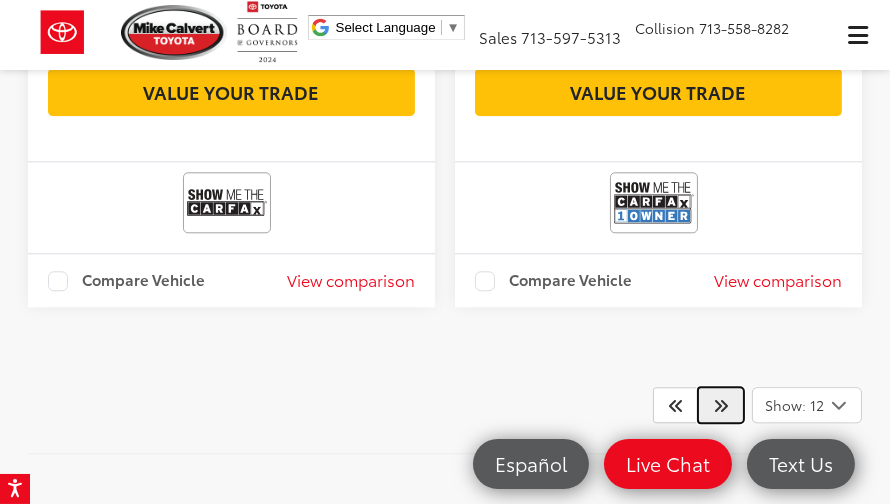 scroll, scrollTop: 6173, scrollLeft: 0, axis: vertical 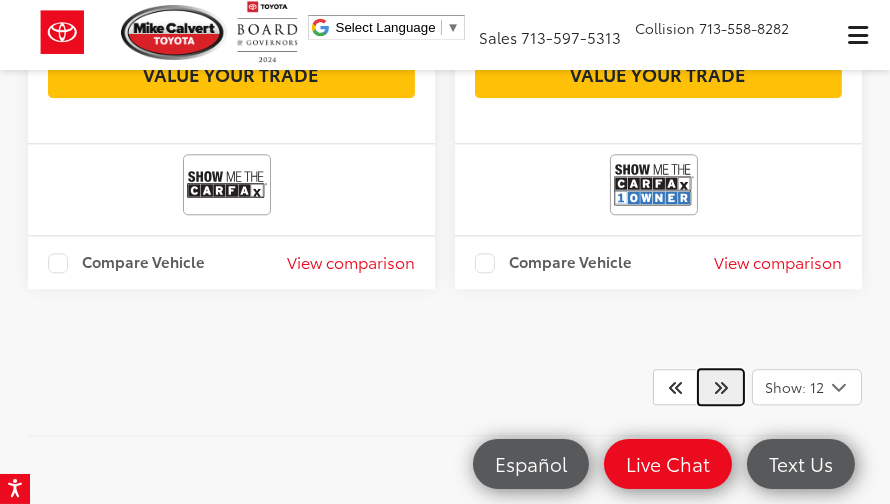 click at bounding box center [721, 387] 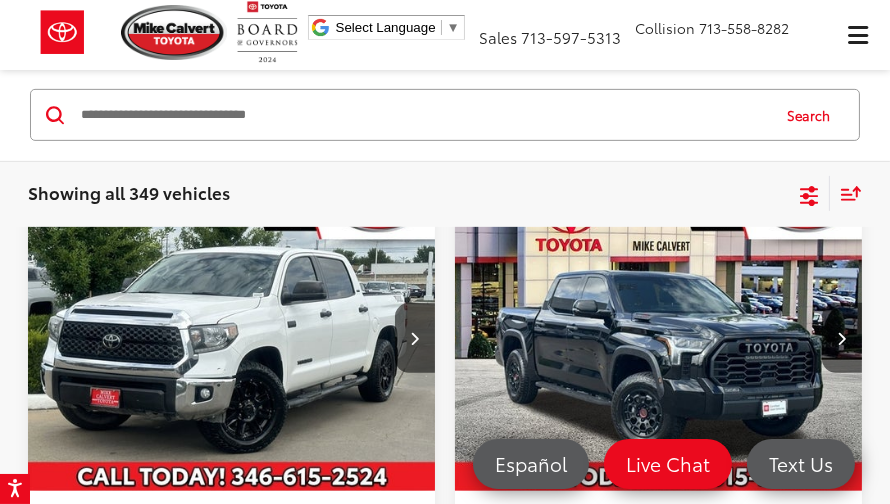 scroll, scrollTop: 1120, scrollLeft: 0, axis: vertical 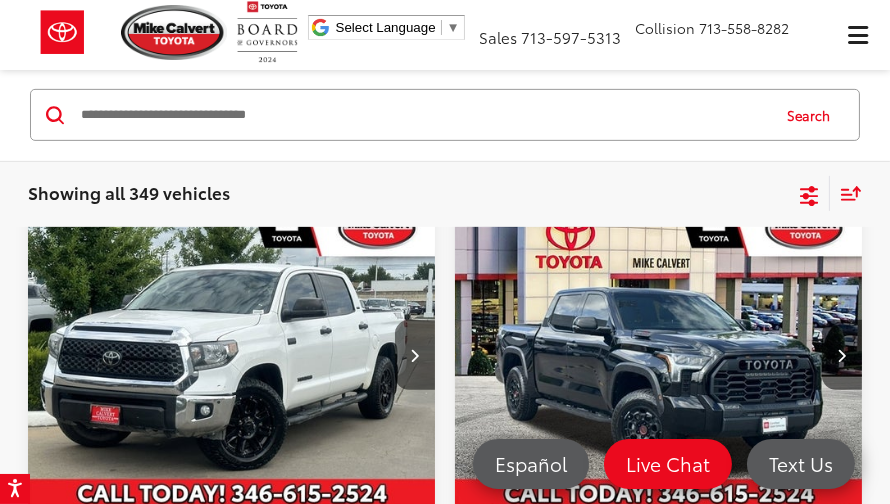 click at bounding box center (415, 355) 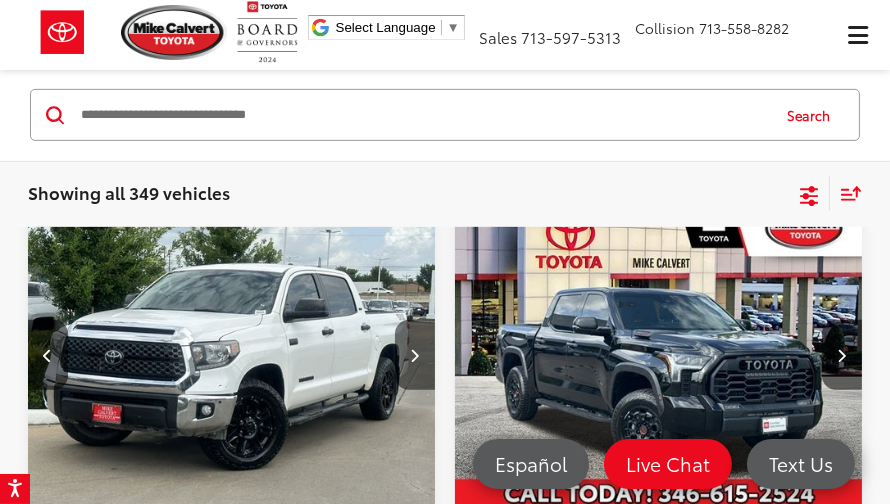 click at bounding box center [415, 355] 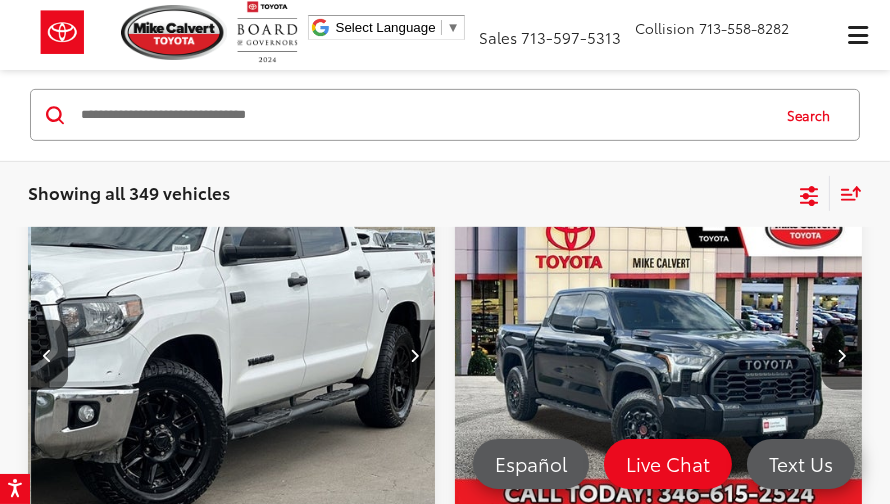 scroll, scrollTop: 0, scrollLeft: 819, axis: horizontal 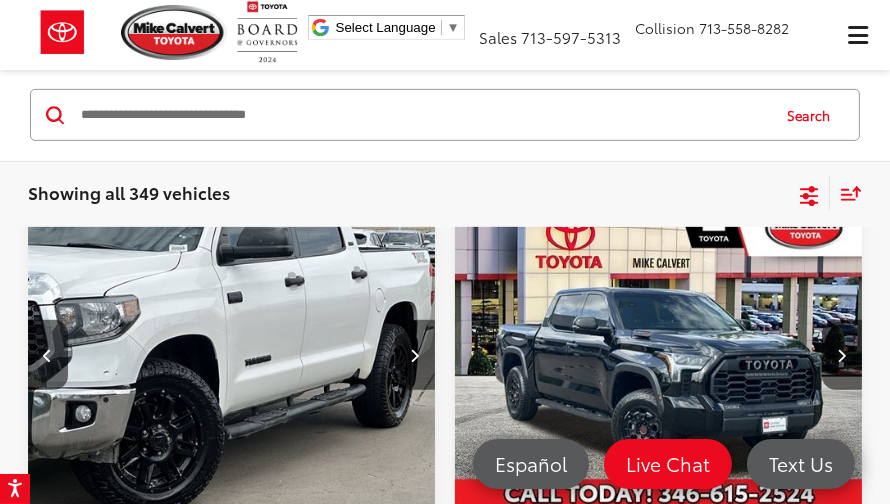click at bounding box center (415, 355) 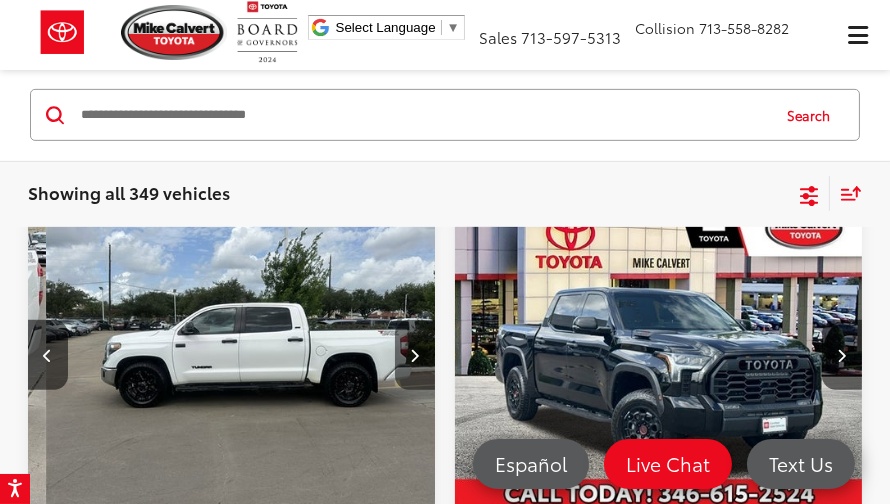 scroll, scrollTop: 0, scrollLeft: 1230, axis: horizontal 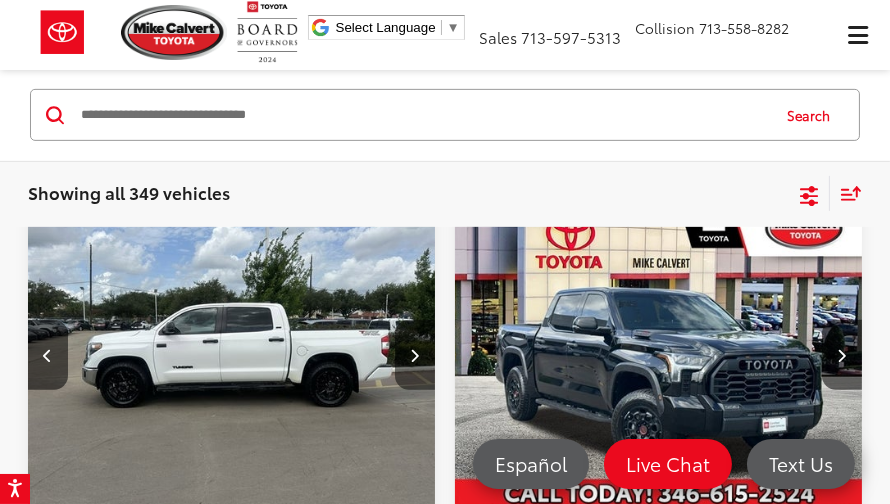 click at bounding box center (415, 355) 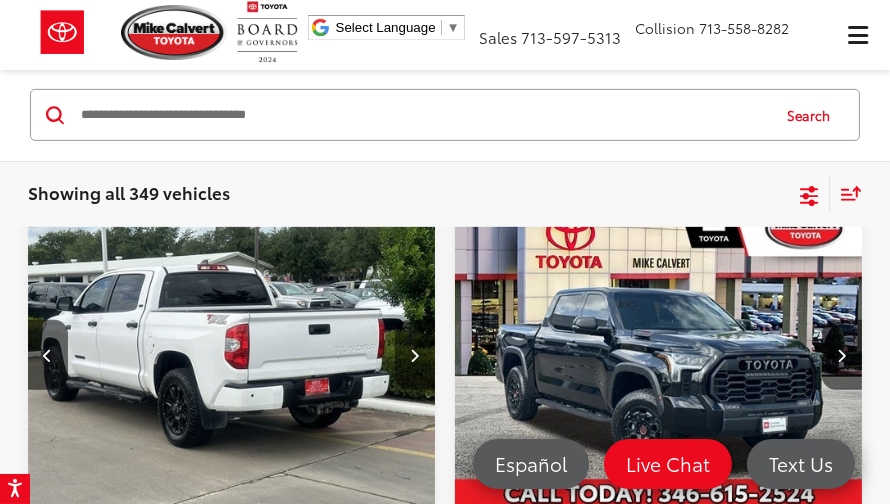 scroll, scrollTop: 0, scrollLeft: 1640, axis: horizontal 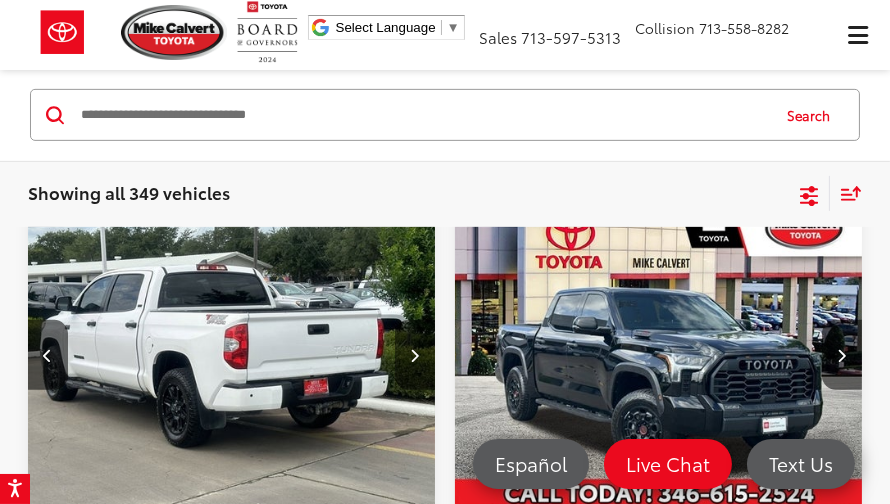 click at bounding box center (415, 355) 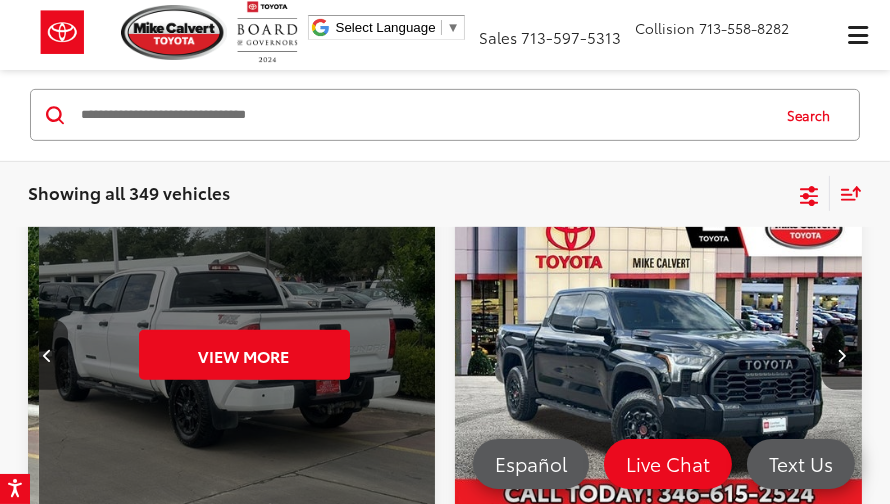scroll, scrollTop: 0, scrollLeft: 2050, axis: horizontal 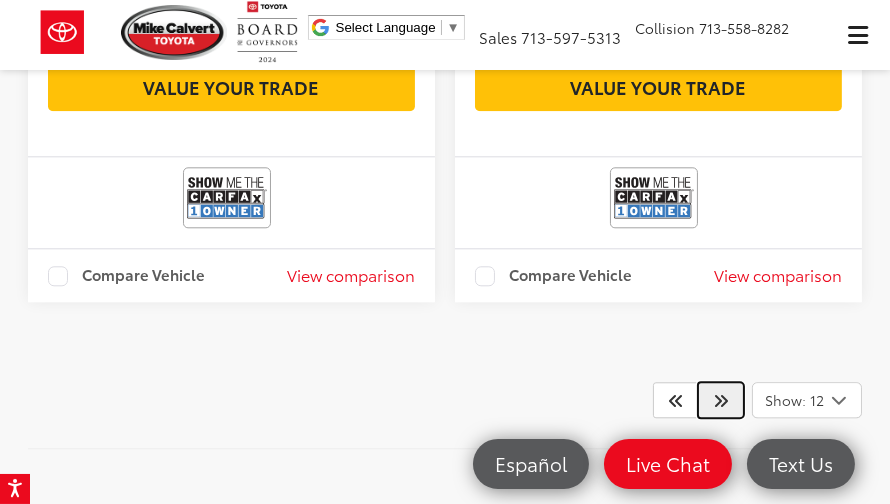 click at bounding box center (721, 400) 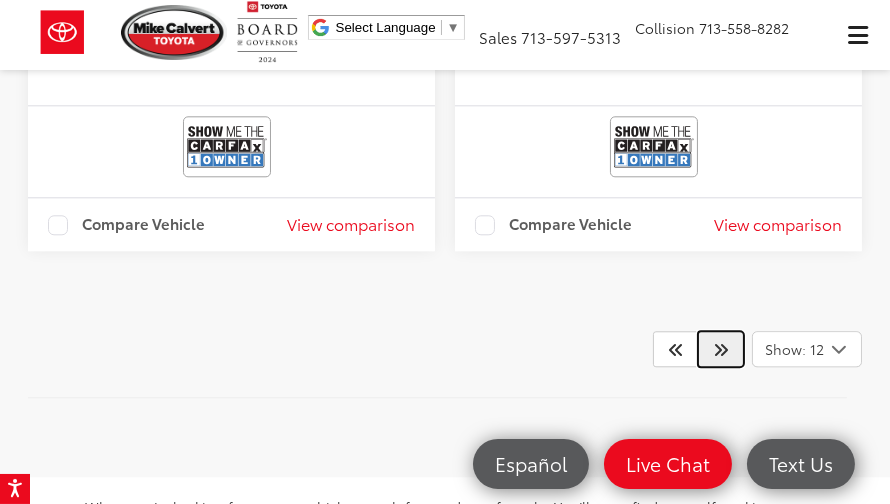 scroll, scrollTop: 6213, scrollLeft: 0, axis: vertical 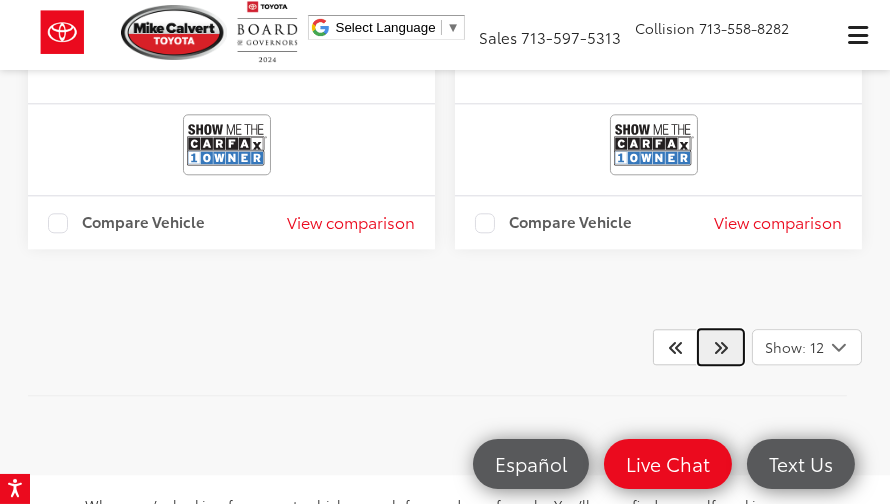 click at bounding box center (721, 347) 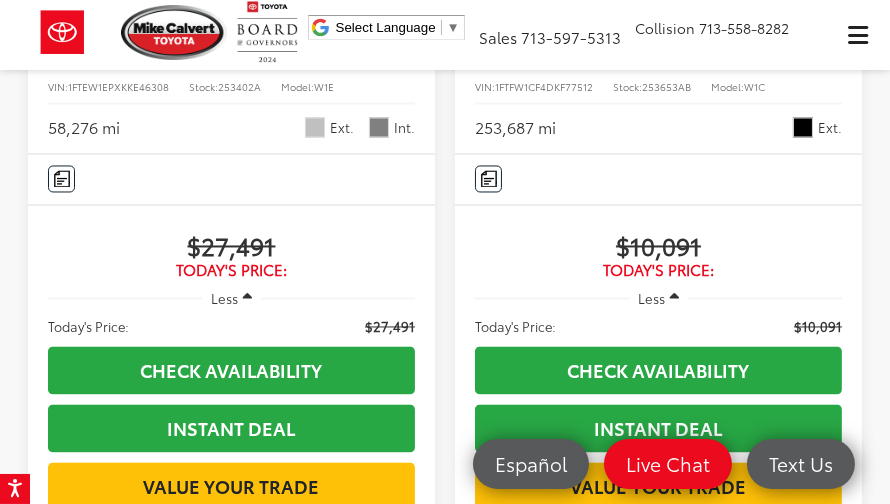 scroll, scrollTop: 4696, scrollLeft: 0, axis: vertical 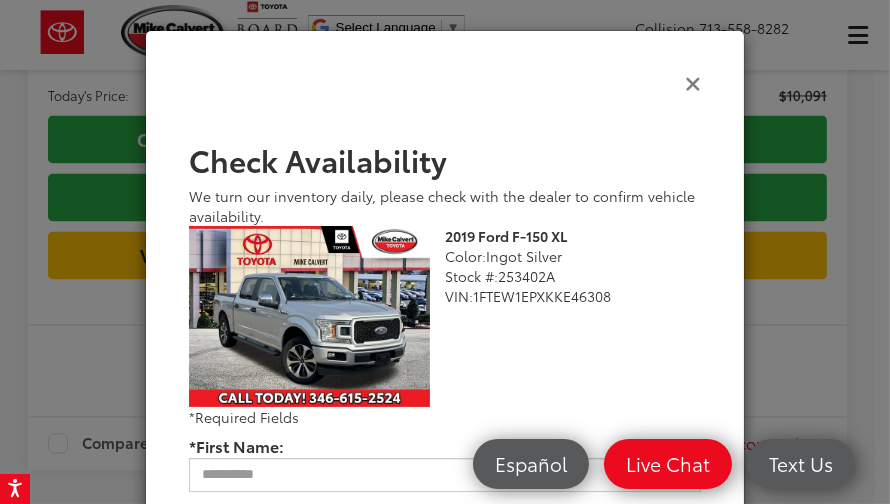 click at bounding box center [693, 82] 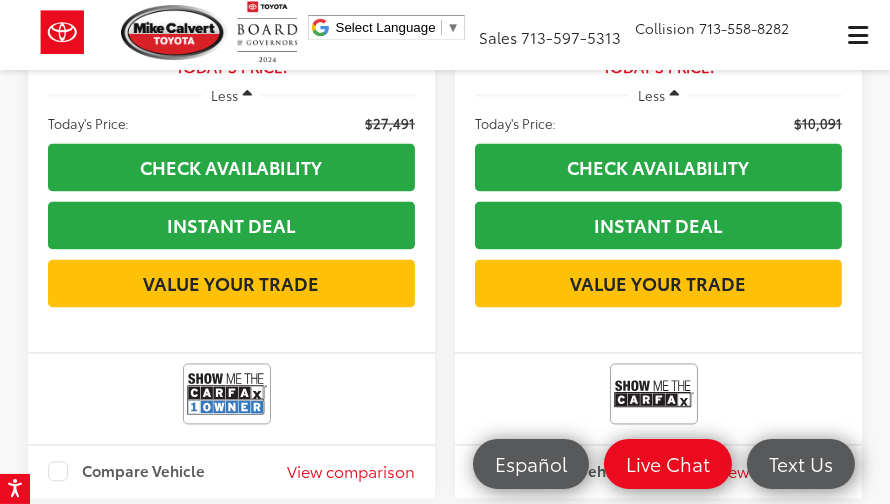 click on "View comparison" at bounding box center [351, 471] 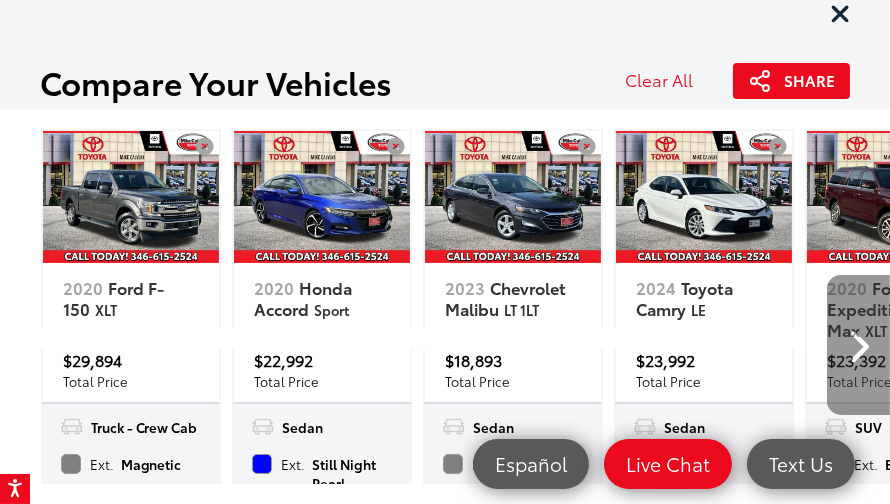 click at bounding box center [840, 13] 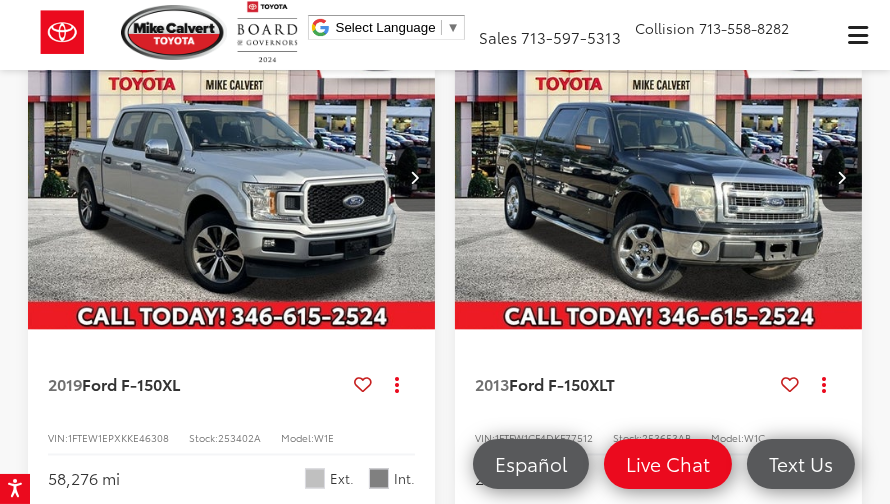 scroll, scrollTop: 4347, scrollLeft: 0, axis: vertical 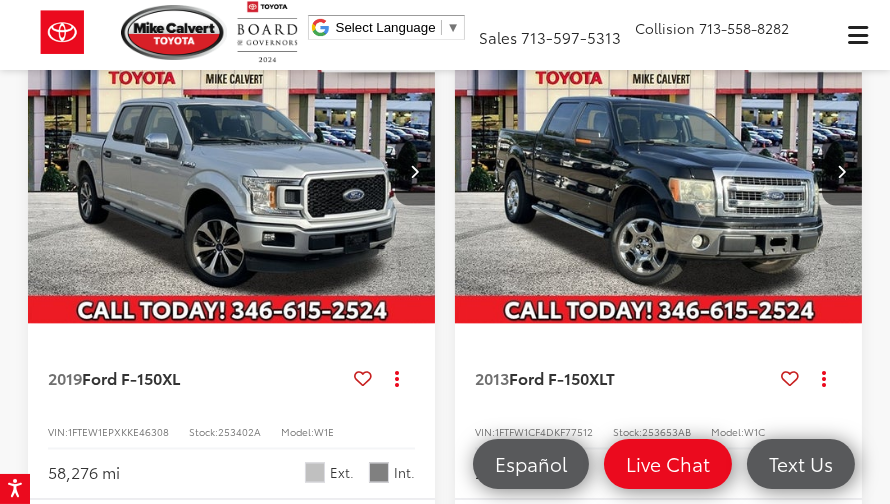click at bounding box center [415, 171] 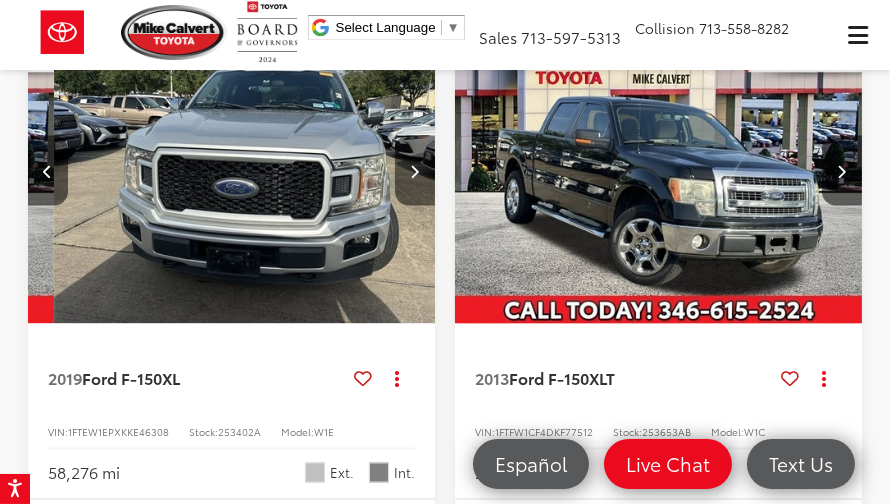 scroll, scrollTop: 0, scrollLeft: 410, axis: horizontal 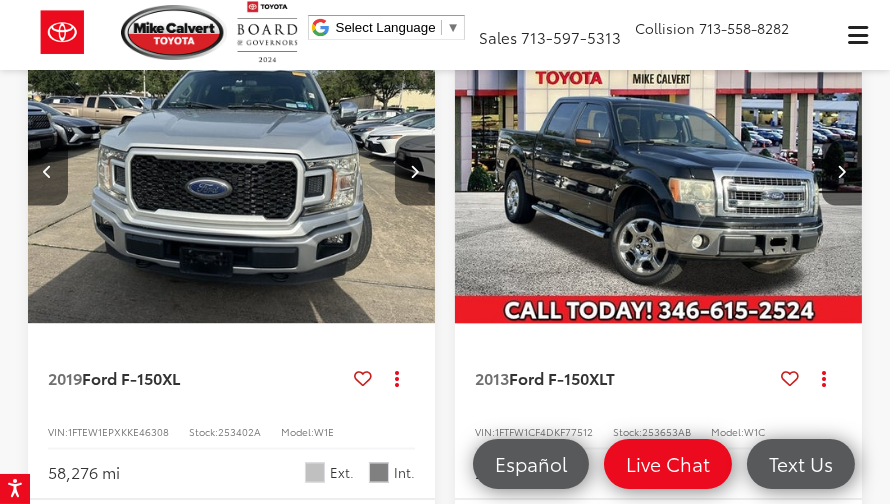 click at bounding box center (415, 171) 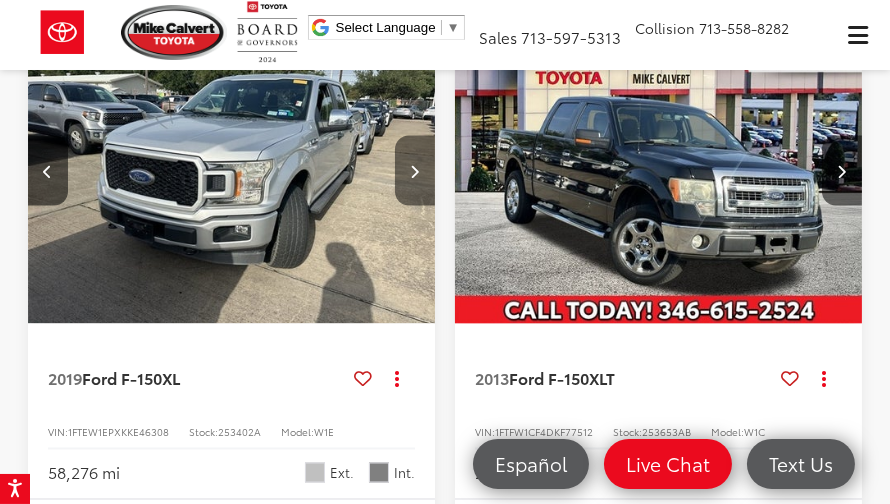 click at bounding box center [415, 171] 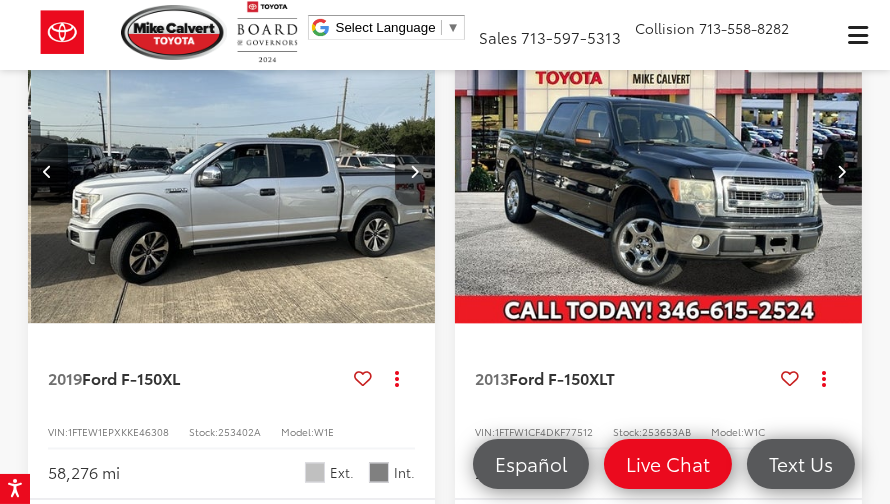 scroll, scrollTop: 0, scrollLeft: 1230, axis: horizontal 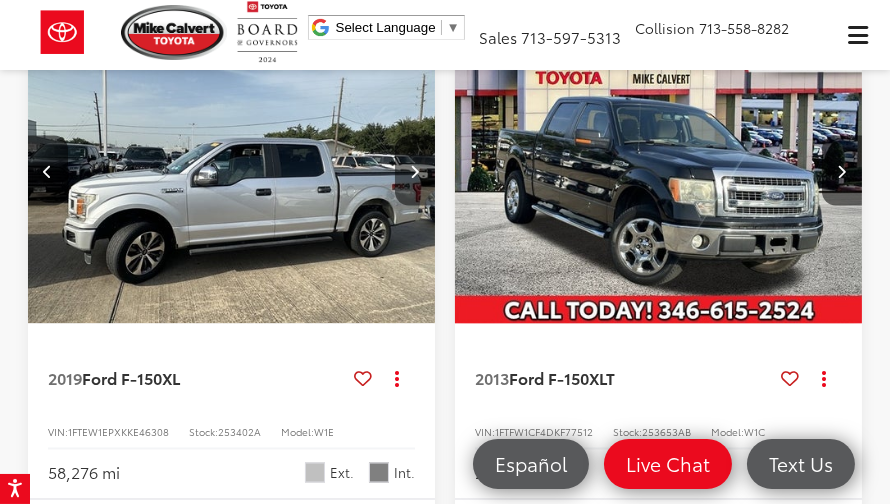 click at bounding box center [415, 171] 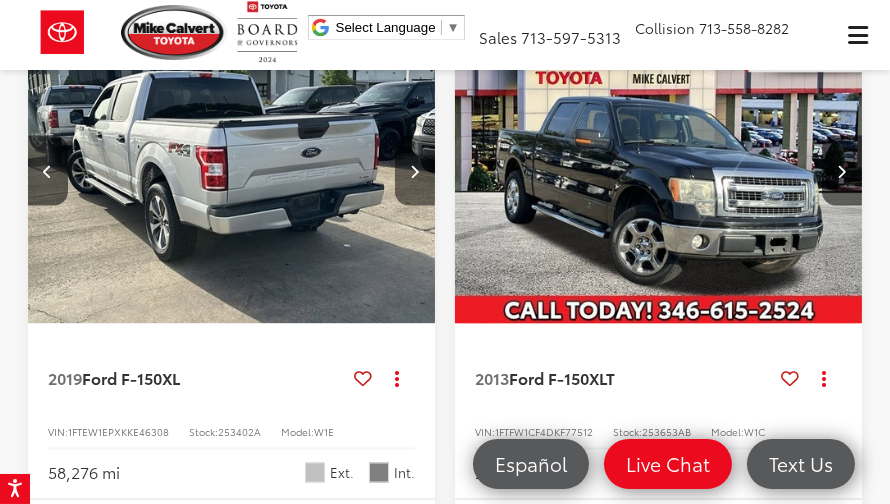 scroll, scrollTop: 0, scrollLeft: 1640, axis: horizontal 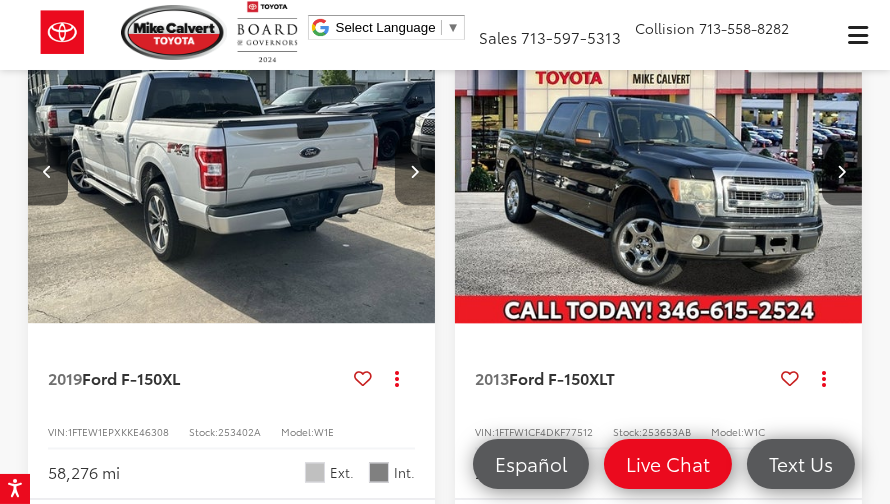 click at bounding box center (415, 171) 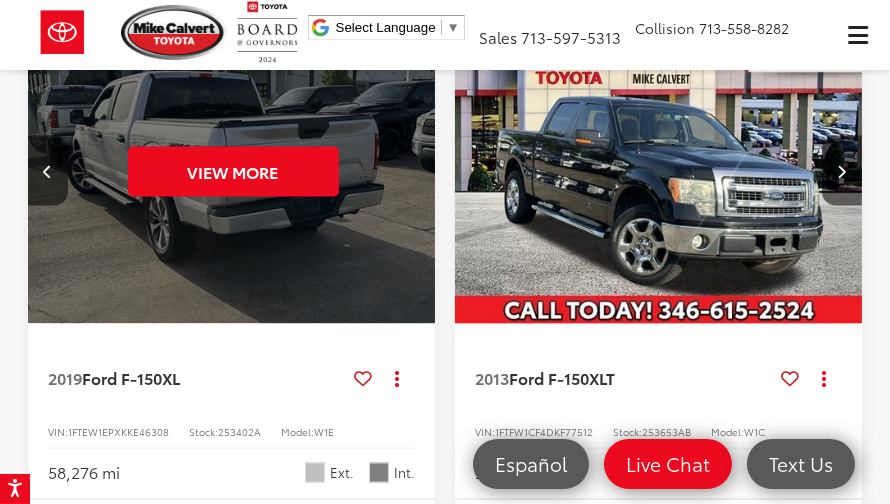 scroll, scrollTop: 0, scrollLeft: 2050, axis: horizontal 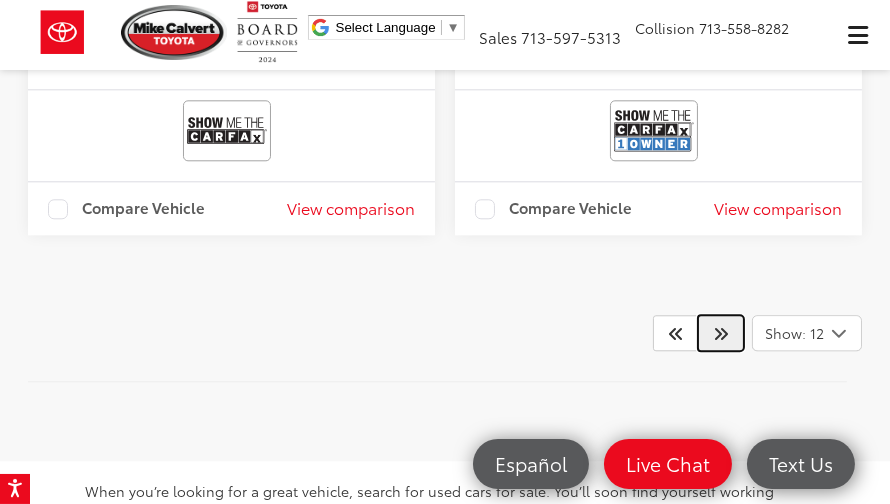 click at bounding box center [721, 333] 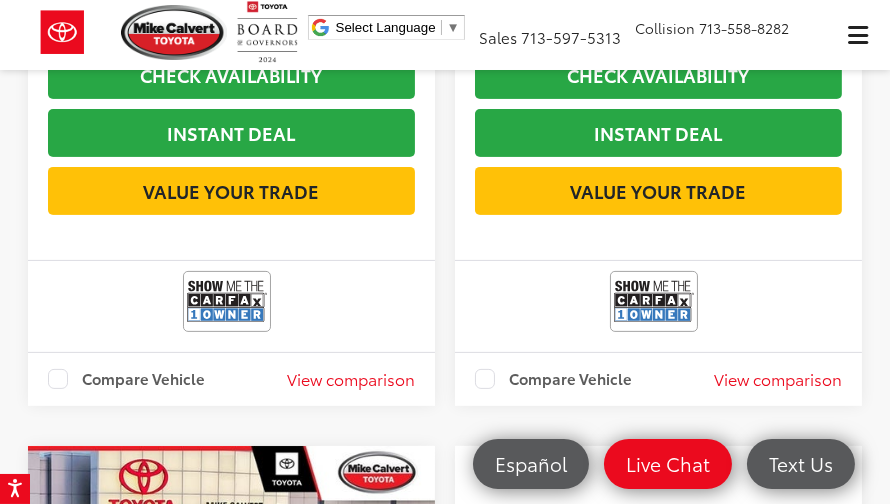 scroll, scrollTop: 733, scrollLeft: 0, axis: vertical 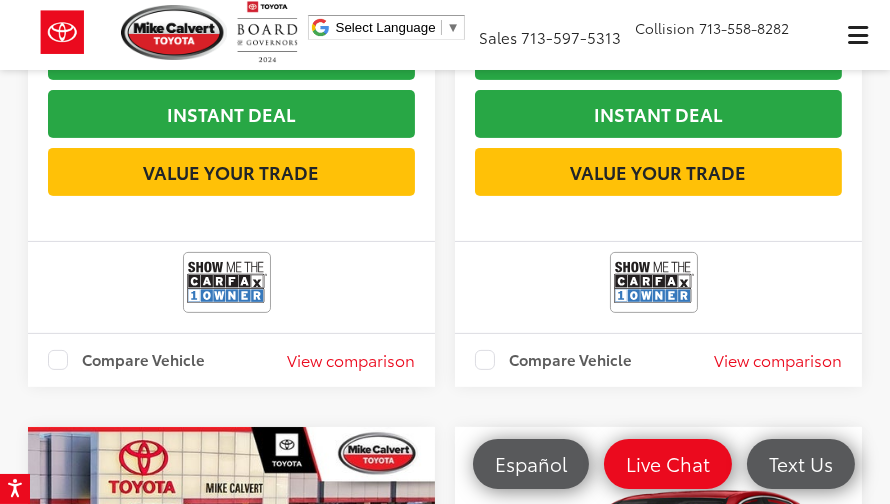 click on "View comparison" at bounding box center (778, 360) 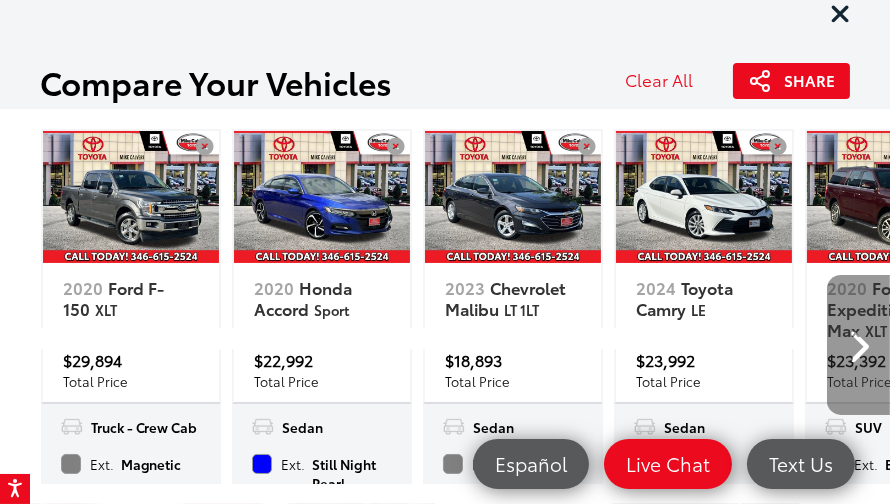 click at bounding box center (840, 13) 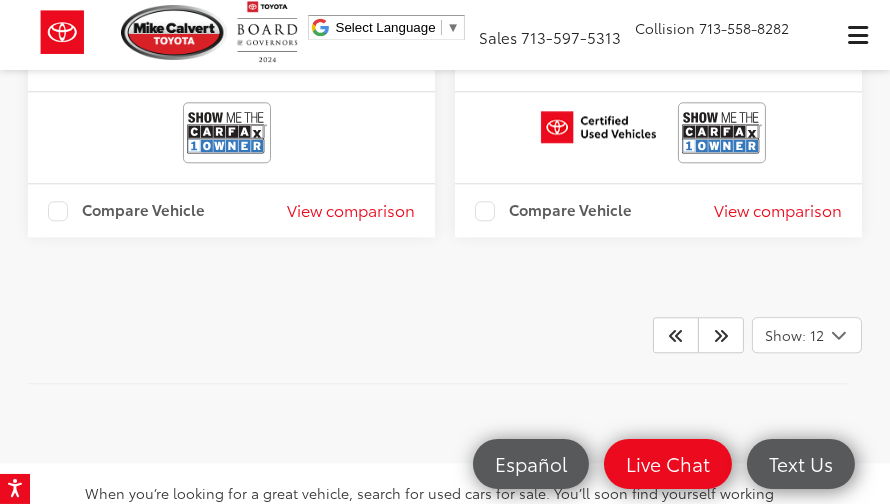 scroll, scrollTop: 6226, scrollLeft: 0, axis: vertical 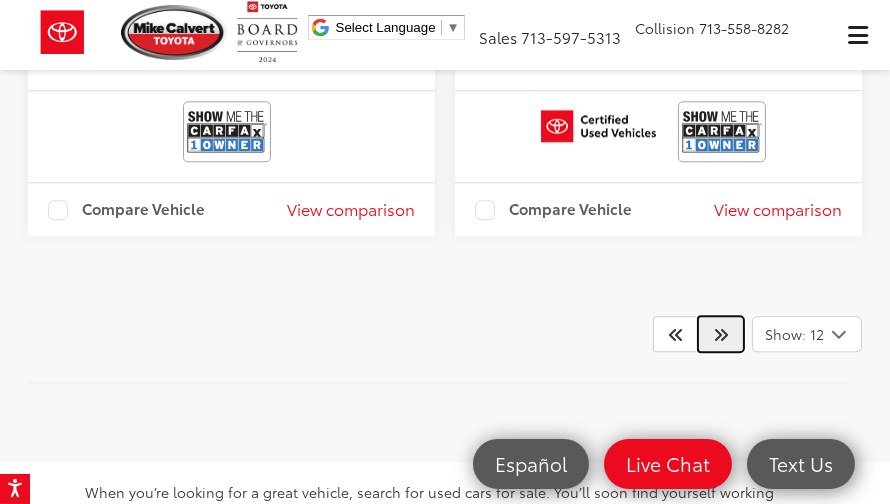 click at bounding box center [721, 334] 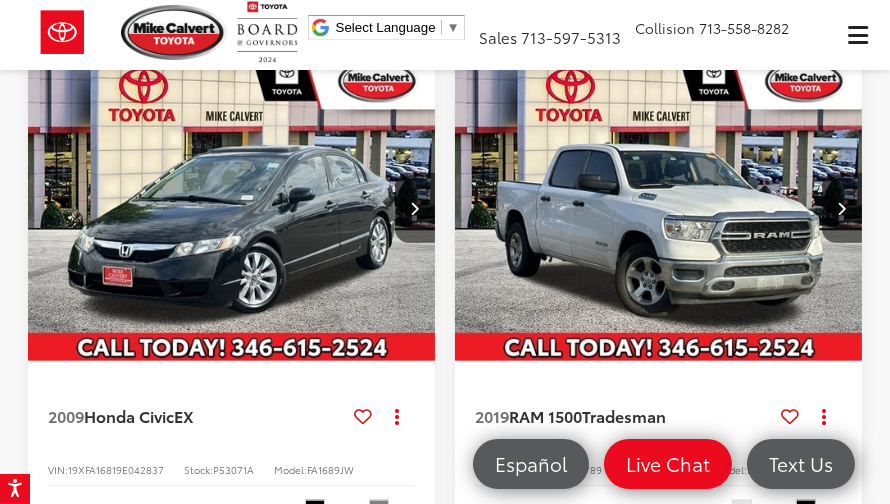 scroll, scrollTop: 2213, scrollLeft: 0, axis: vertical 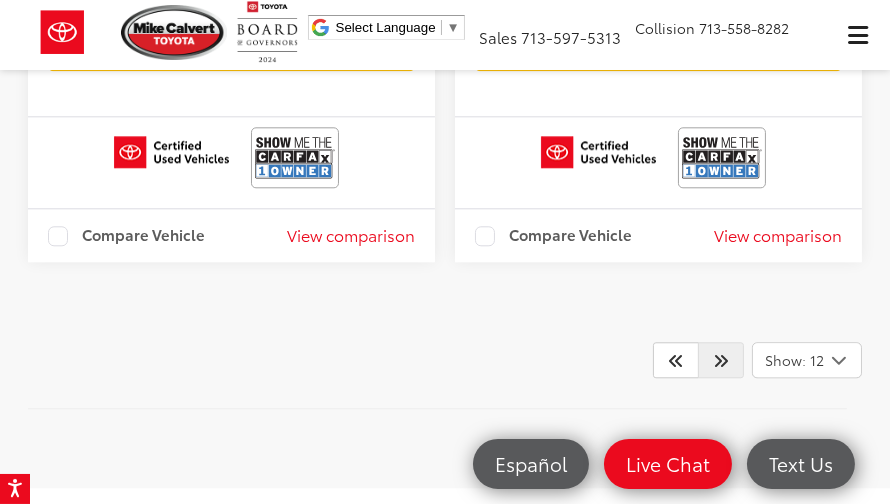 click at bounding box center (721, 360) 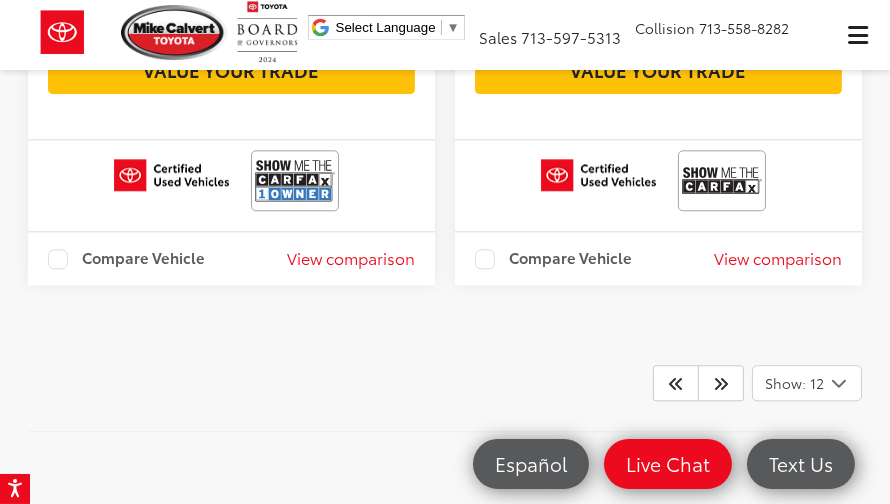 scroll, scrollTop: 6200, scrollLeft: 0, axis: vertical 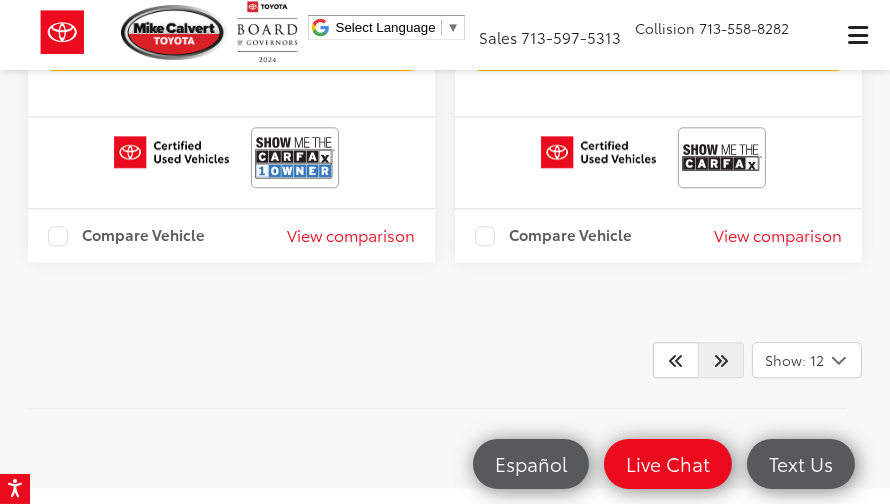 click at bounding box center (721, 360) 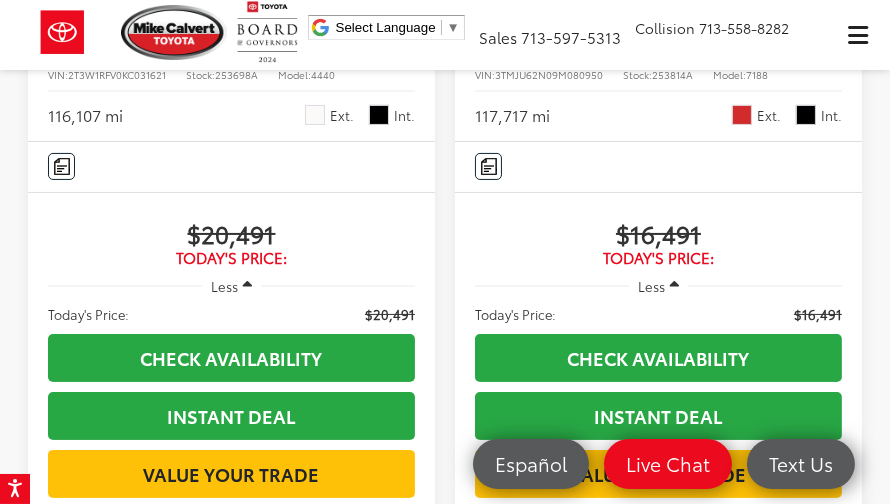 scroll, scrollTop: 440, scrollLeft: 0, axis: vertical 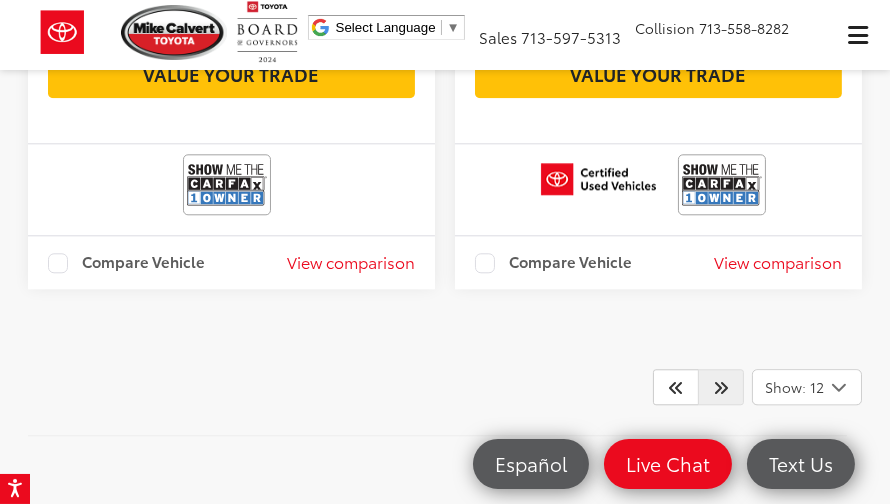 click at bounding box center (721, 387) 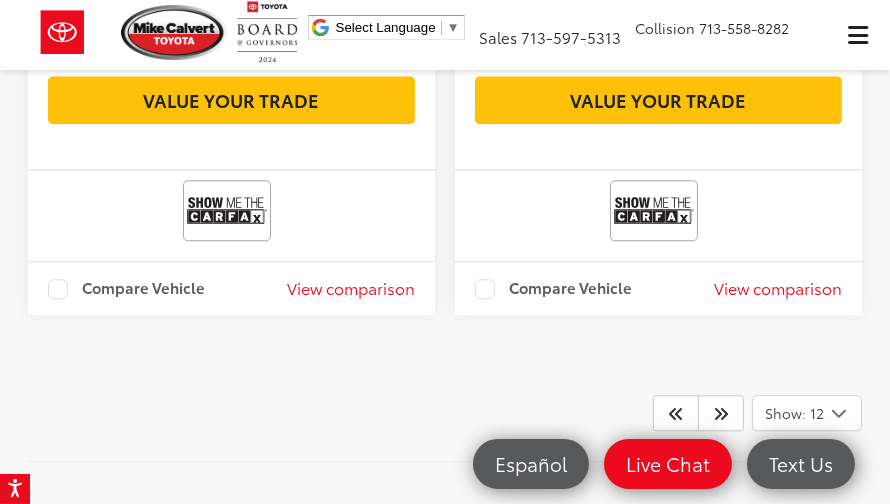 scroll, scrollTop: 6187, scrollLeft: 0, axis: vertical 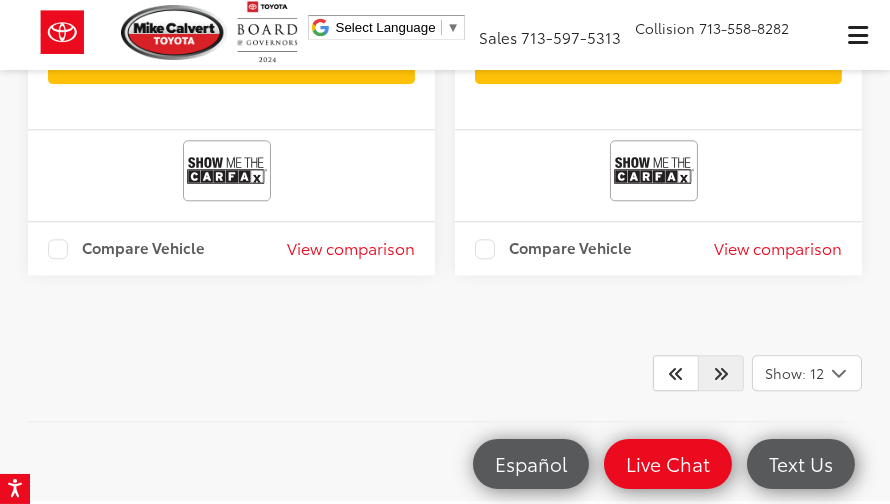 click at bounding box center (721, 373) 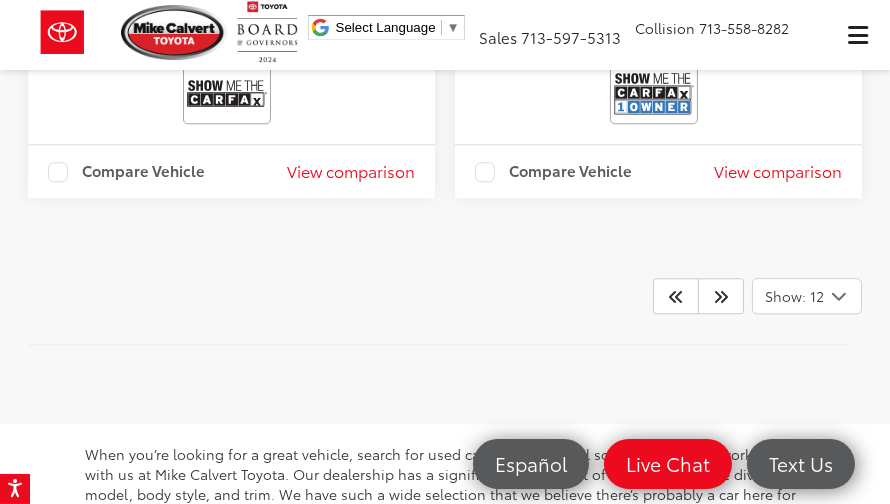 scroll, scrollTop: 6268, scrollLeft: 0, axis: vertical 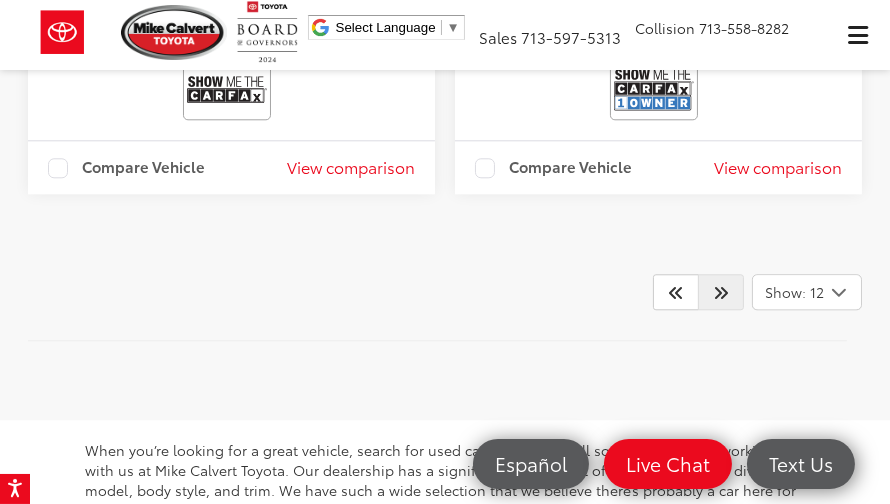 click at bounding box center (721, 292) 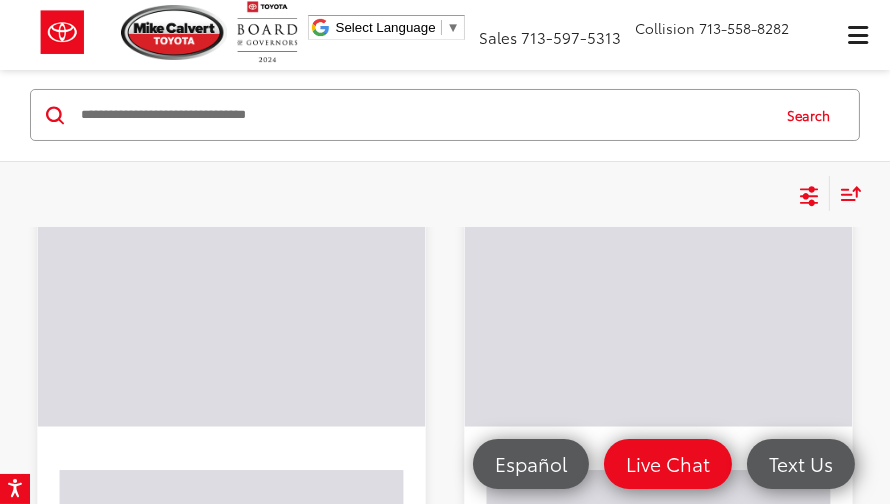 scroll, scrollTop: 66, scrollLeft: 0, axis: vertical 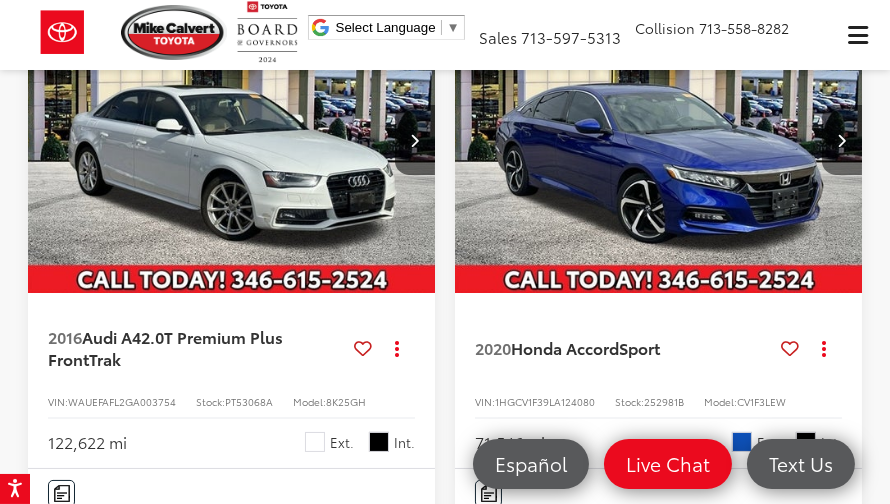 click at bounding box center (842, 140) 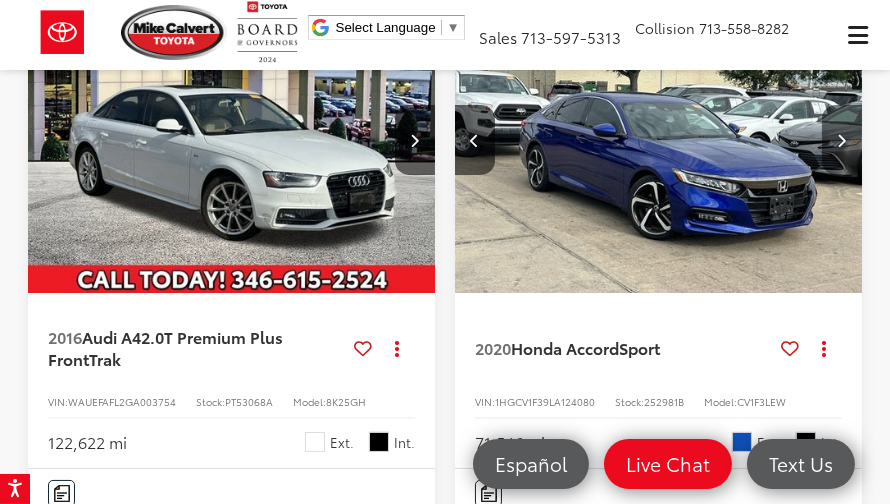click at bounding box center (842, 140) 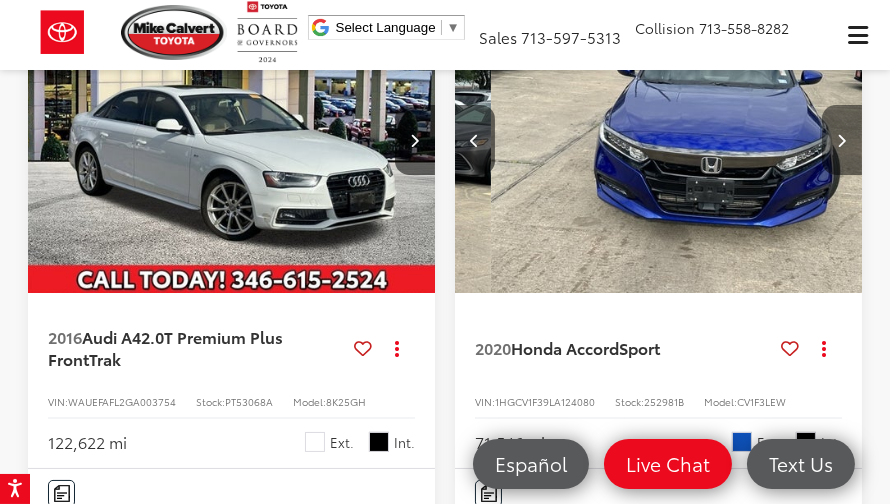 scroll, scrollTop: 0, scrollLeft: 819, axis: horizontal 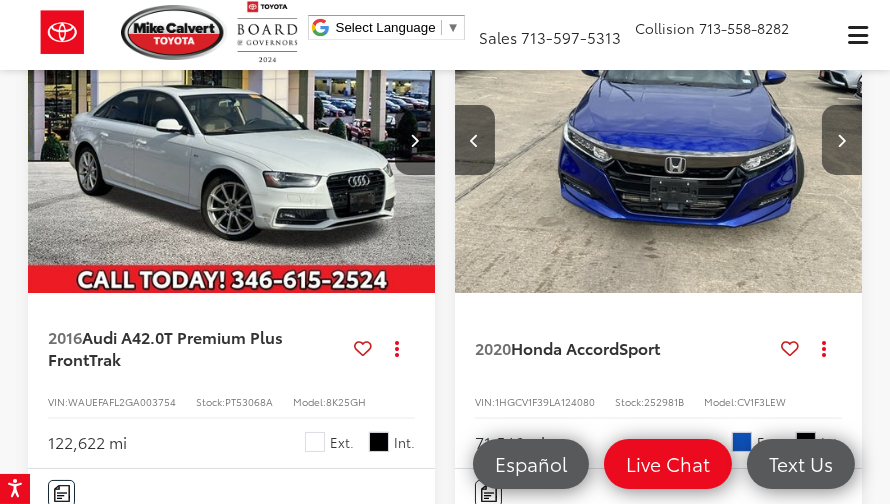 click at bounding box center [842, 140] 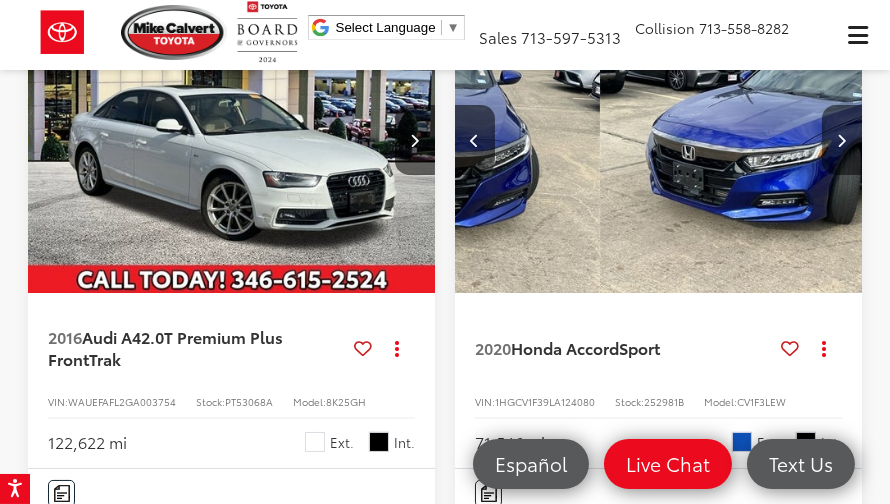 scroll, scrollTop: 0, scrollLeft: 1230, axis: horizontal 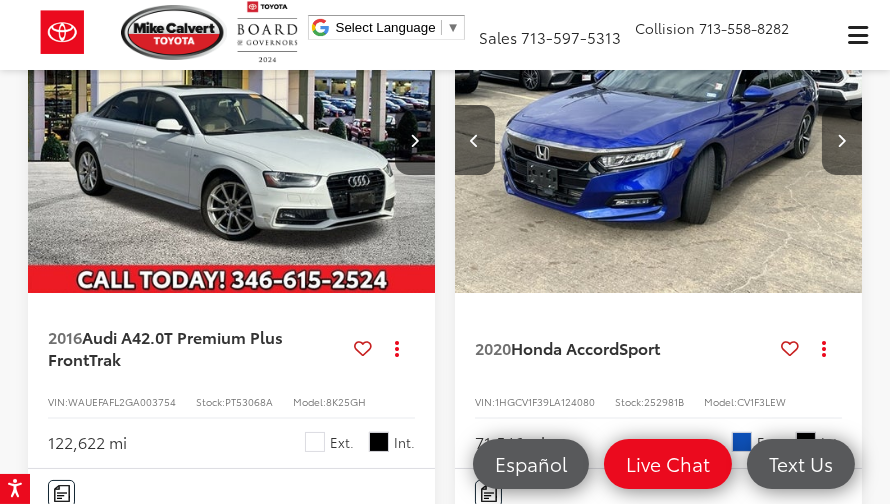 click at bounding box center [842, 140] 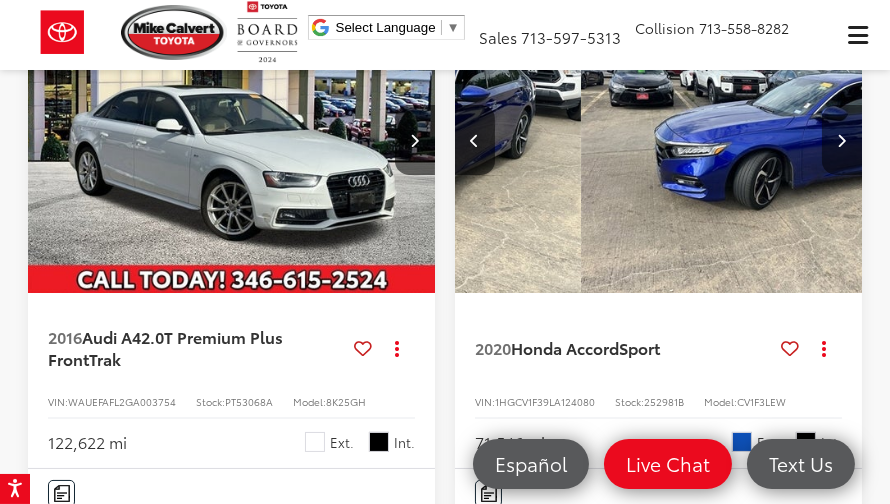 scroll, scrollTop: 0, scrollLeft: 1640, axis: horizontal 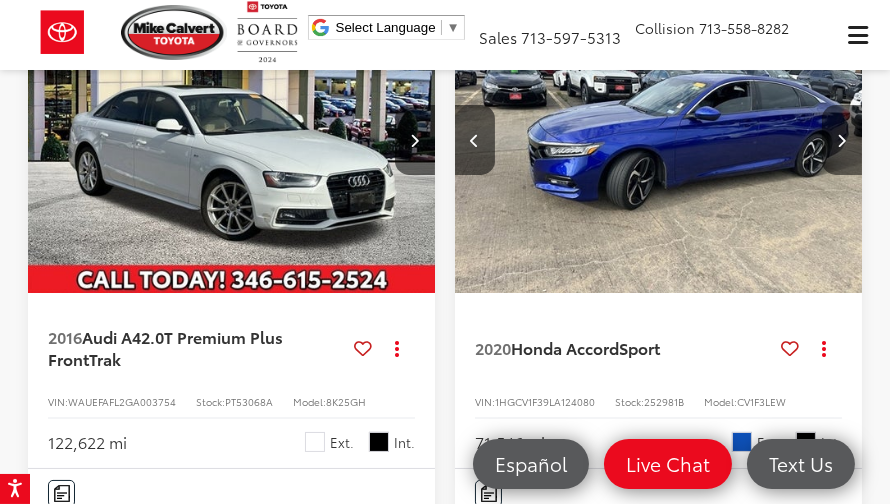 click at bounding box center (842, 140) 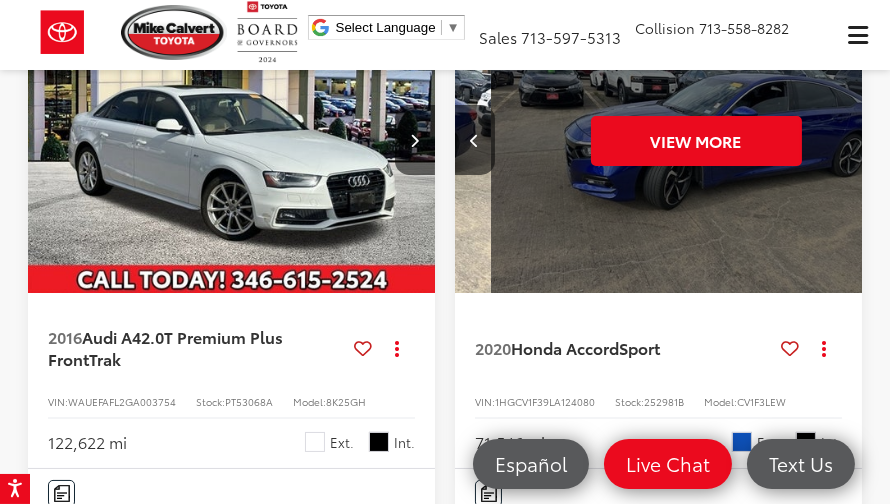 scroll, scrollTop: 0, scrollLeft: 2050, axis: horizontal 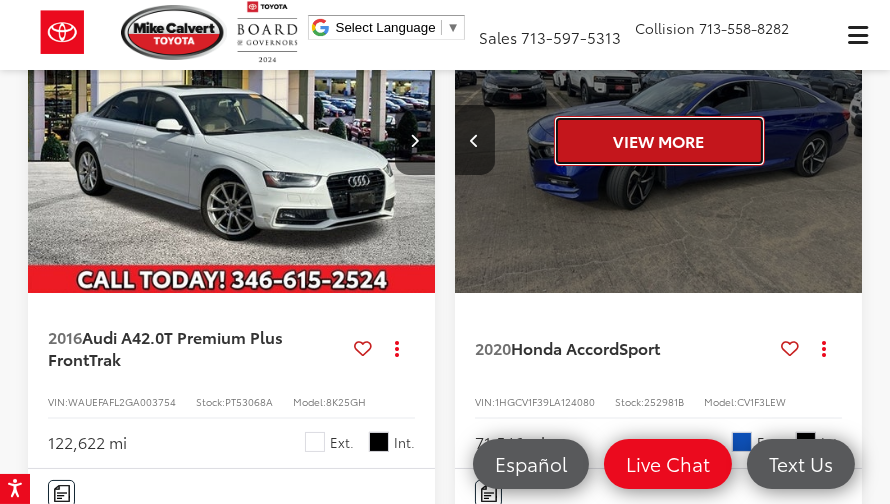 click on "View More" at bounding box center (659, 141) 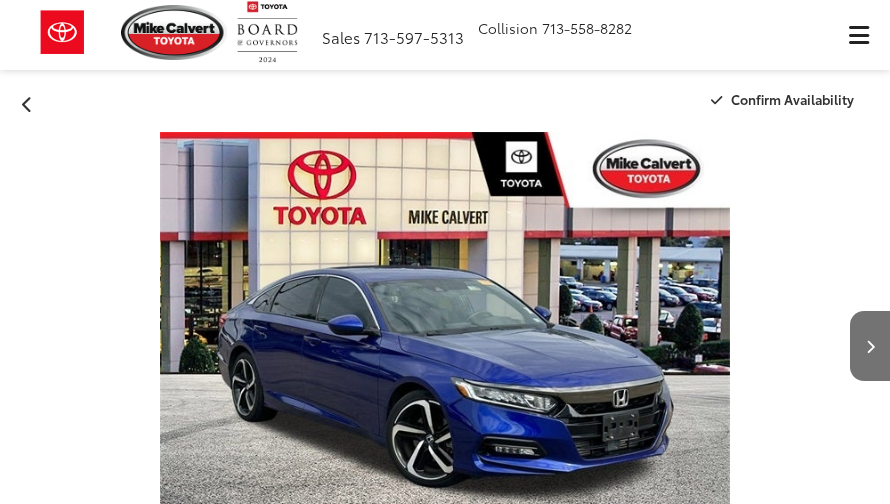 scroll, scrollTop: 0, scrollLeft: 0, axis: both 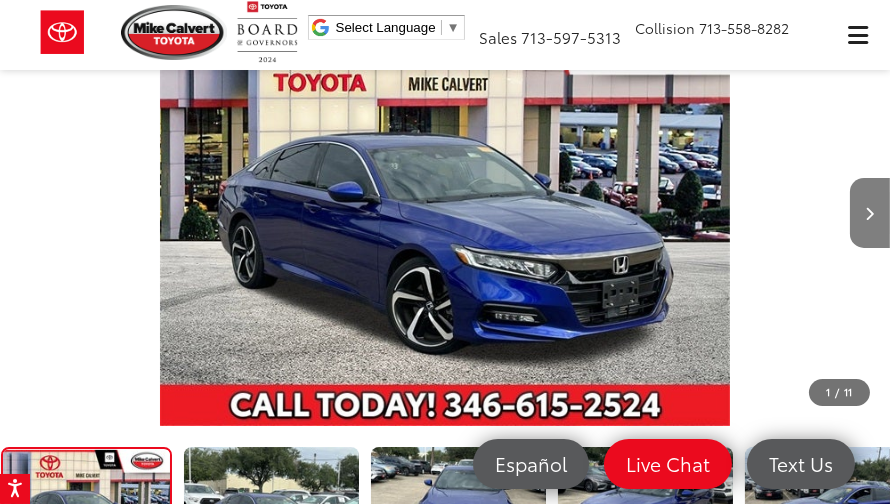 click at bounding box center (870, 213) 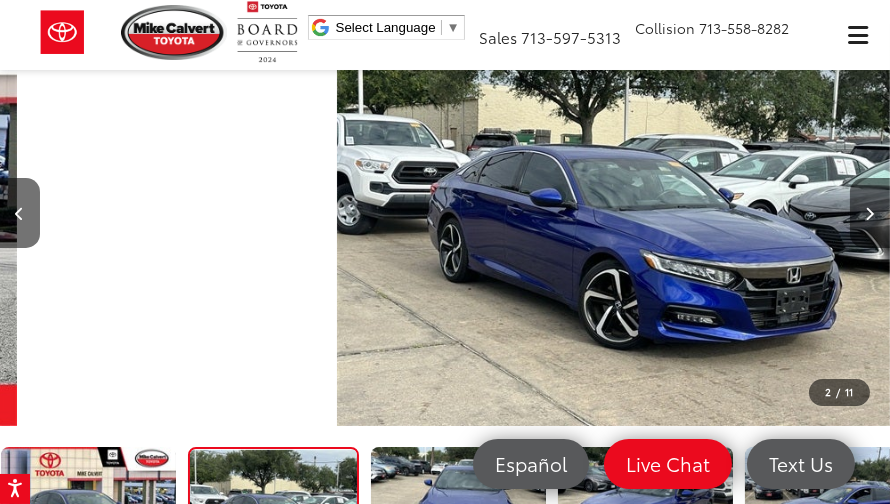 scroll, scrollTop: 0, scrollLeft: 890, axis: horizontal 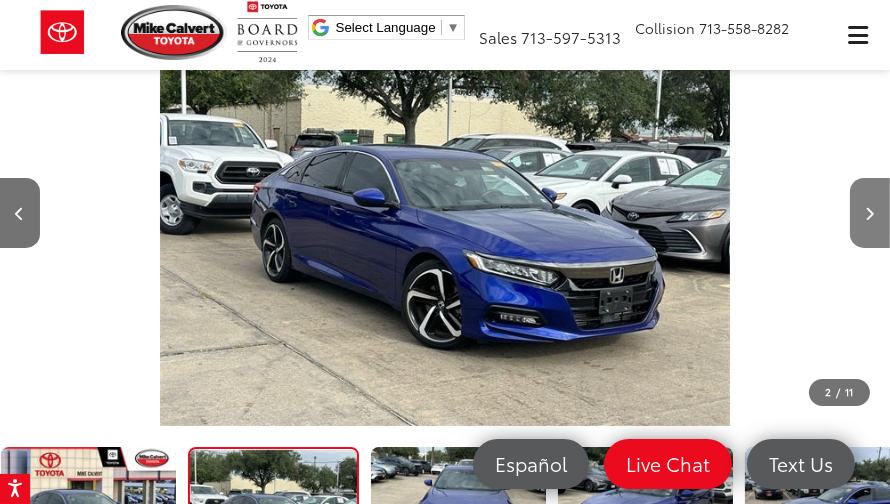 click at bounding box center (870, 213) 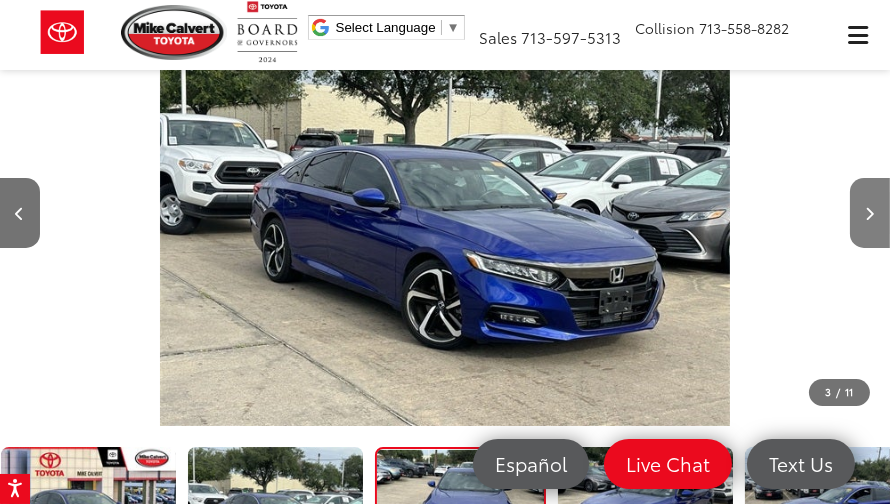 scroll, scrollTop: 0, scrollLeft: 940, axis: horizontal 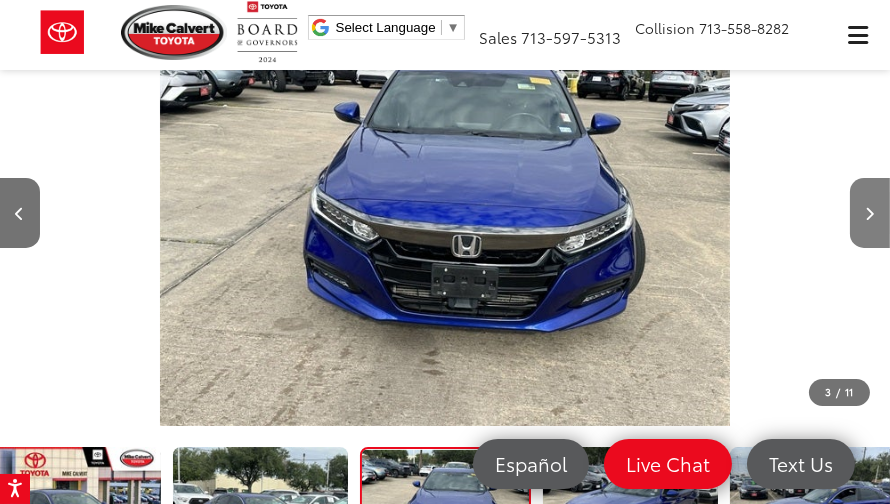 click at bounding box center [870, 213] 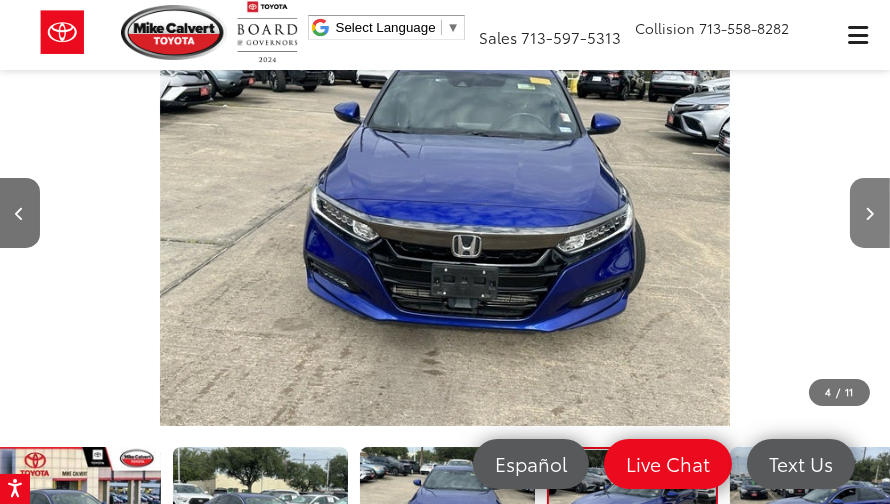 scroll, scrollTop: 0, scrollLeft: 2017, axis: horizontal 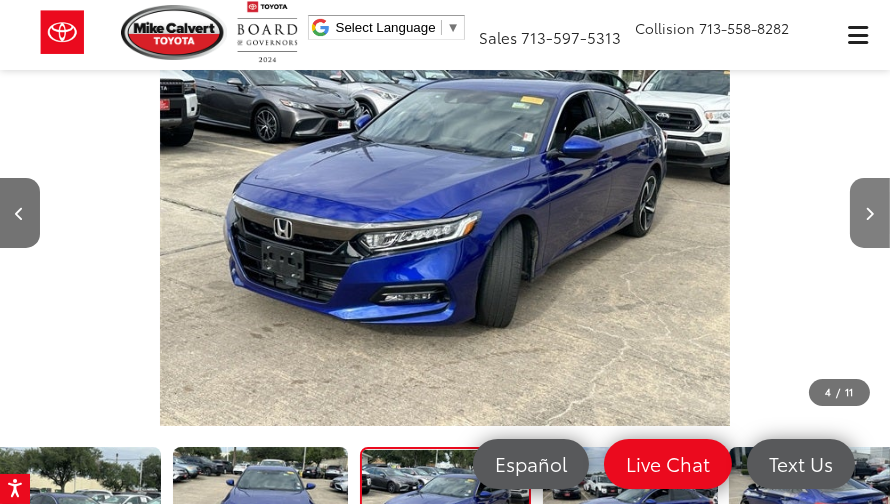 click at bounding box center [870, 213] 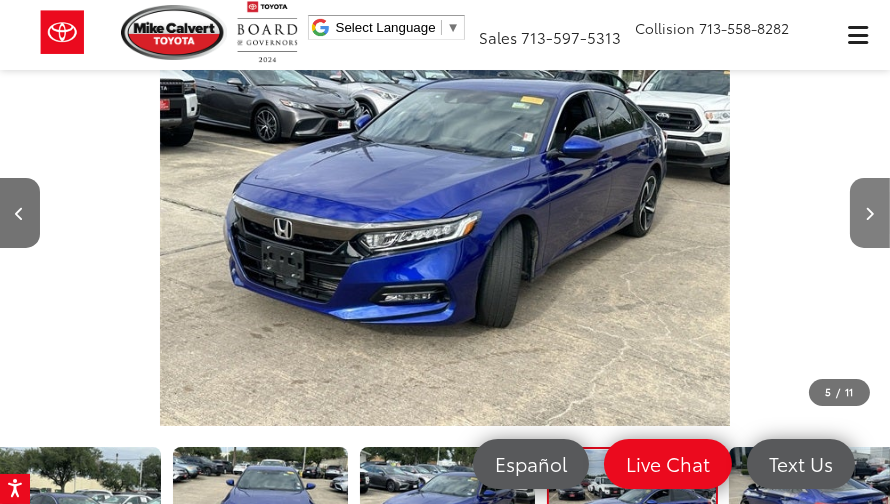 scroll, scrollTop: 0, scrollLeft: 2736, axis: horizontal 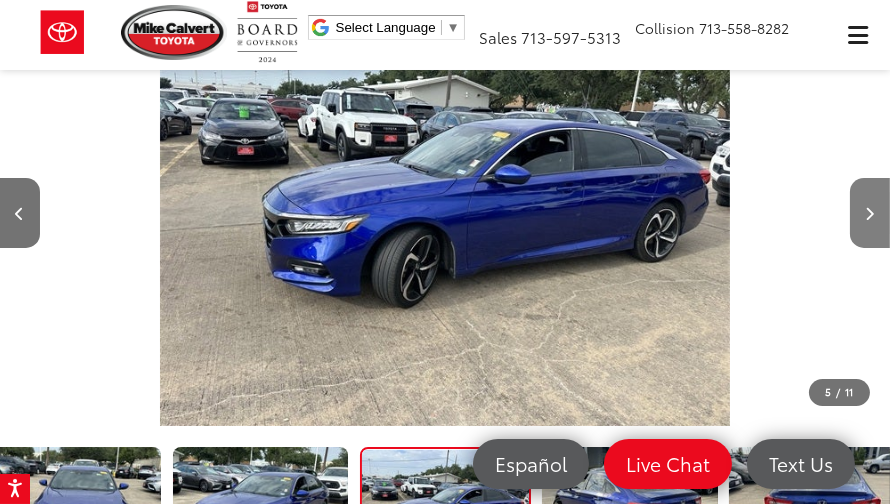 click at bounding box center [870, 213] 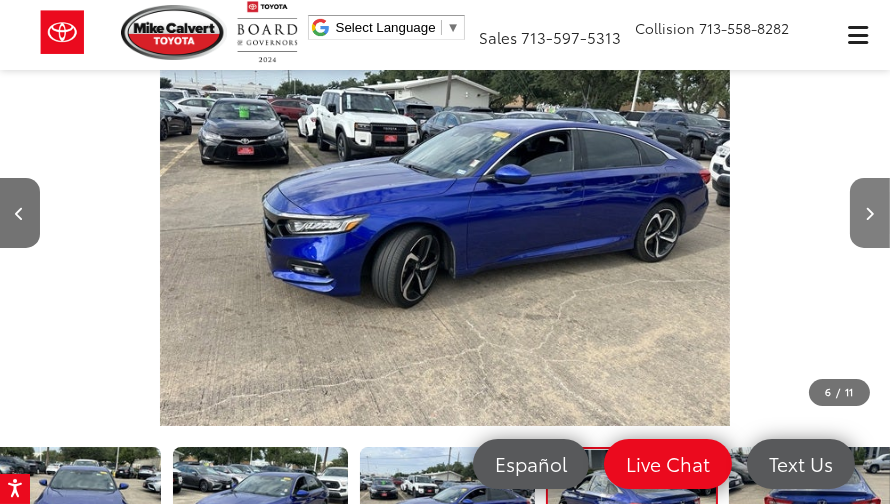 scroll, scrollTop: 0, scrollLeft: 3626, axis: horizontal 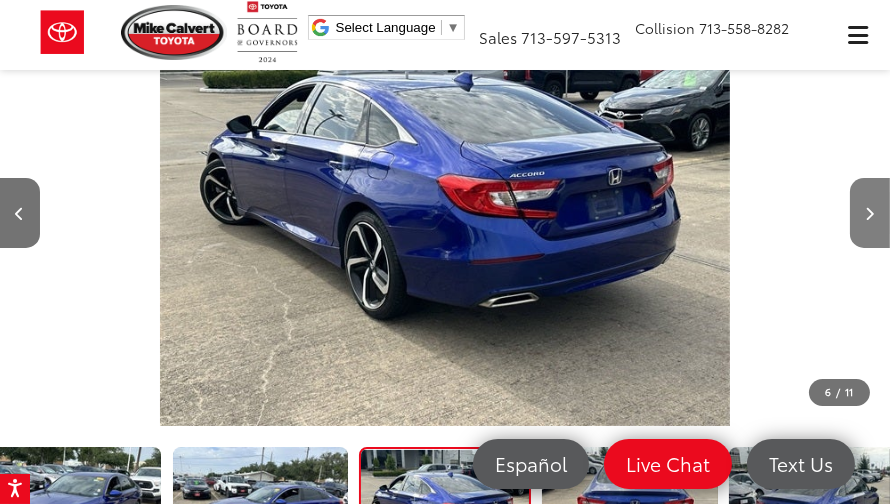 click at bounding box center [870, 213] 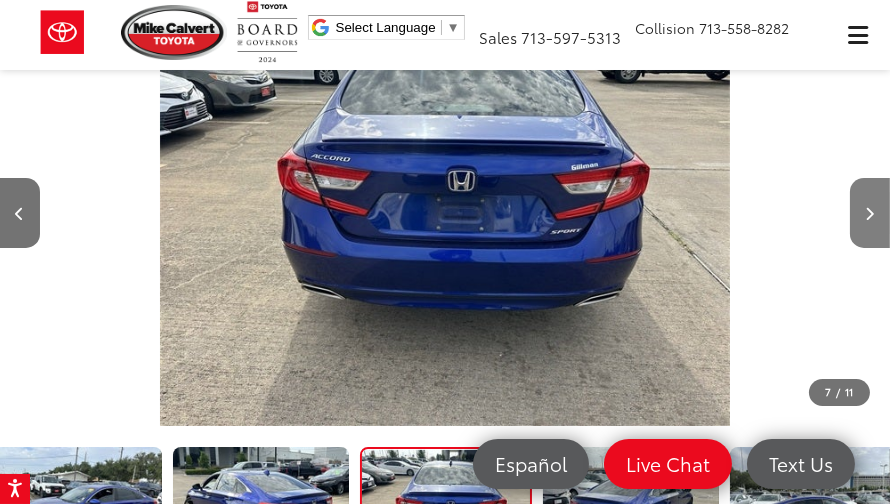 click at bounding box center [870, 213] 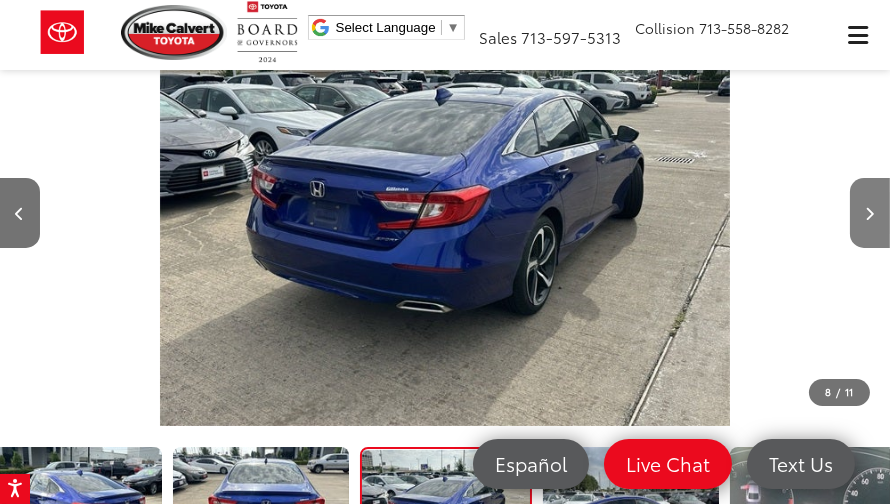 click at bounding box center (870, 213) 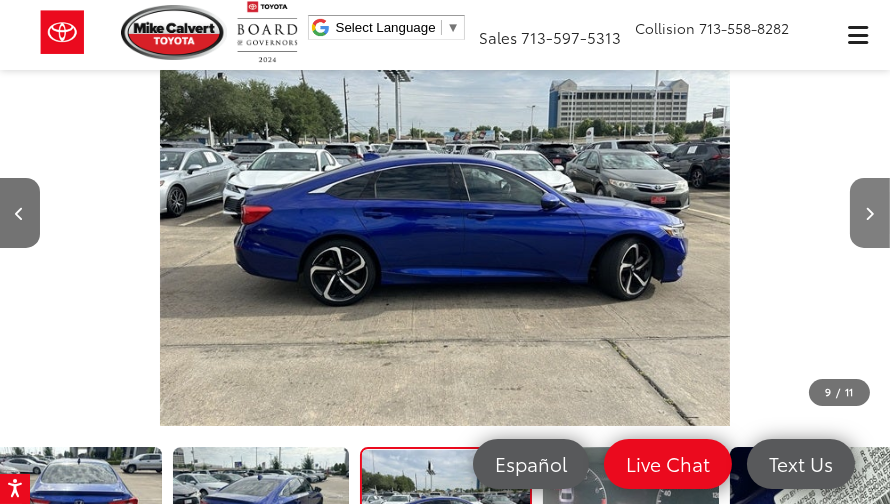 click at bounding box center (870, 213) 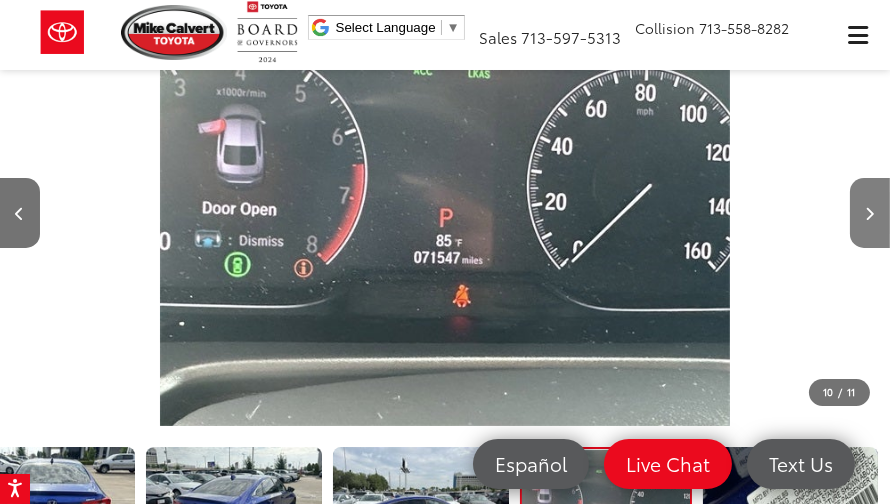 click at bounding box center (870, 213) 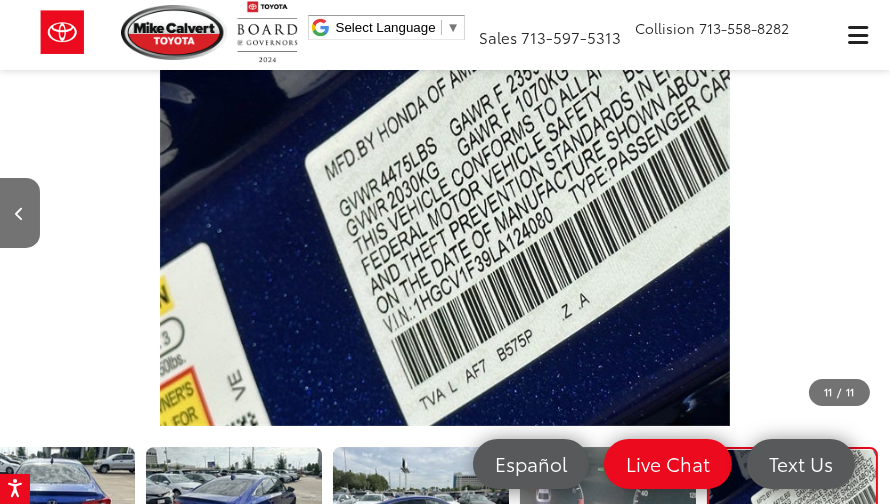 click at bounding box center [824, 212] 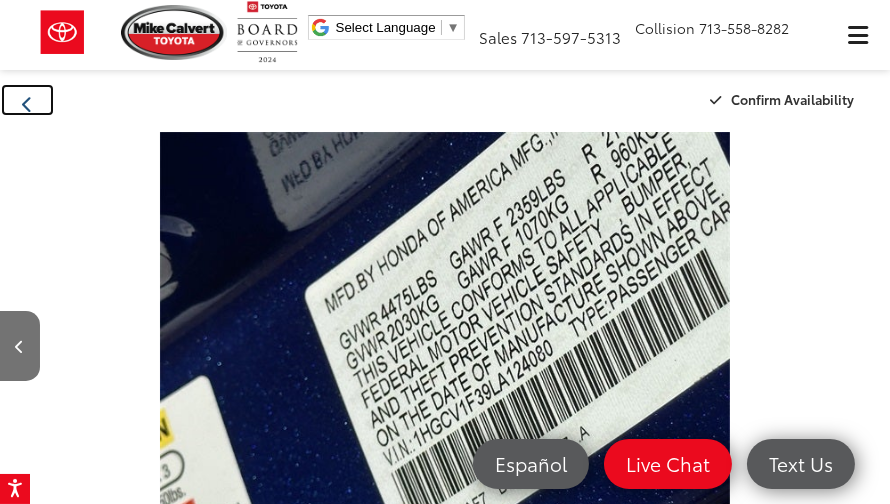 click at bounding box center [27, 104] 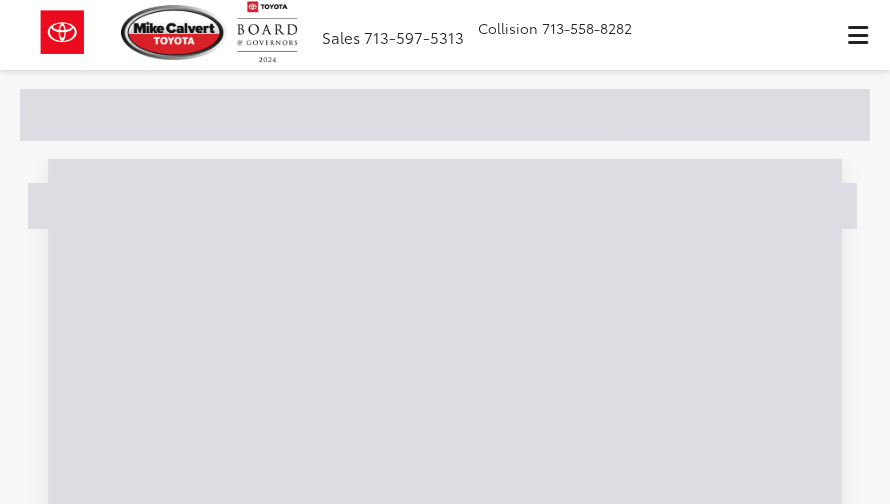 scroll, scrollTop: 104, scrollLeft: 0, axis: vertical 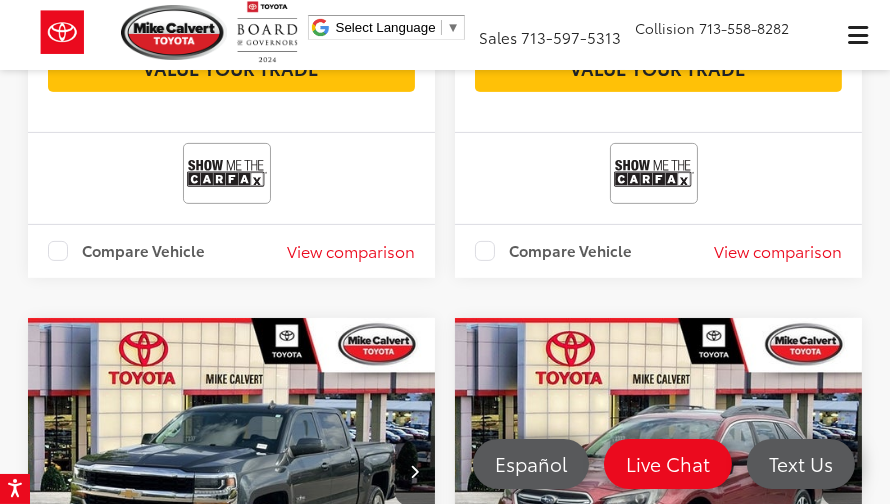 click on "View comparison" at bounding box center [778, 251] 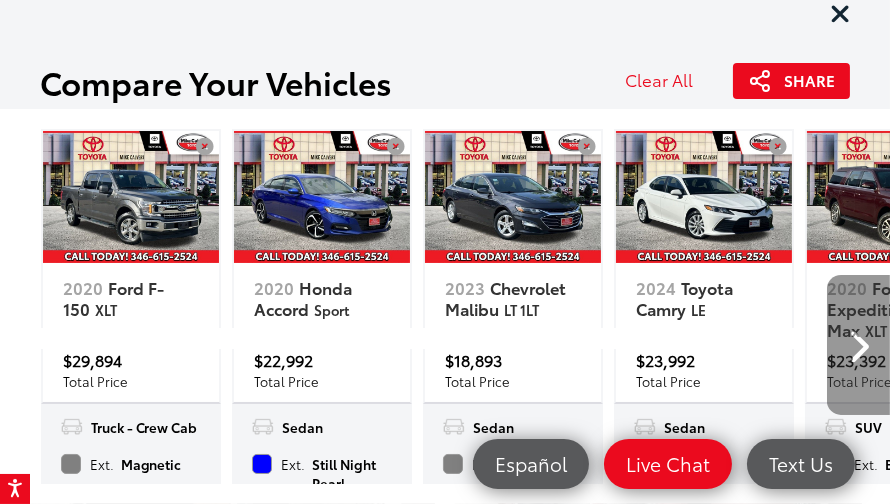 click at bounding box center (840, 13) 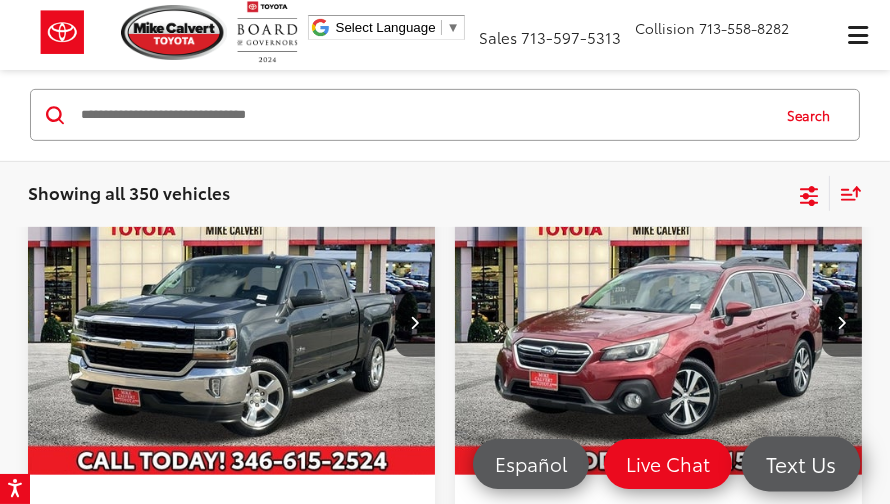 scroll, scrollTop: 1147, scrollLeft: 0, axis: vertical 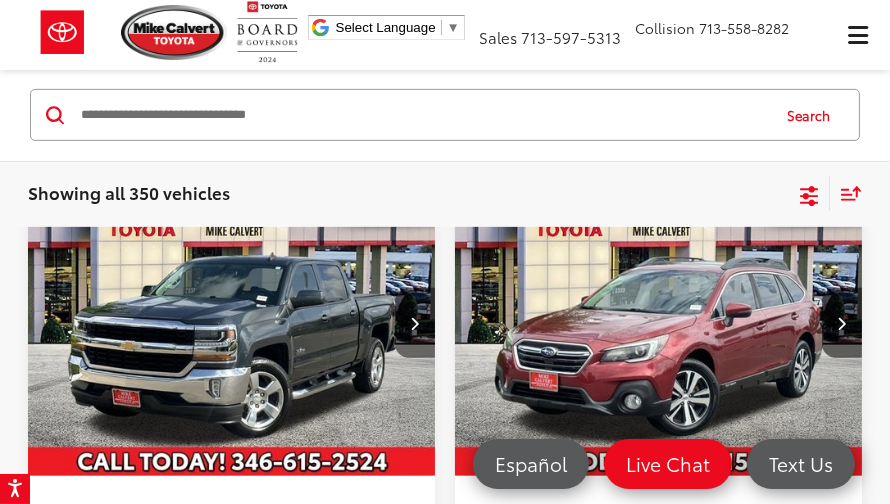 click at bounding box center [415, 323] 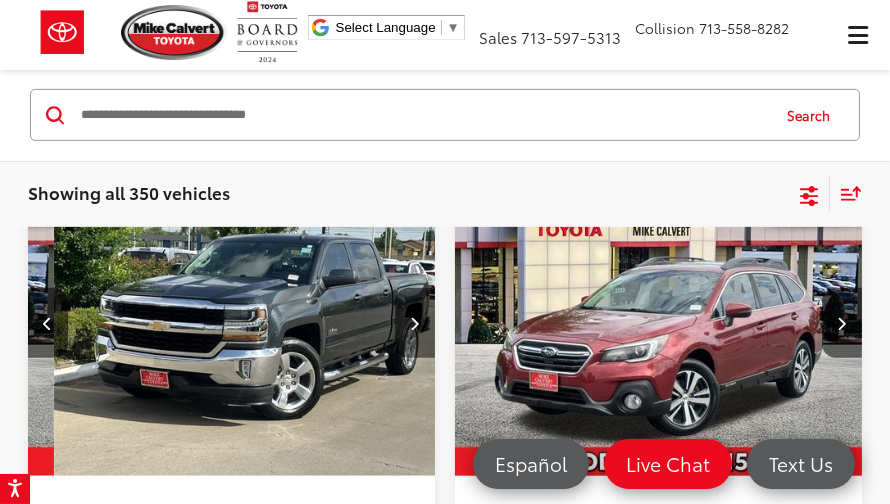 scroll, scrollTop: 0, scrollLeft: 410, axis: horizontal 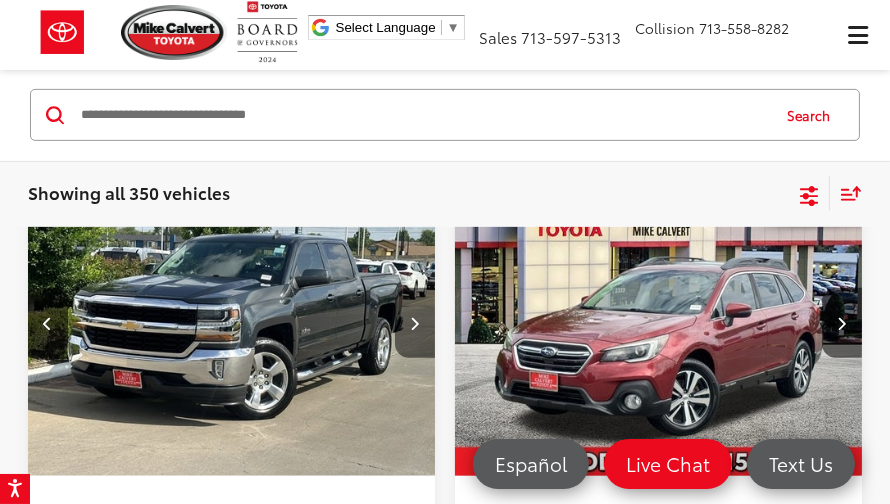 click at bounding box center [415, 323] 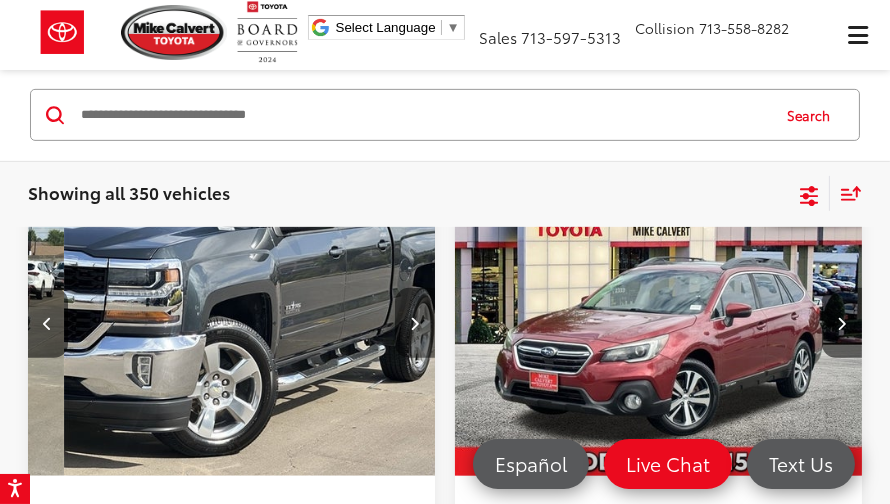 scroll, scrollTop: 0, scrollLeft: 819, axis: horizontal 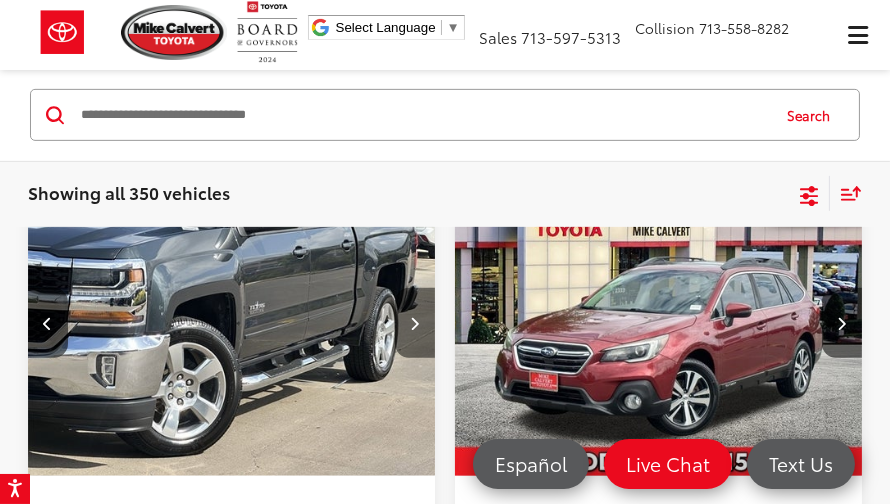 click at bounding box center (415, 323) 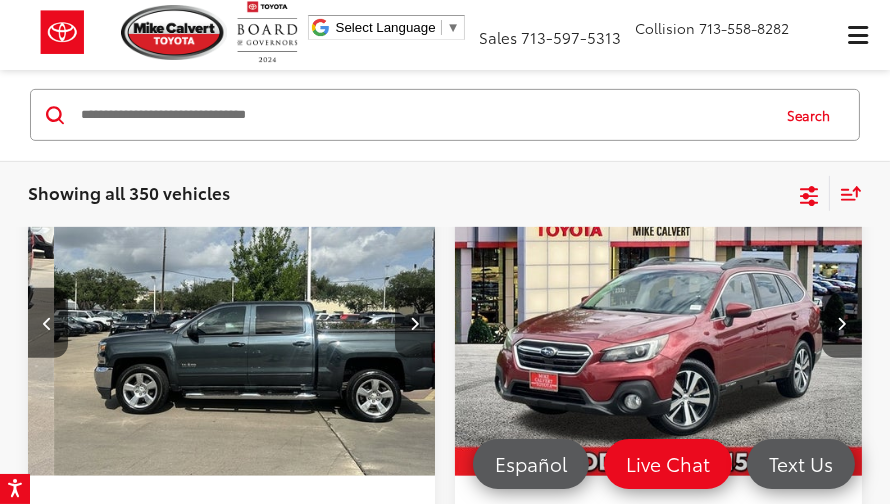 scroll, scrollTop: 0, scrollLeft: 1230, axis: horizontal 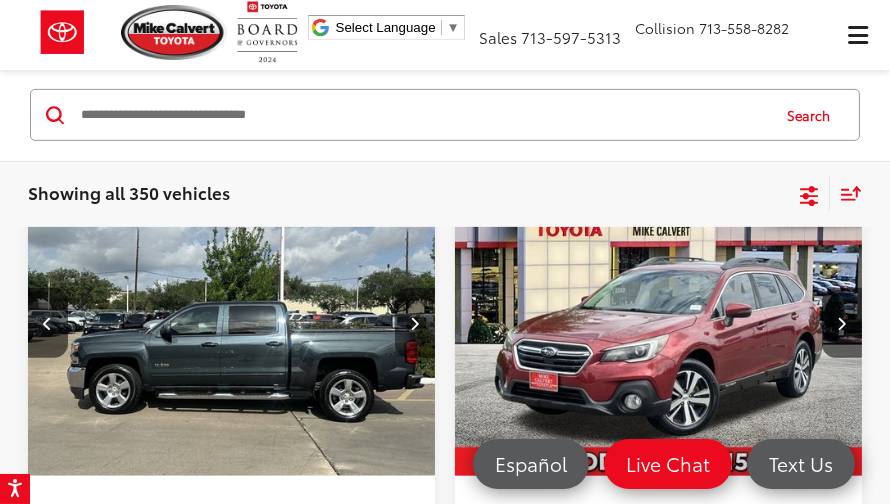click at bounding box center (415, 323) 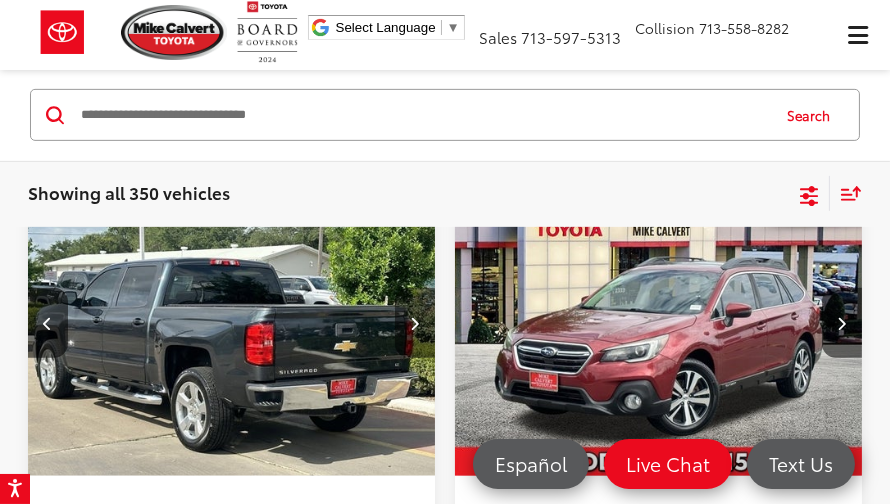 click at bounding box center [415, 323] 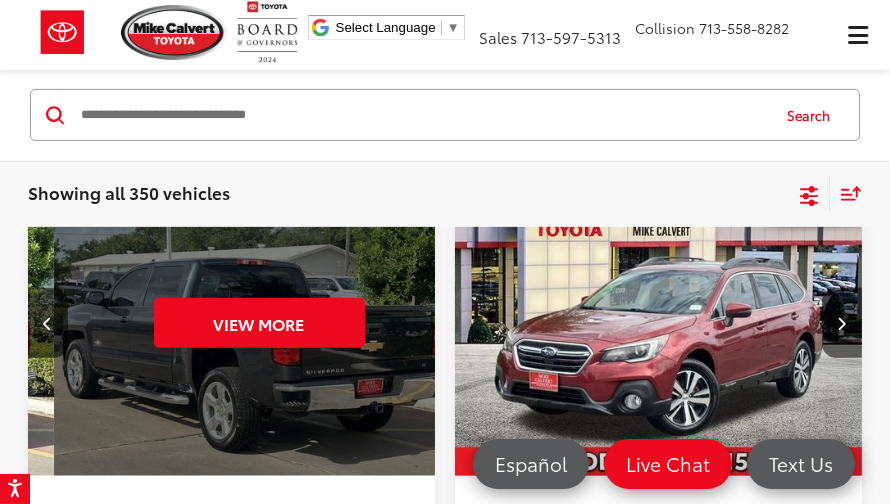 scroll, scrollTop: 0, scrollLeft: 2050, axis: horizontal 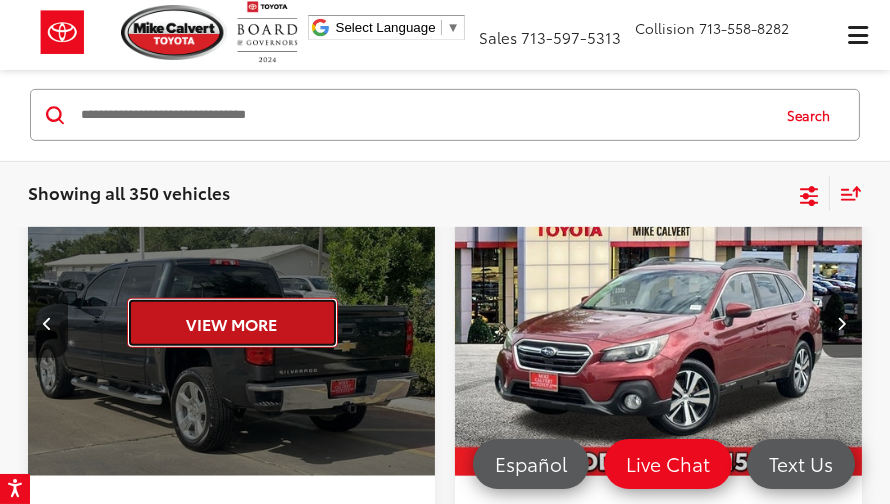 click on "View More" at bounding box center [232, 323] 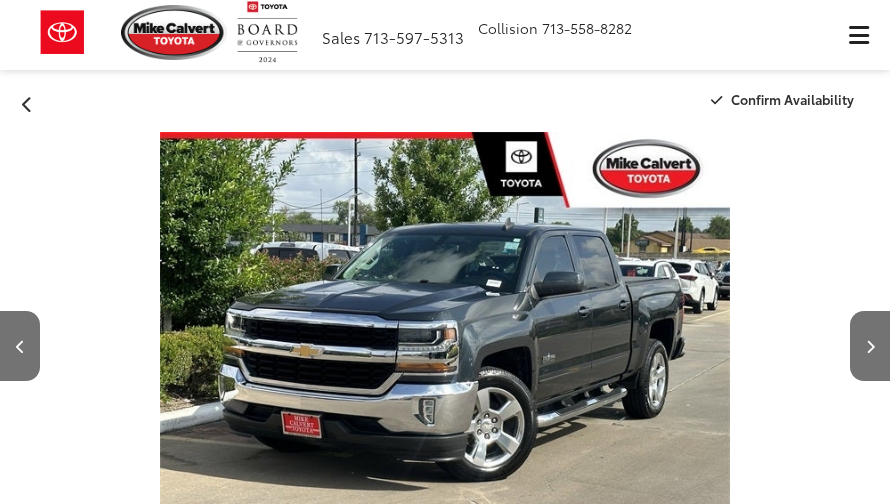 scroll, scrollTop: 0, scrollLeft: 0, axis: both 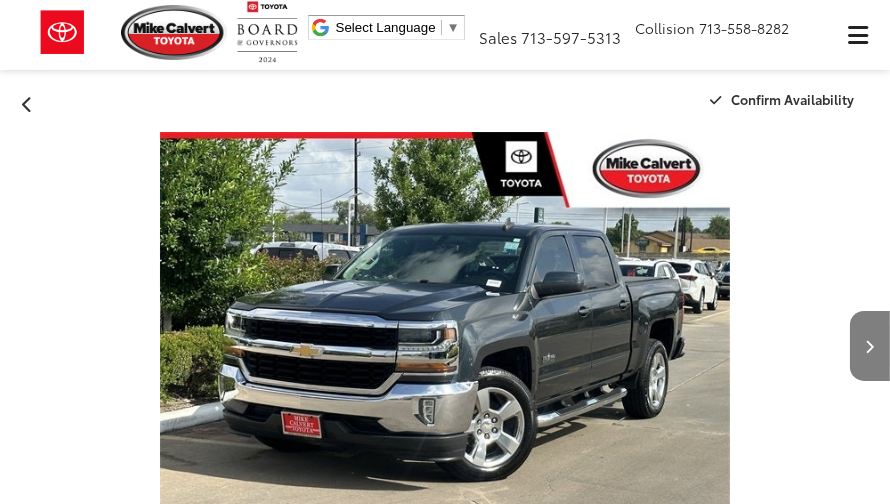 click at bounding box center (870, 346) 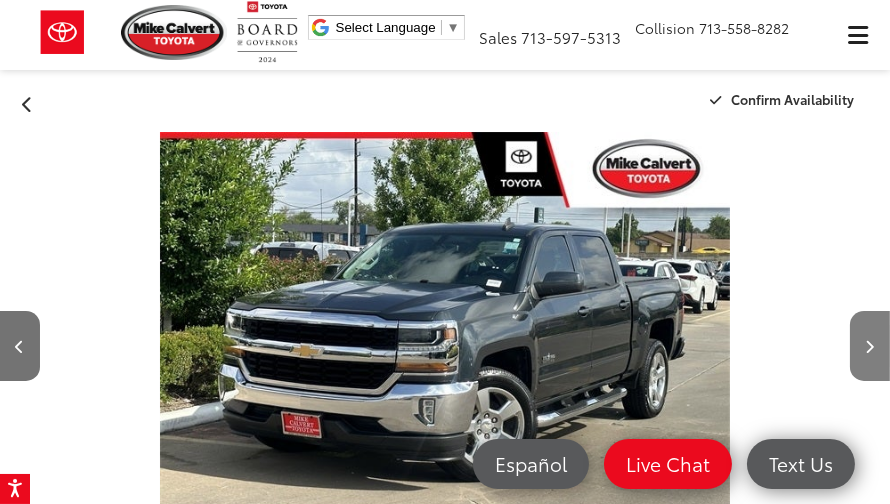 scroll, scrollTop: 0, scrollLeft: 0, axis: both 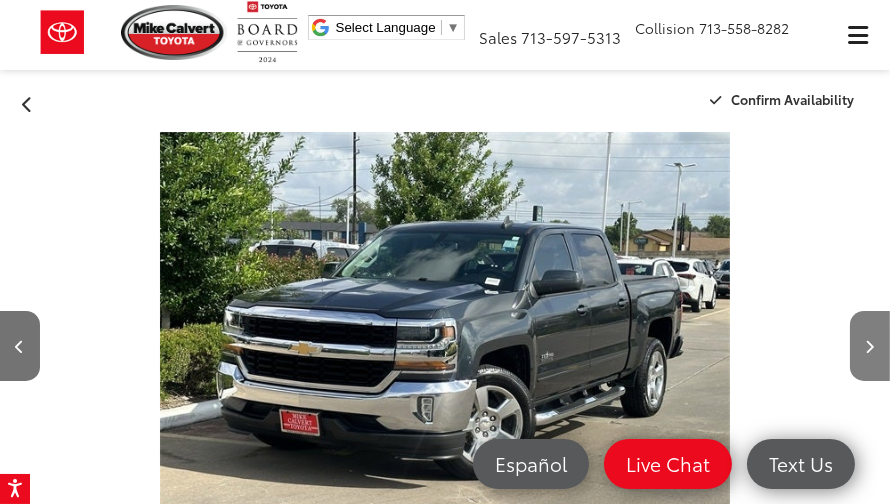 click at bounding box center [870, 346] 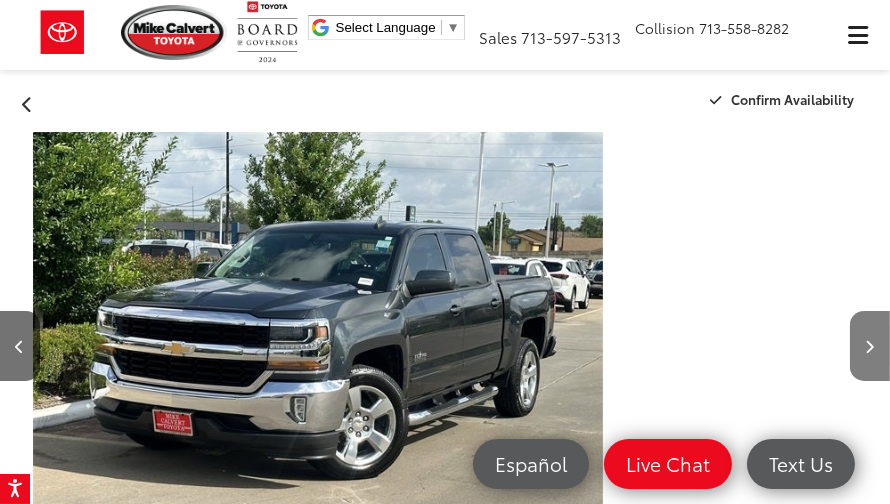 scroll, scrollTop: 0, scrollLeft: 15, axis: horizontal 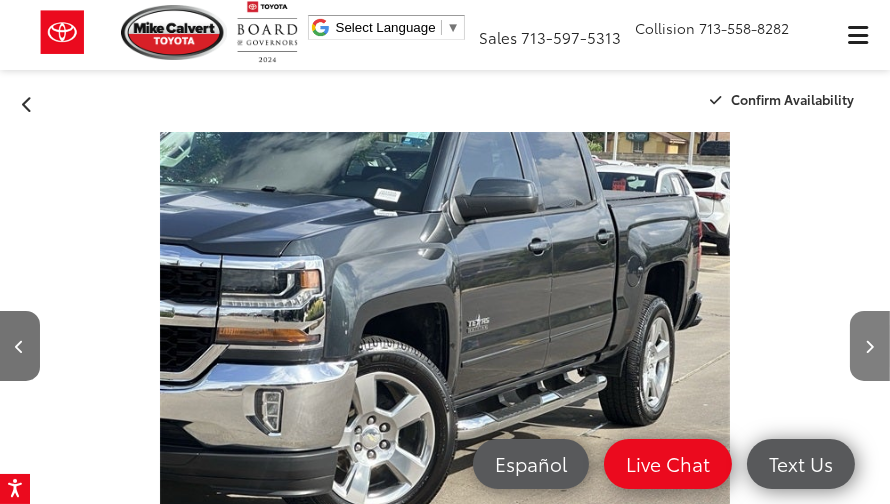 click at bounding box center [870, 346] 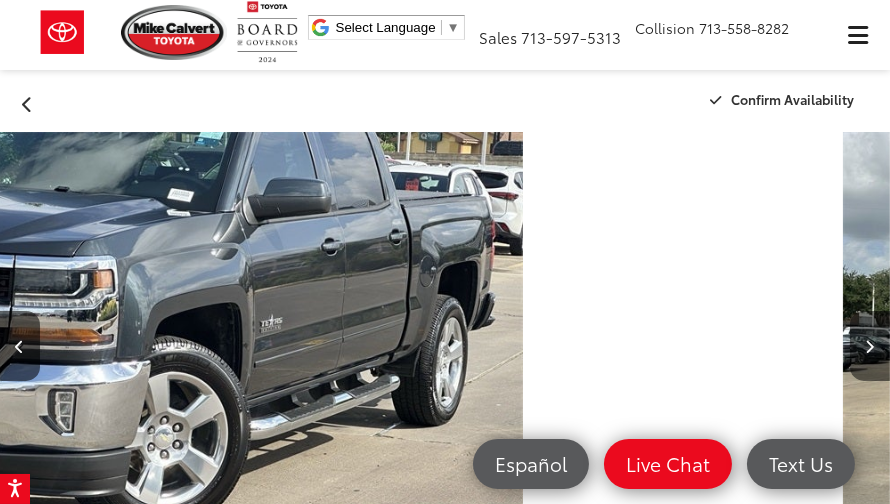 scroll, scrollTop: 0, scrollLeft: 2334, axis: horizontal 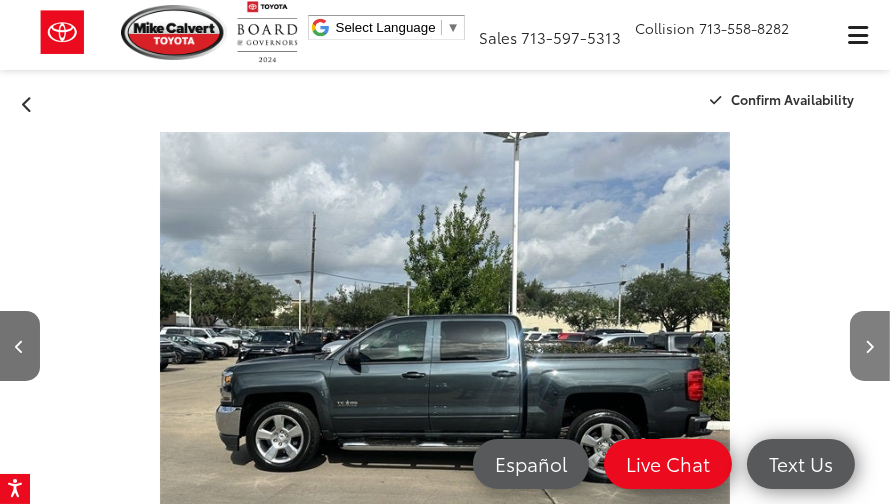 click at bounding box center (870, 346) 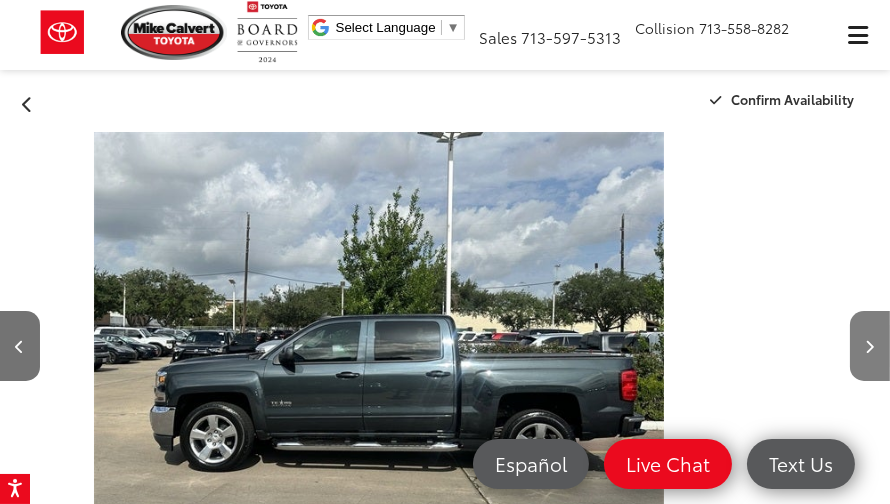 scroll, scrollTop: 0, scrollLeft: 238, axis: horizontal 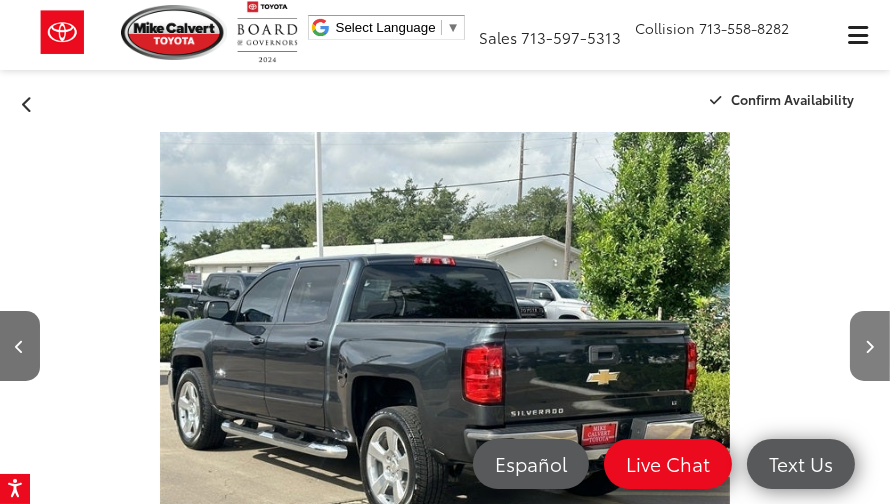 click at bounding box center [870, 346] 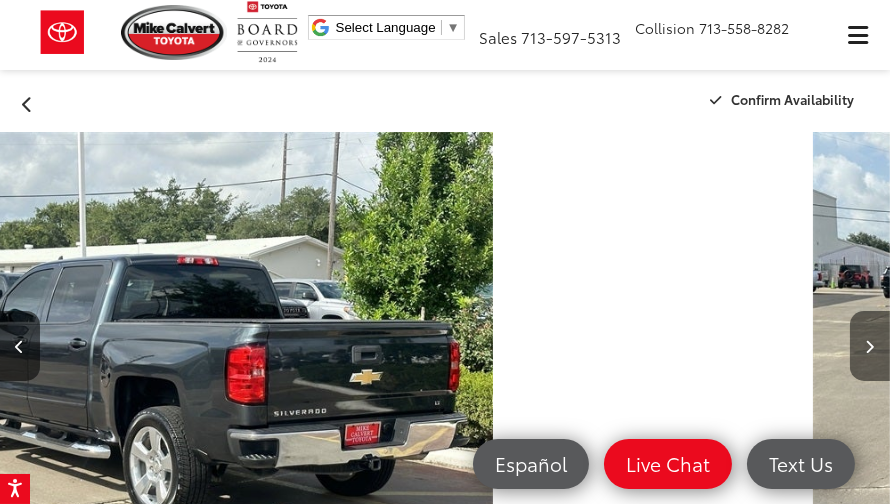 scroll, scrollTop: 0, scrollLeft: 4273, axis: horizontal 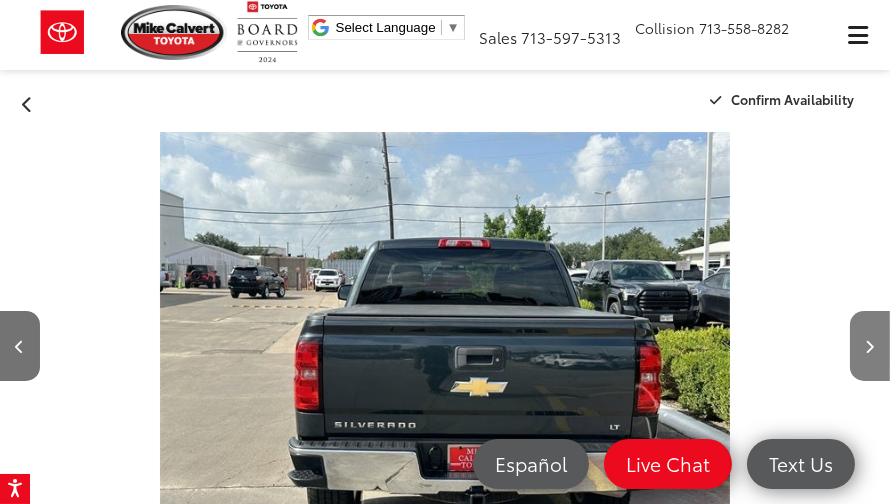 click at bounding box center [870, 346] 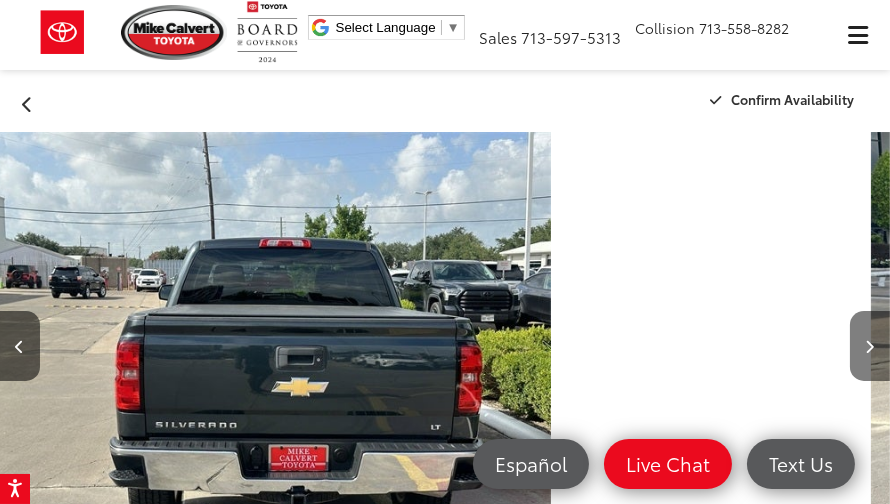 scroll, scrollTop: 0, scrollLeft: 5105, axis: horizontal 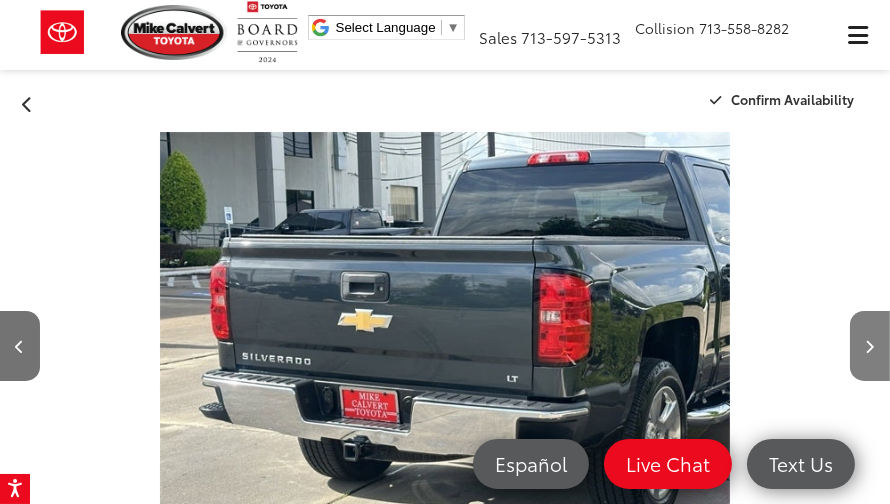 click at bounding box center (870, 346) 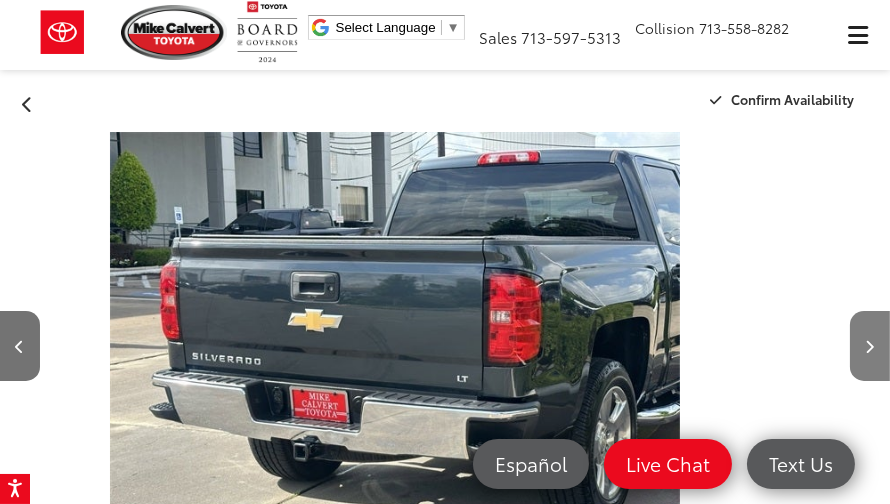 scroll, scrollTop: 0, scrollLeft: 789, axis: horizontal 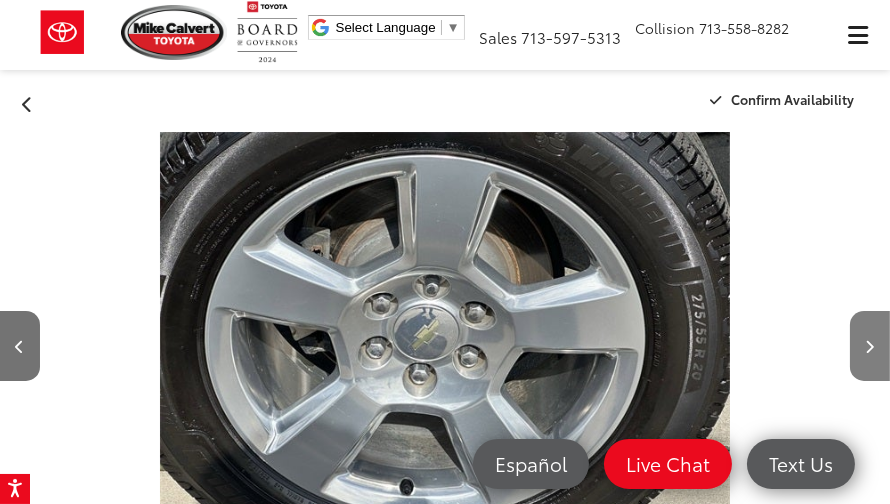 click at bounding box center [870, 346] 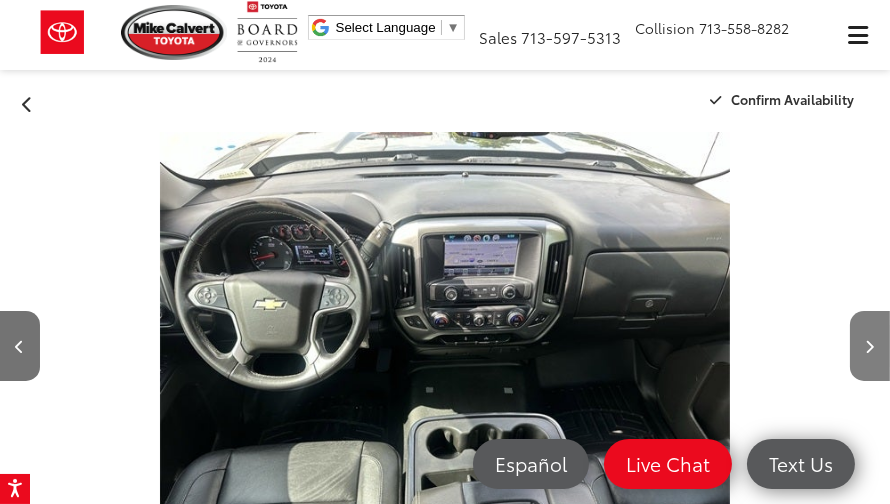 click at bounding box center [870, 346] 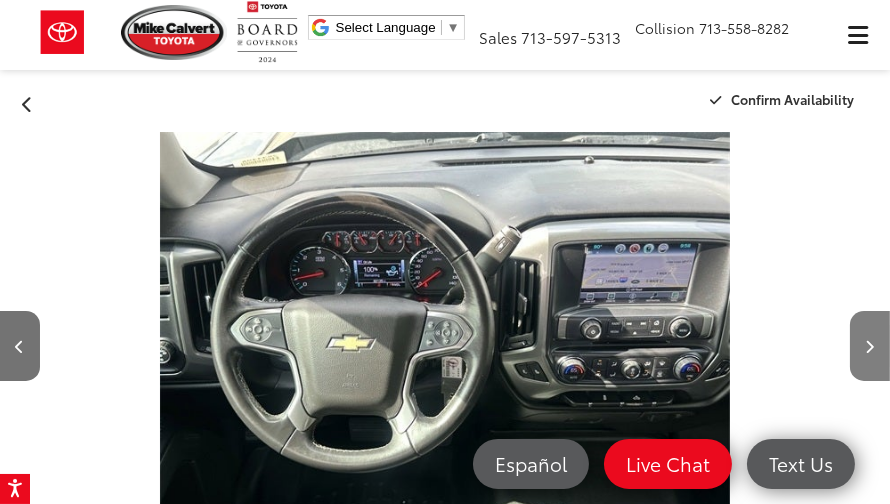 click at bounding box center (870, 346) 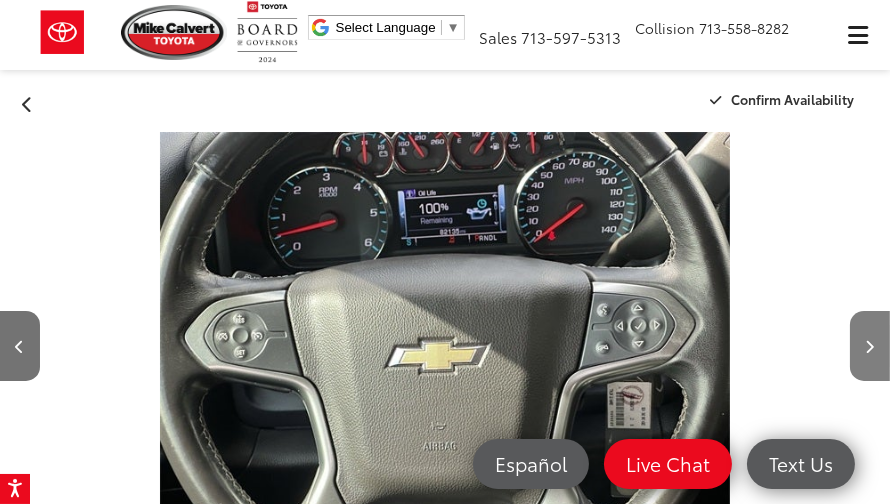 click at bounding box center [870, 346] 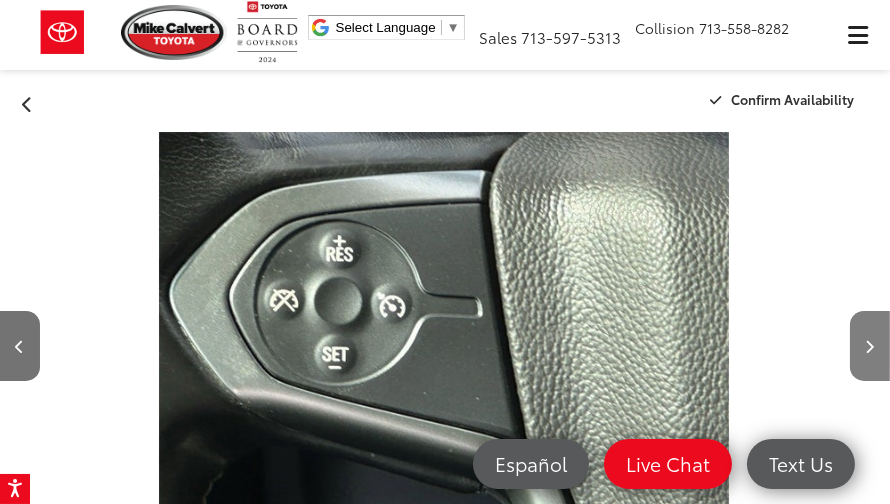 click at bounding box center (870, 346) 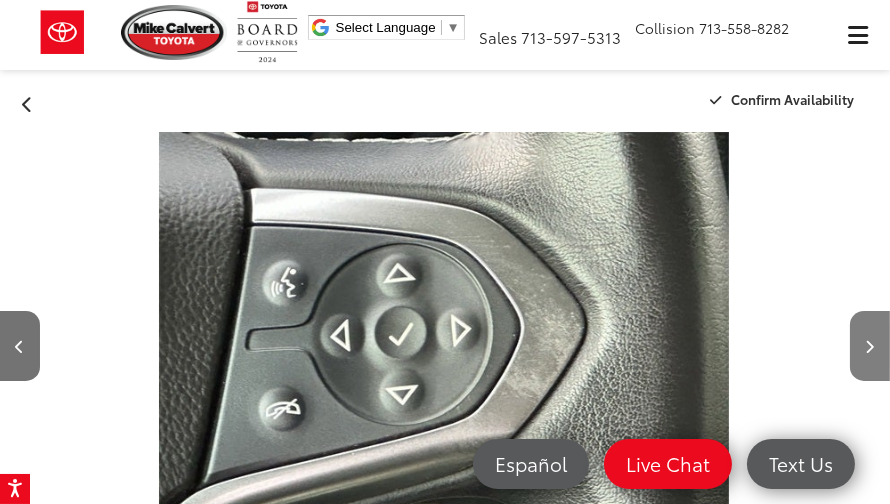 click at bounding box center (870, 346) 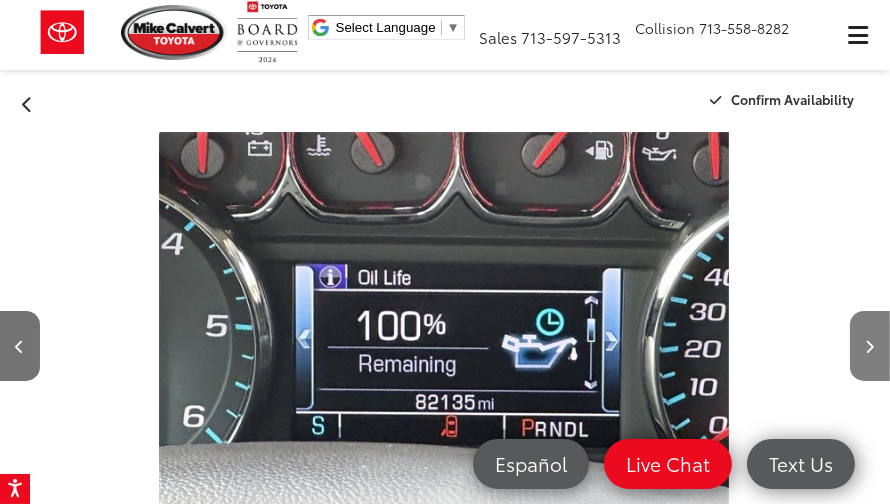 click at bounding box center (870, 346) 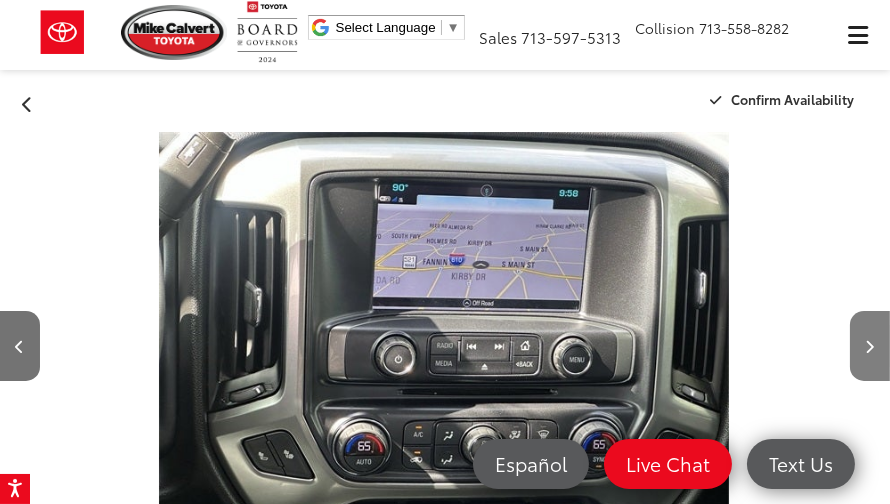 click at bounding box center [870, 346] 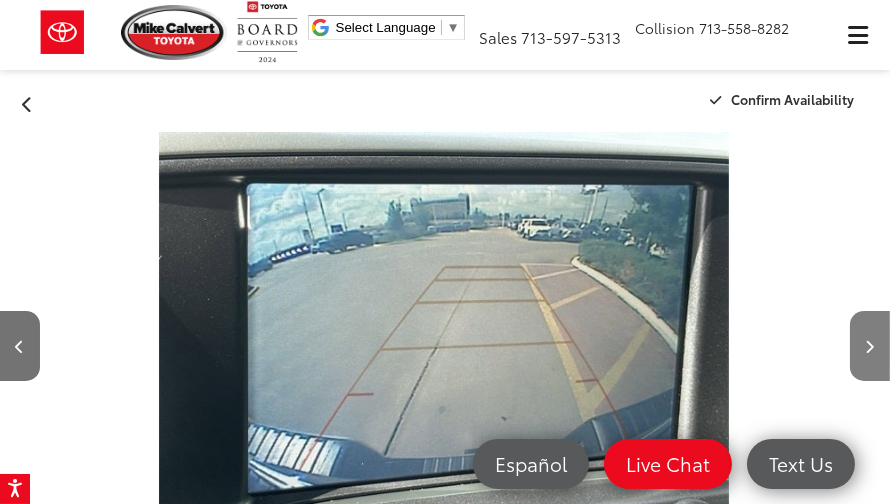 click at bounding box center (870, 346) 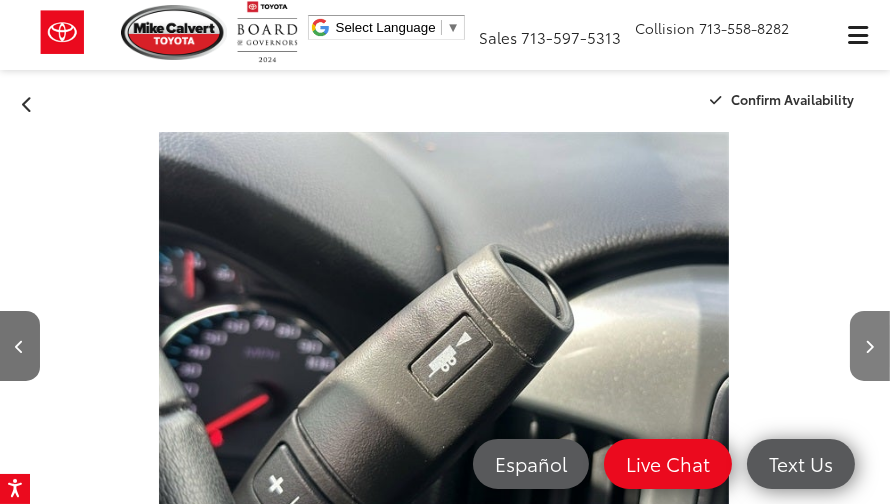 click at bounding box center [870, 346] 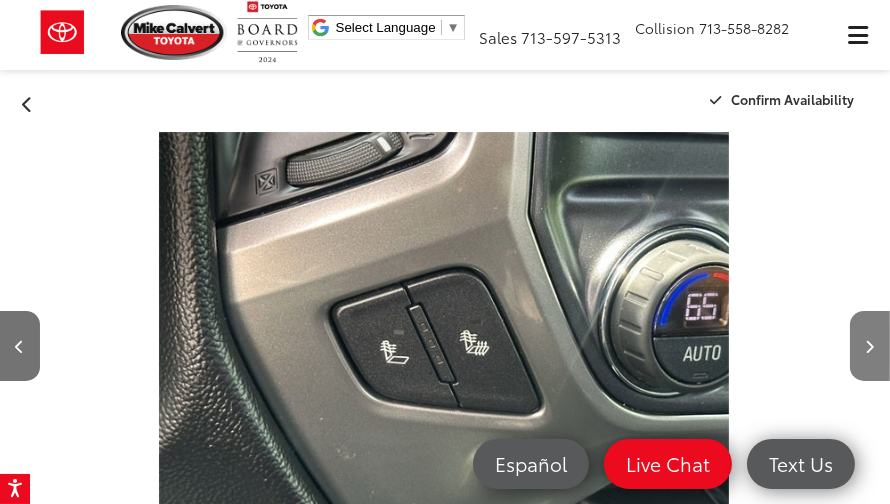 click at bounding box center (870, 346) 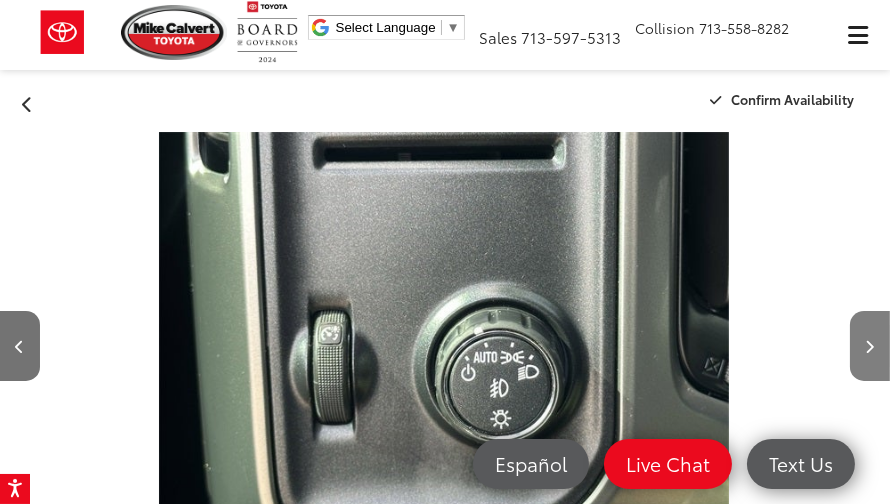 click at bounding box center (870, 346) 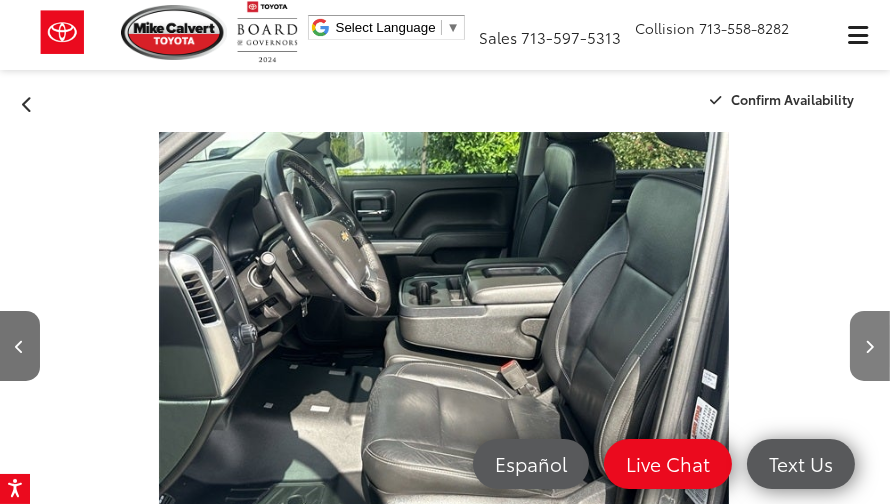 click at bounding box center [870, 346] 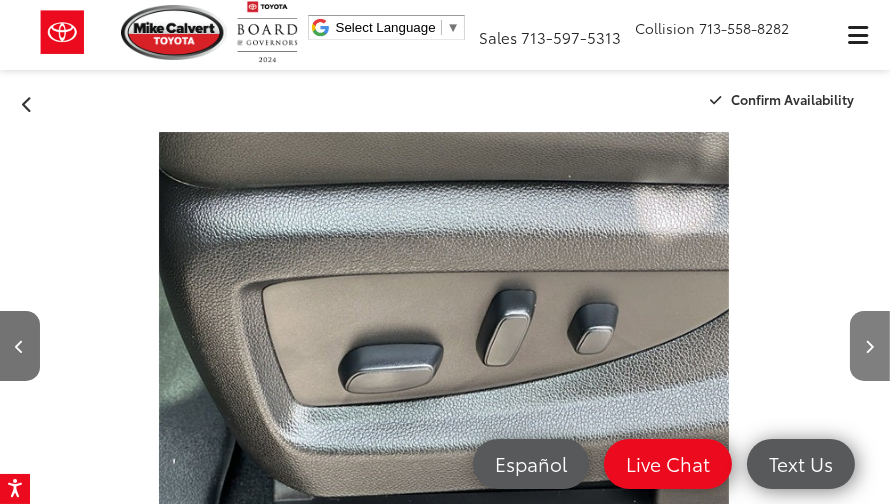 click at bounding box center (870, 346) 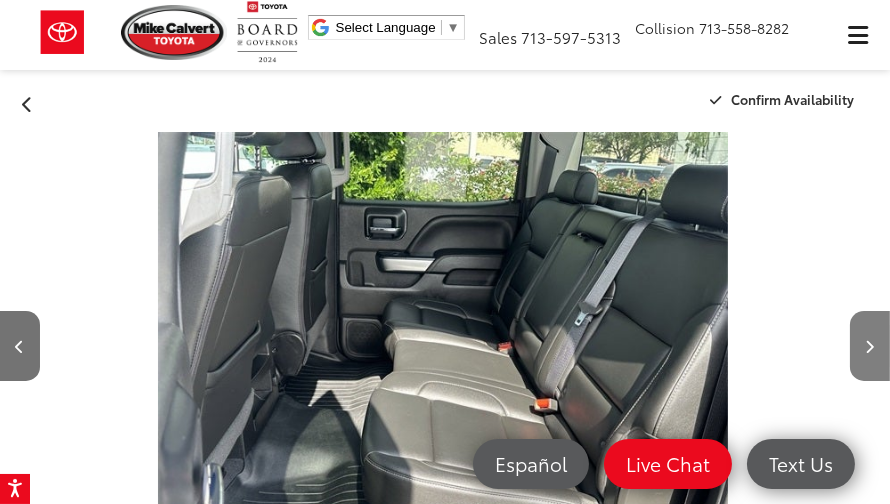 click at bounding box center [870, 346] 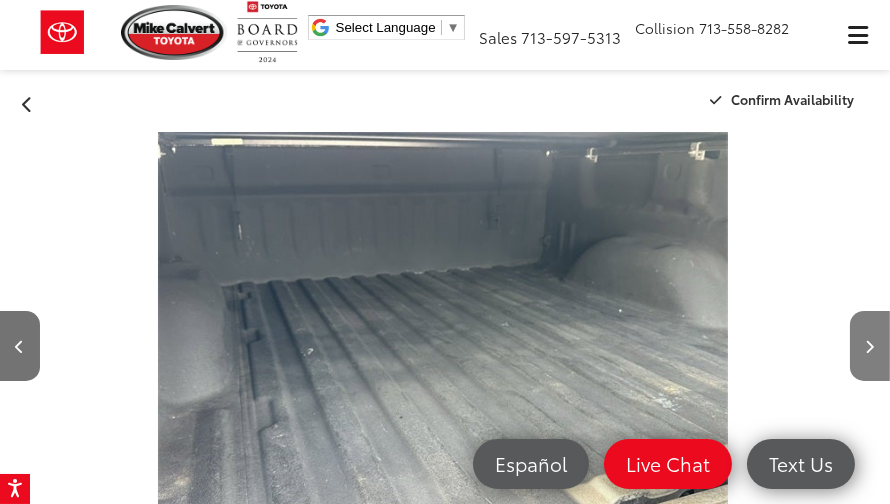 click at bounding box center [870, 346] 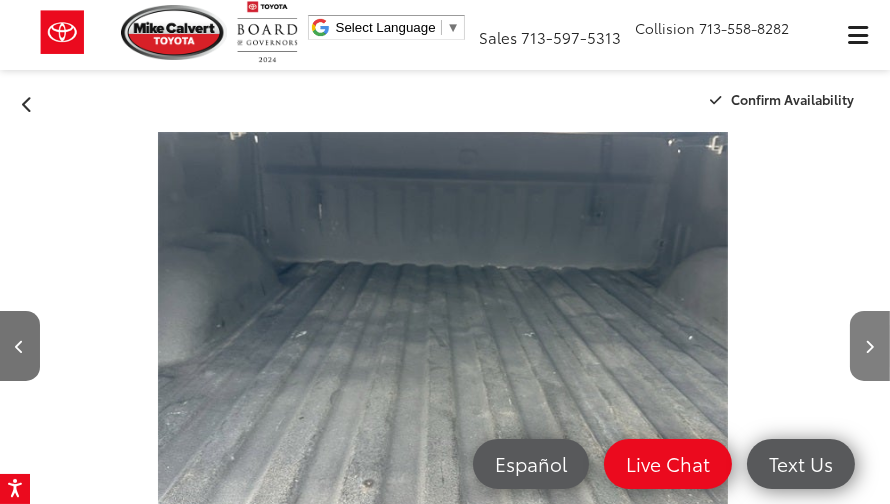 click at bounding box center (870, 346) 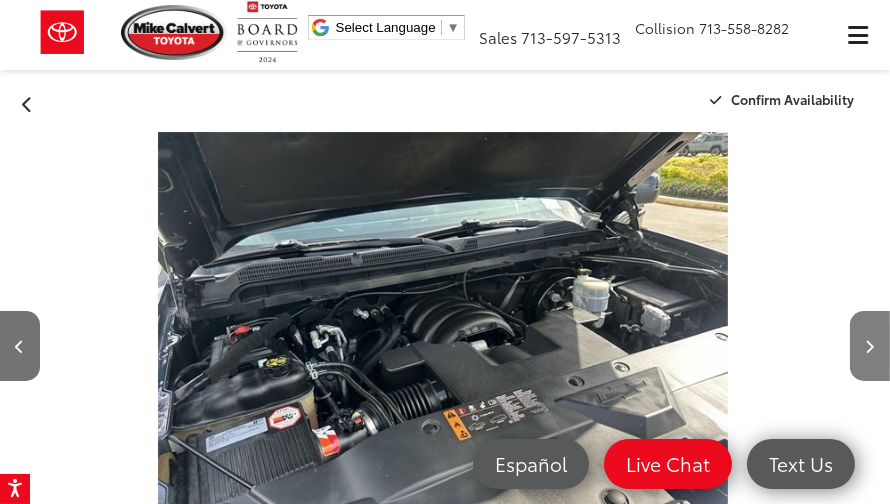 click at bounding box center (870, 346) 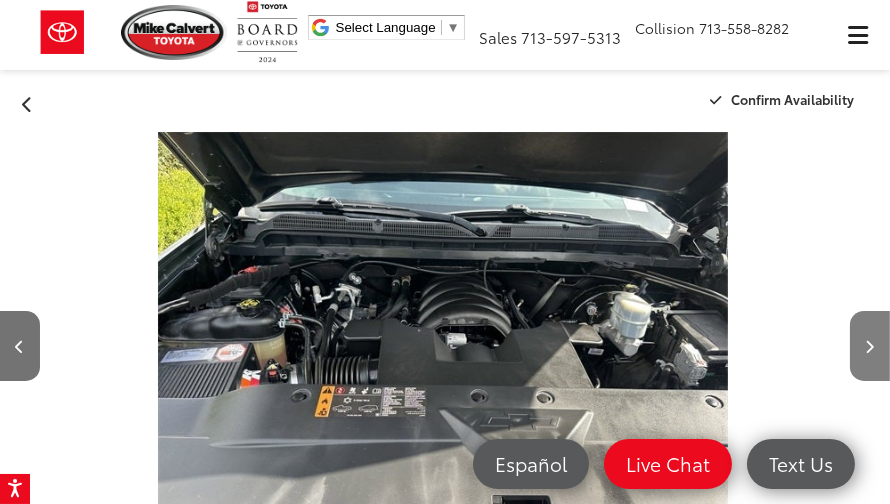 click at bounding box center (870, 346) 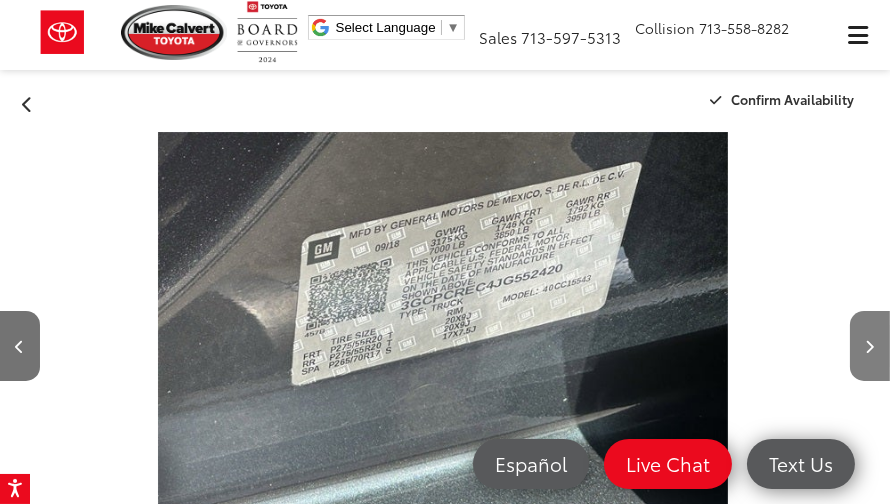 click at bounding box center (870, 346) 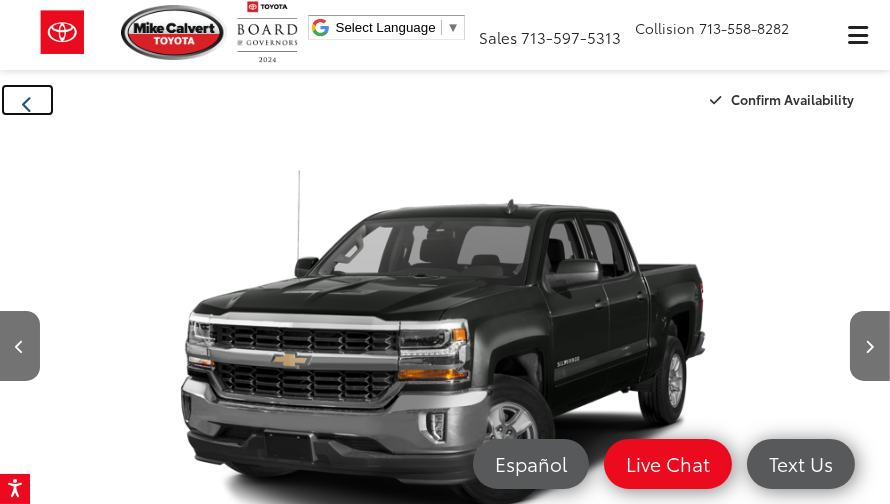 click at bounding box center (27, 104) 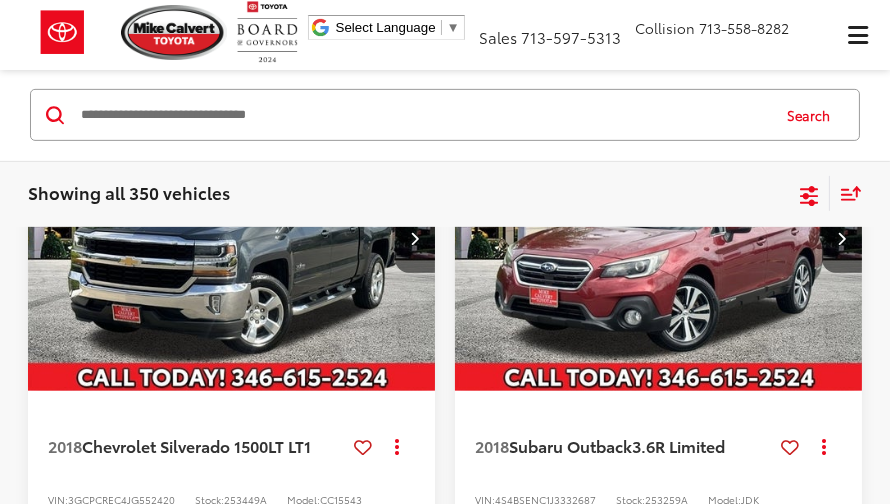 scroll, scrollTop: 1147, scrollLeft: 0, axis: vertical 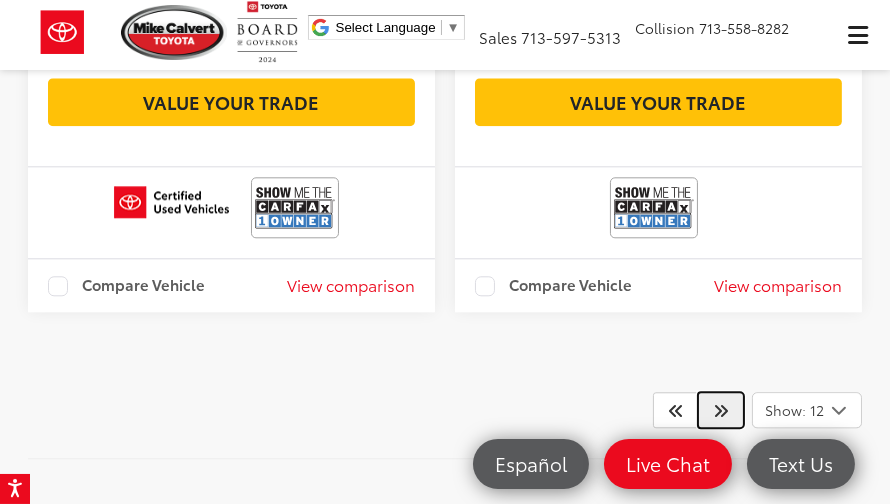 click at bounding box center [721, 410] 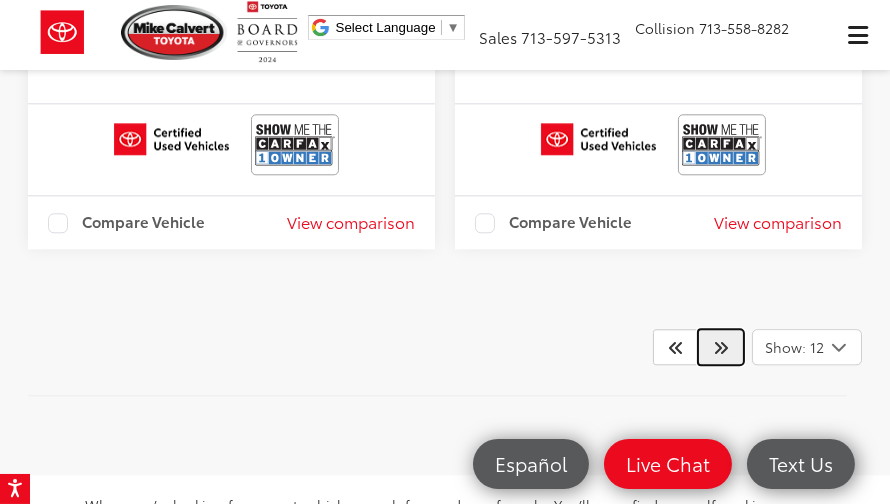scroll, scrollTop: 6200, scrollLeft: 0, axis: vertical 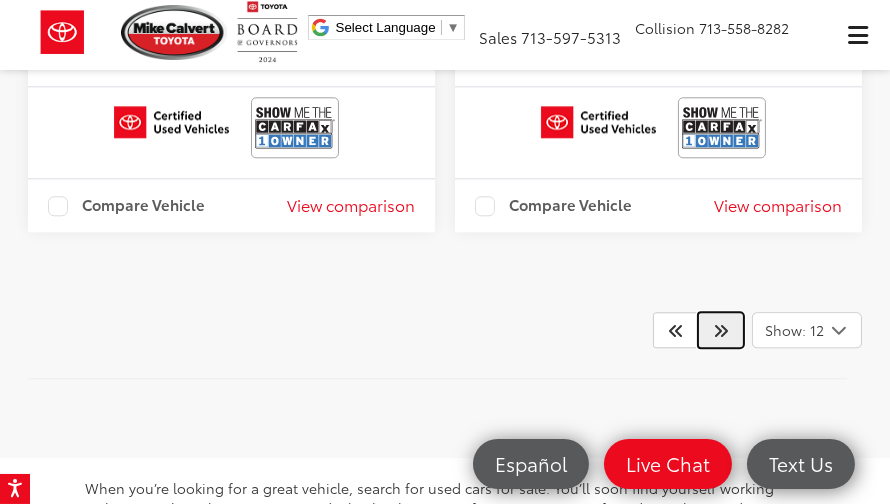 click at bounding box center (721, 330) 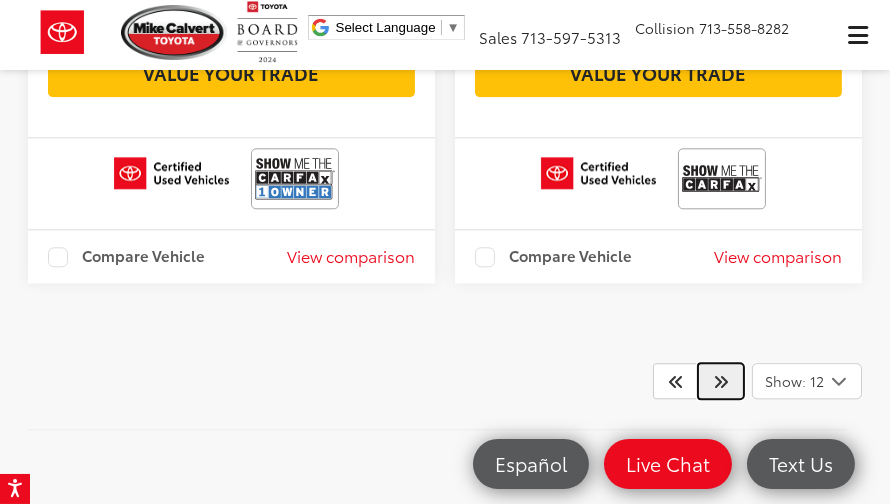 scroll, scrollTop: 6189, scrollLeft: 0, axis: vertical 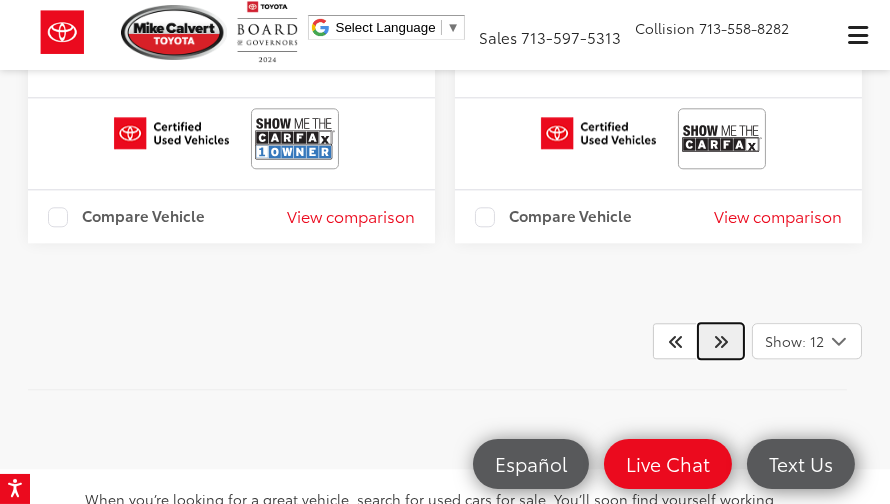 click at bounding box center [721, 341] 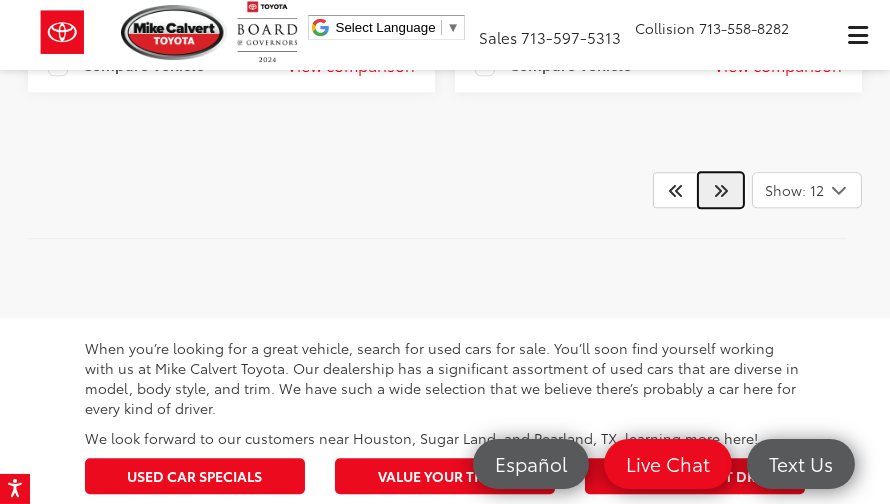 scroll, scrollTop: 6336, scrollLeft: 0, axis: vertical 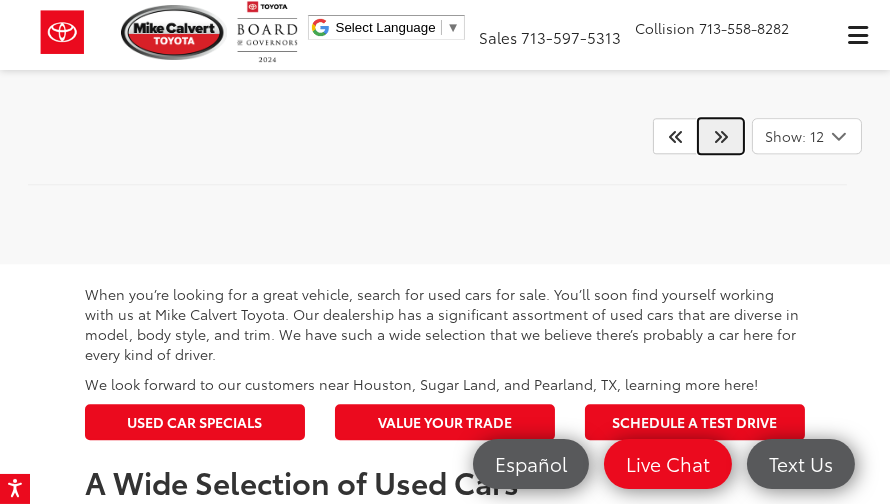 click at bounding box center [721, 136] 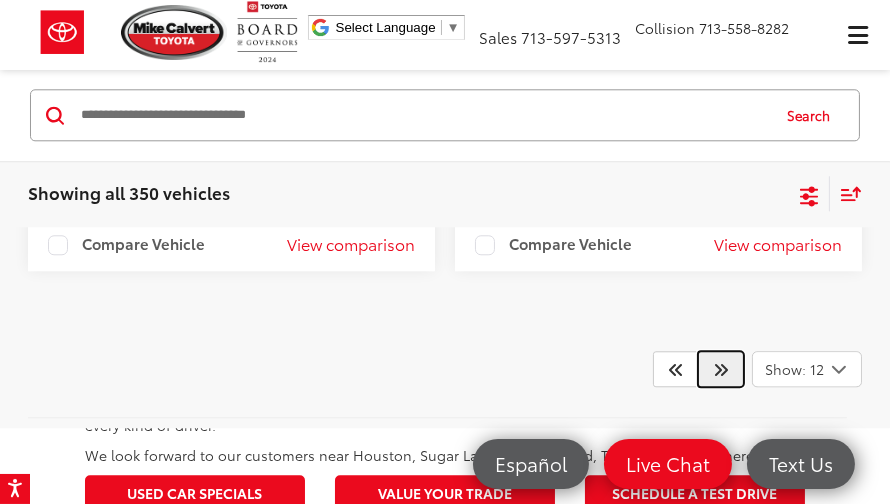 scroll, scrollTop: 6241, scrollLeft: 0, axis: vertical 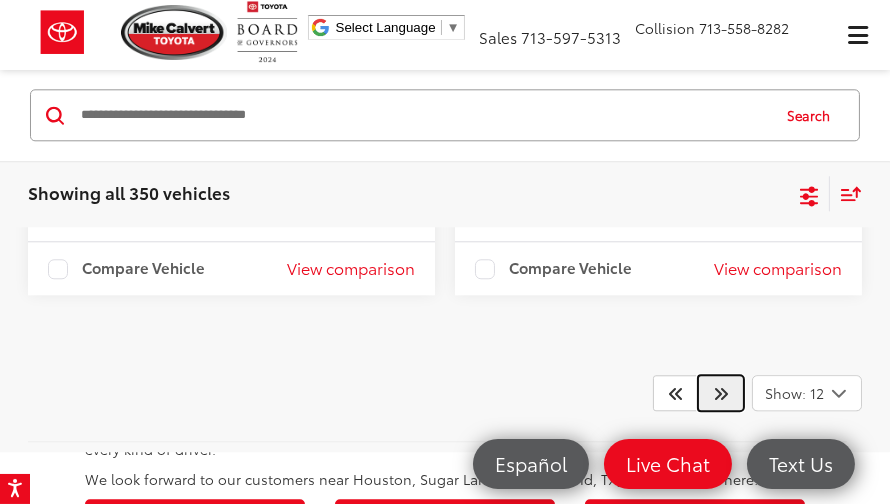 click at bounding box center [721, 393] 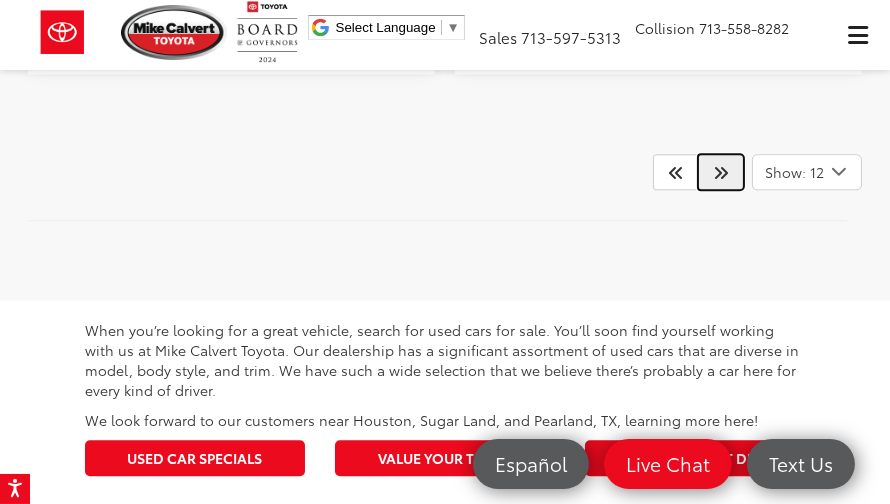 scroll, scrollTop: 6187, scrollLeft: 0, axis: vertical 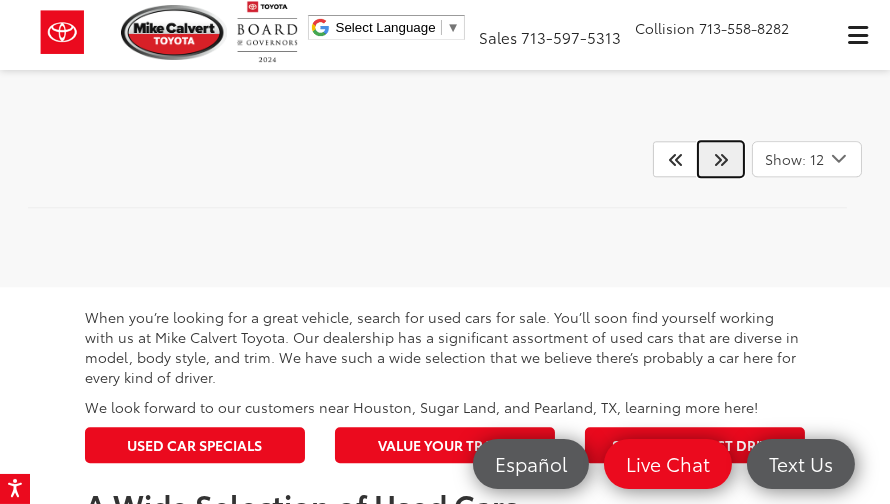 click at bounding box center (721, 159) 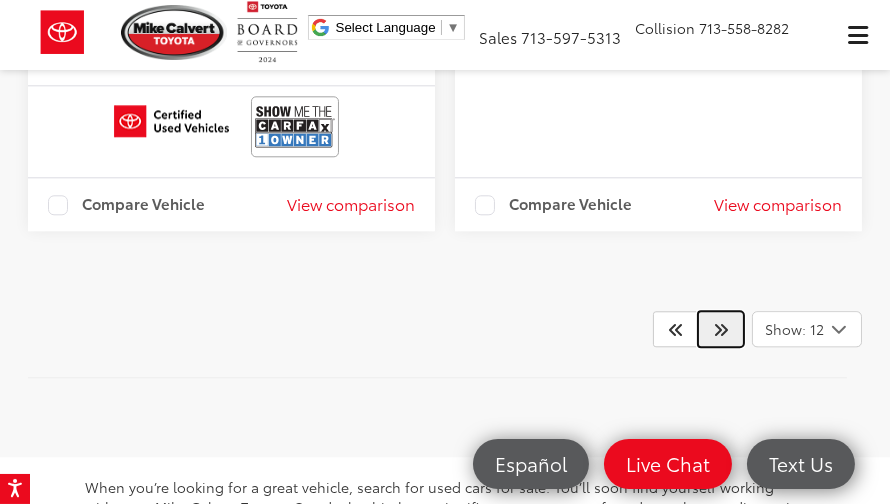 scroll, scrollTop: 6255, scrollLeft: 0, axis: vertical 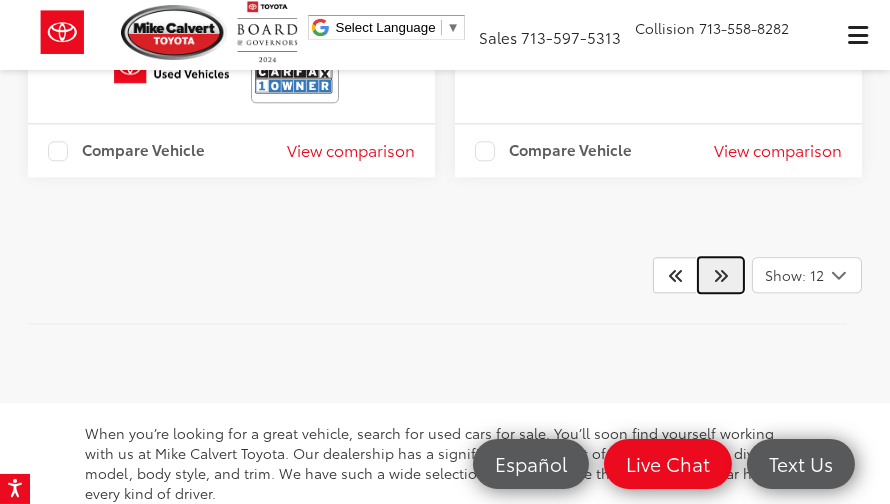 click at bounding box center [721, 275] 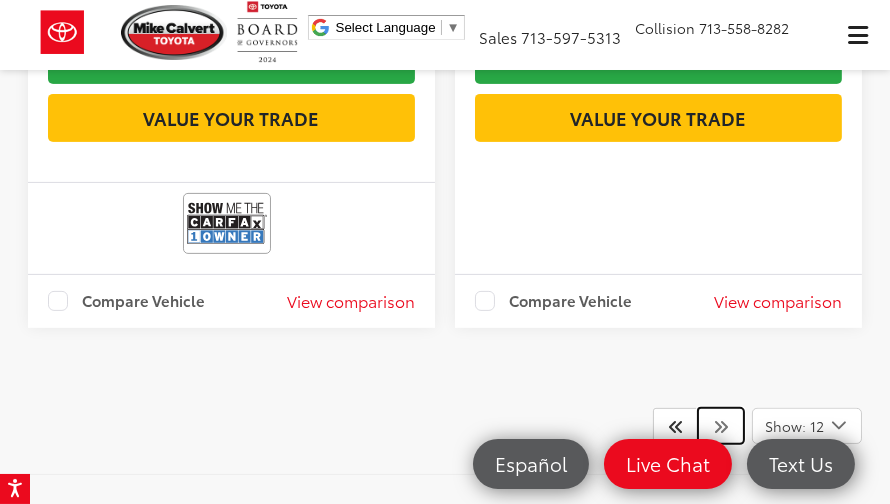 scroll, scrollTop: 893, scrollLeft: 0, axis: vertical 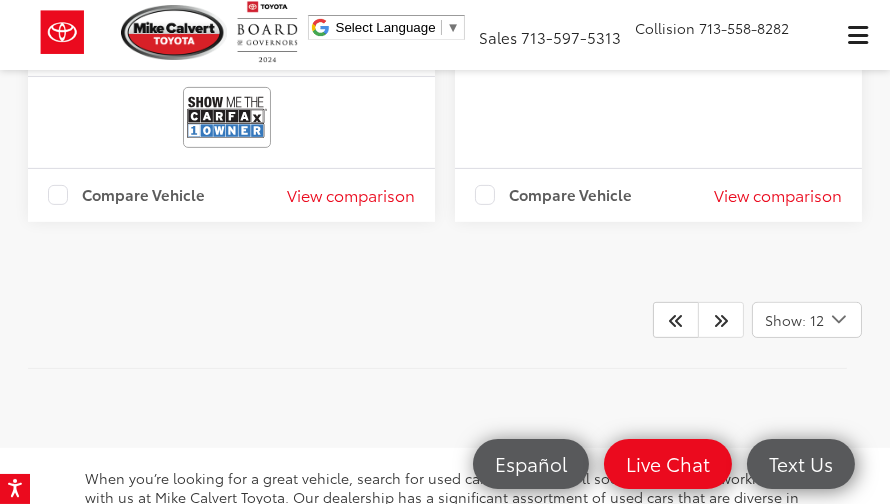 click on "View comparison" at bounding box center (778, 195) 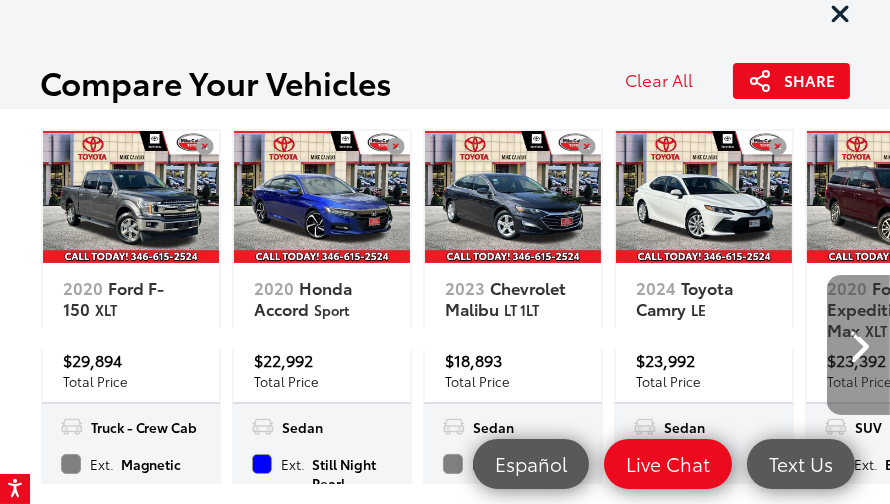 click at bounding box center (858, 345) 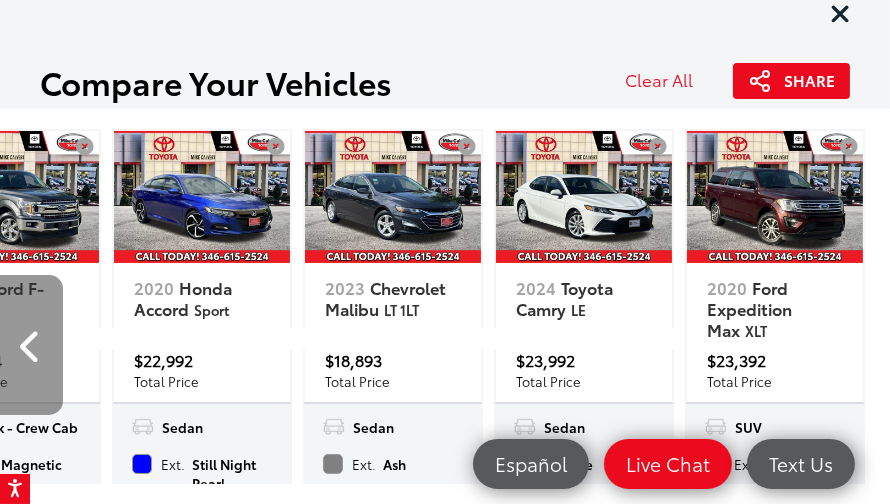 click at bounding box center (775, 197) 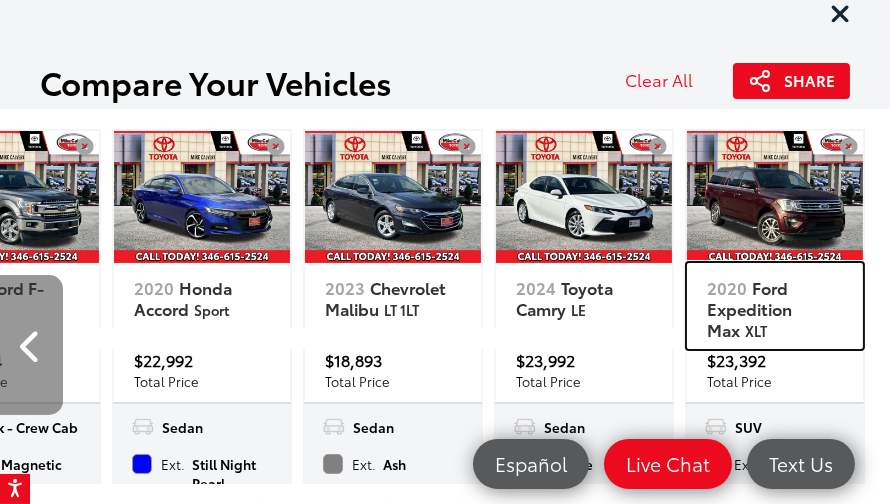 click on "2020 Ford Expedition Max XLT" at bounding box center (775, 306) 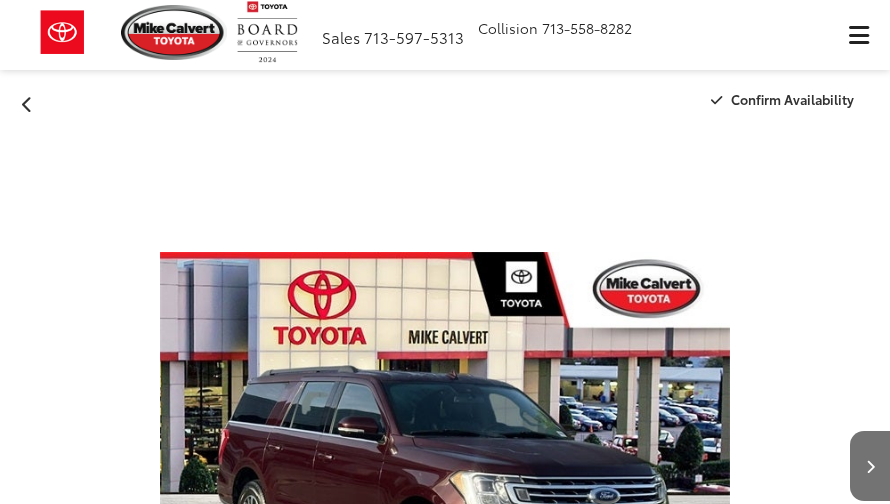 scroll, scrollTop: 0, scrollLeft: 0, axis: both 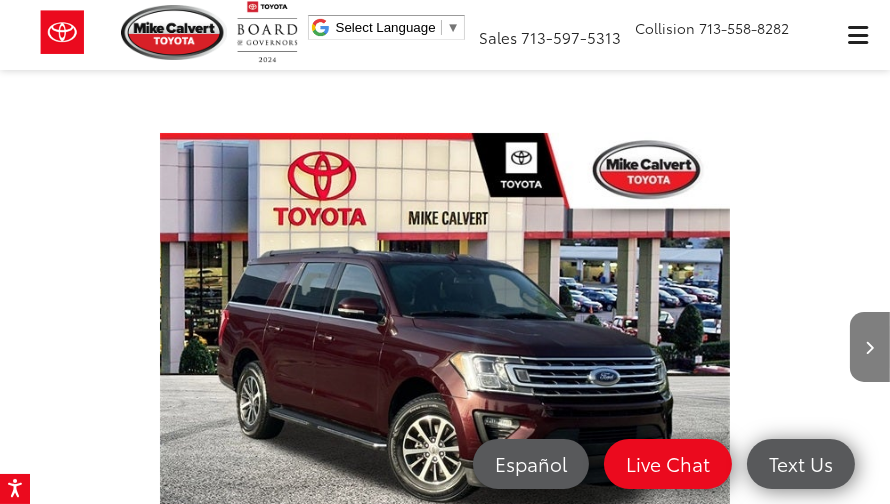 click at bounding box center [870, 347] 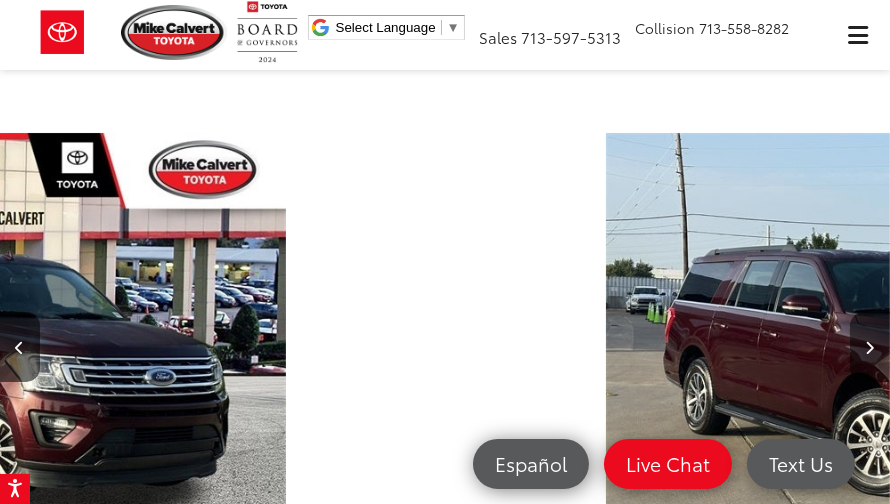 scroll, scrollTop: 0, scrollLeft: 890, axis: horizontal 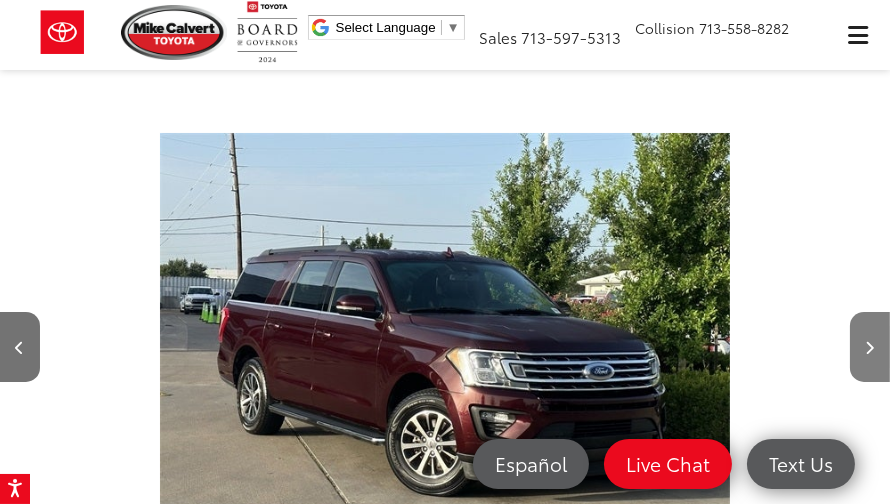 click at bounding box center (870, 347) 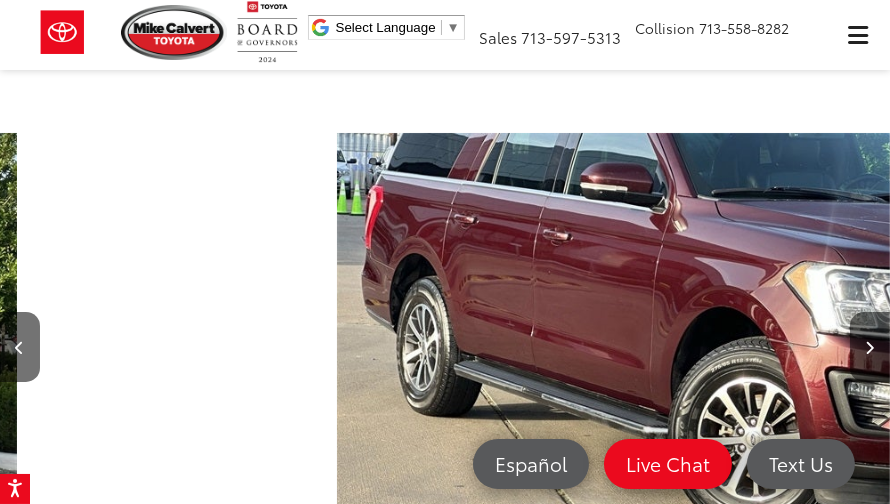 scroll, scrollTop: 0, scrollLeft: 1780, axis: horizontal 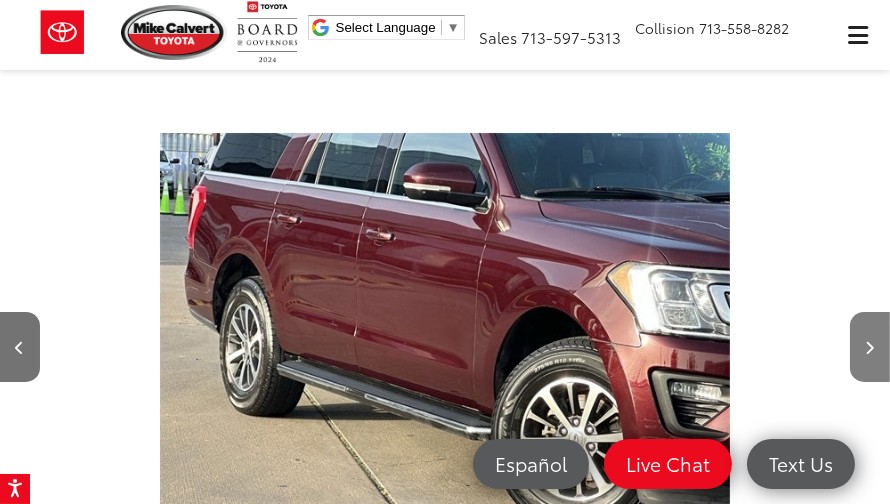 click at bounding box center (870, 347) 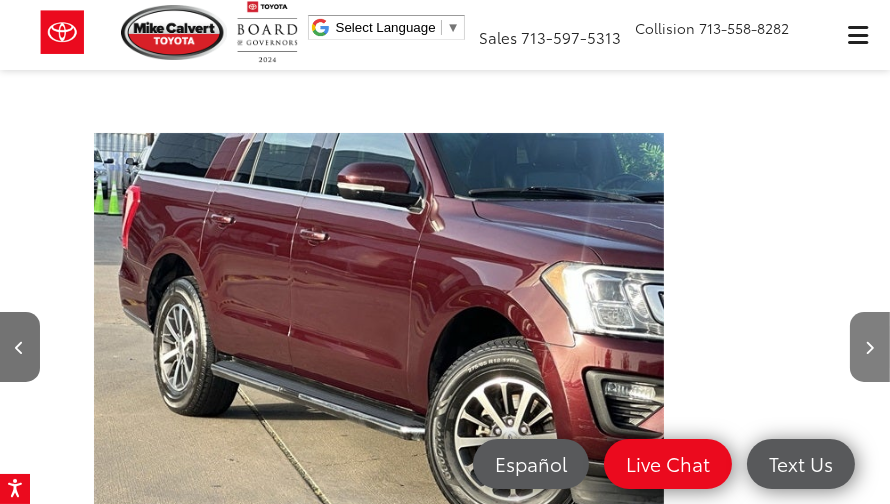 scroll, scrollTop: 0, scrollLeft: 2017, axis: horizontal 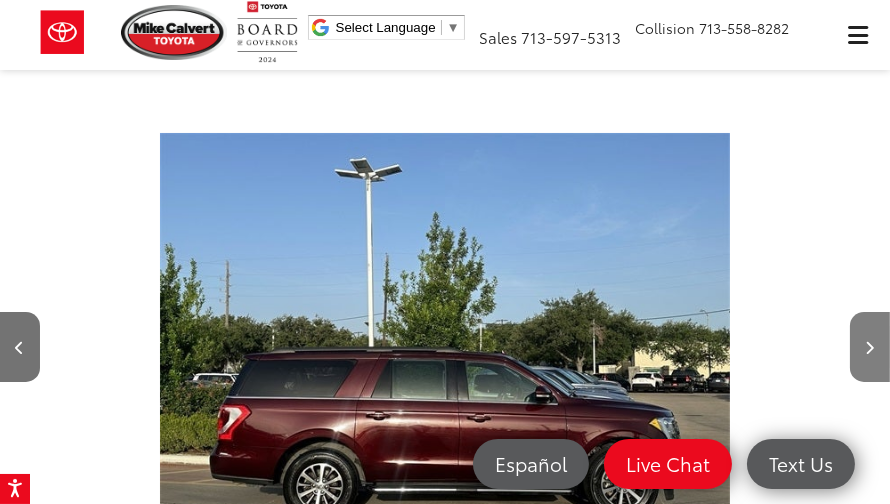 click at bounding box center [870, 347] 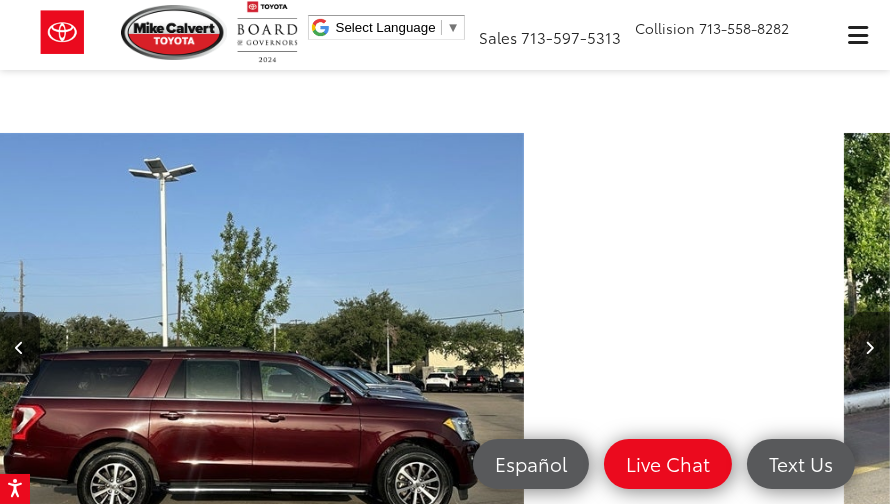 scroll, scrollTop: 0, scrollLeft: 3292, axis: horizontal 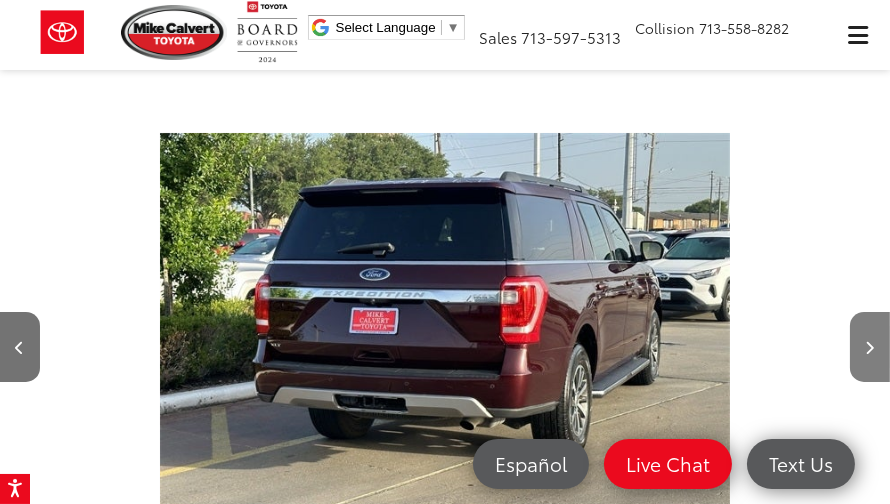 click at bounding box center (870, 347) 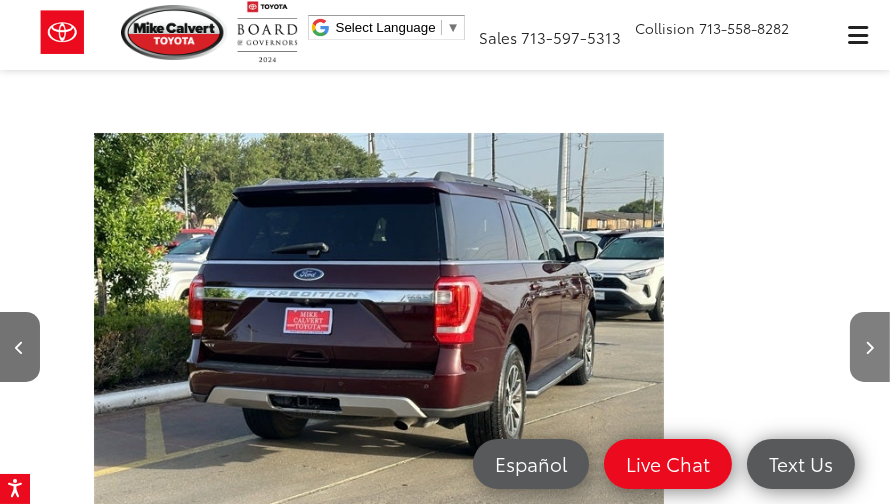 scroll, scrollTop: 0, scrollLeft: 3798, axis: horizontal 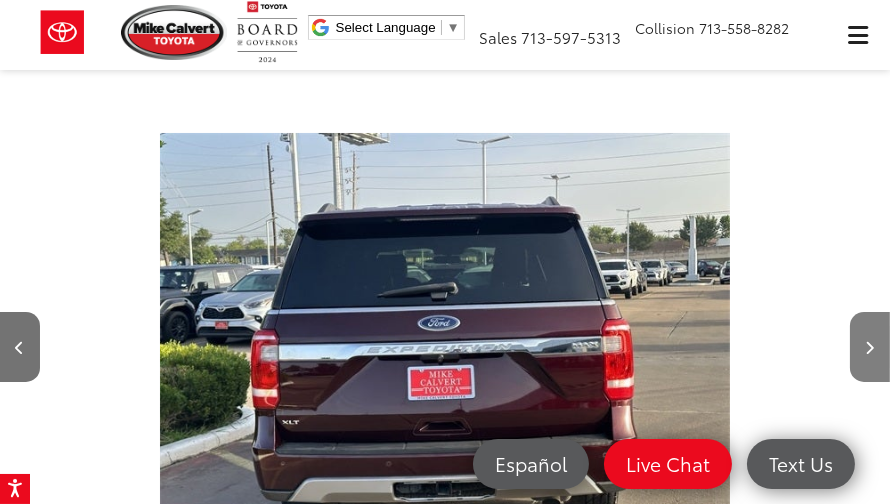 click at bounding box center [870, 347] 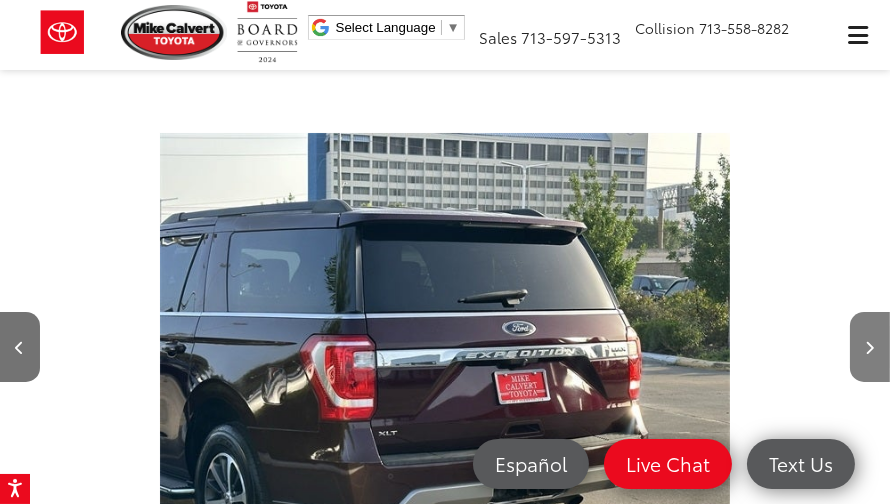 click at bounding box center [870, 347] 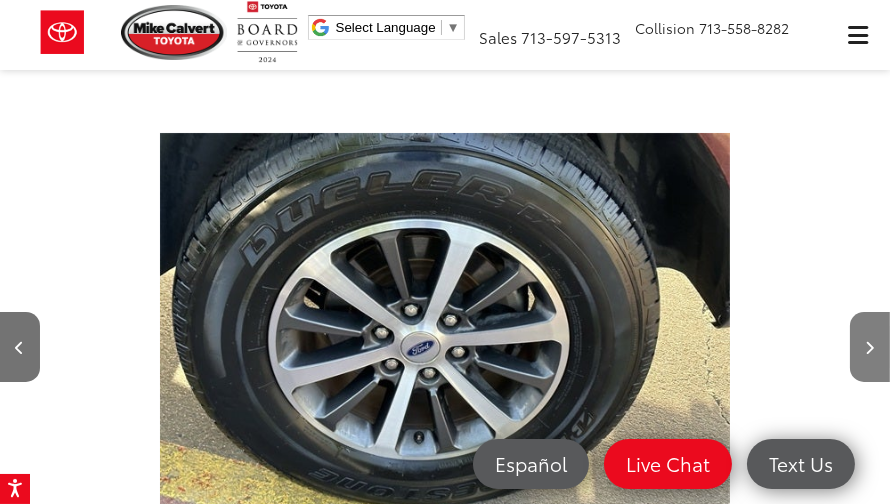 click at bounding box center (870, 347) 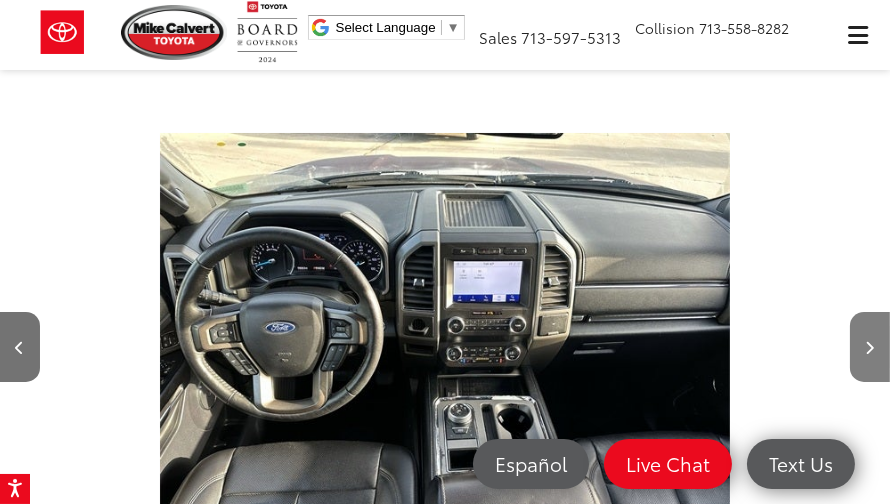 click at bounding box center (870, 347) 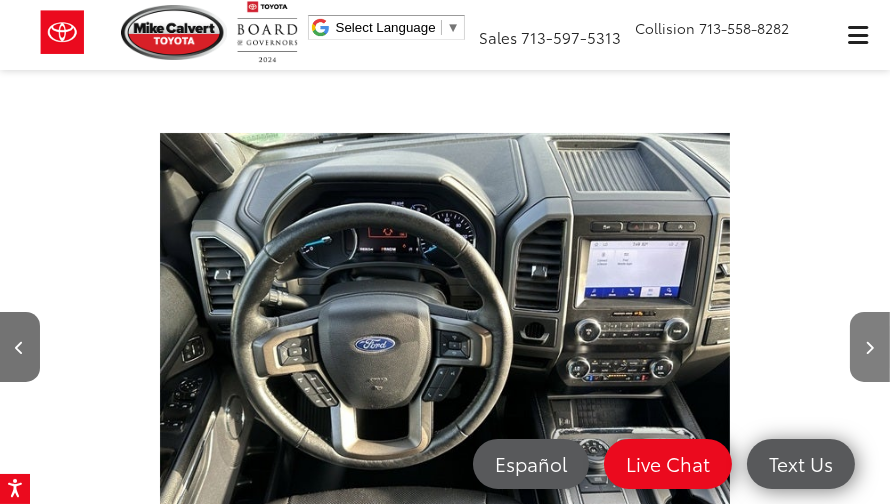 click at bounding box center (870, 347) 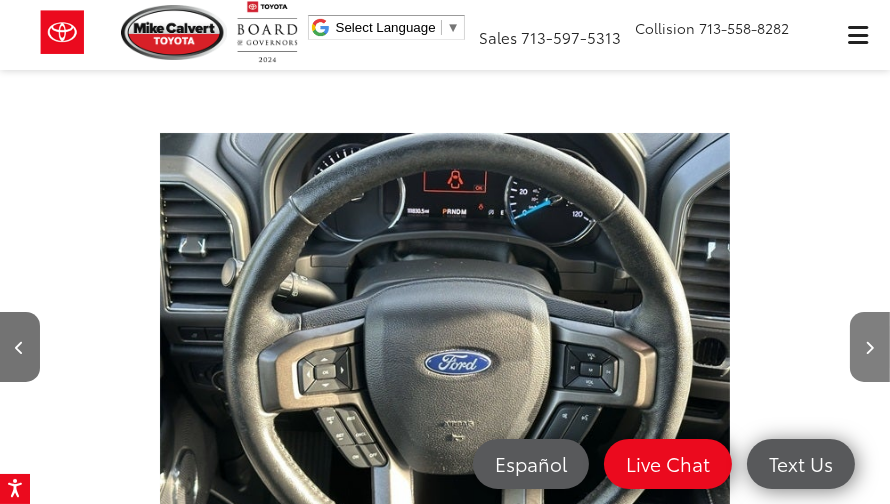 click at bounding box center (870, 347) 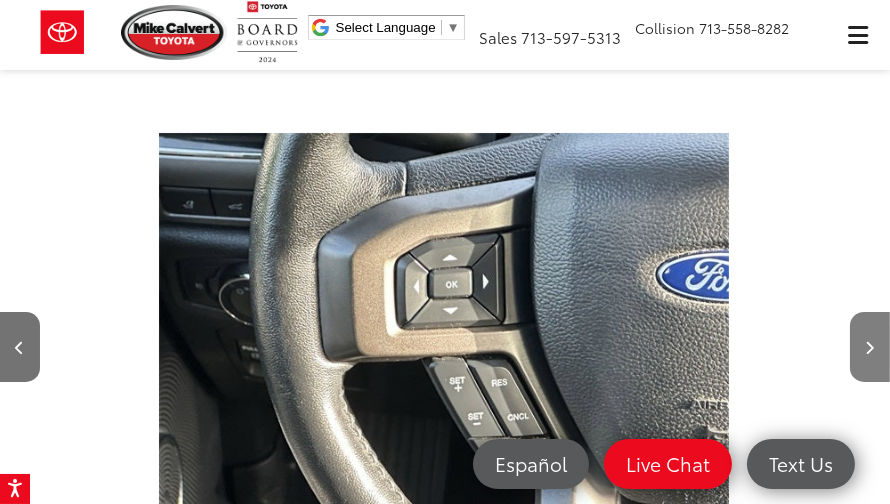 click at bounding box center (870, 347) 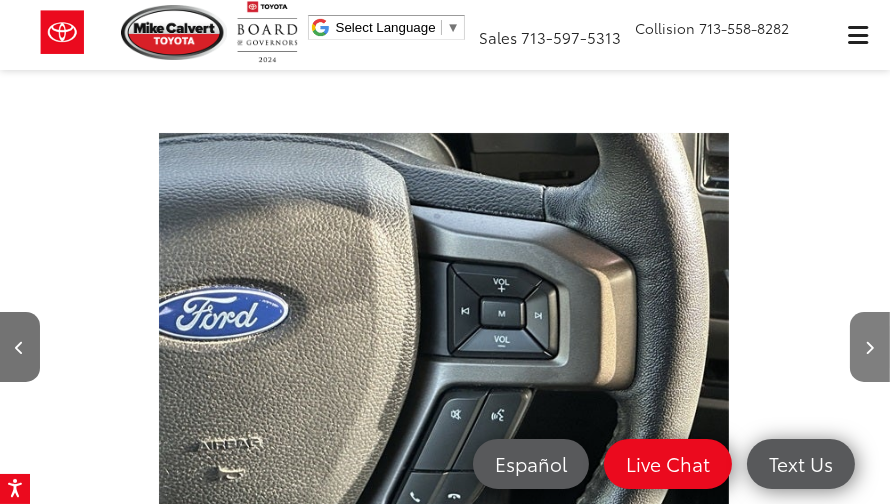 click at bounding box center [870, 347] 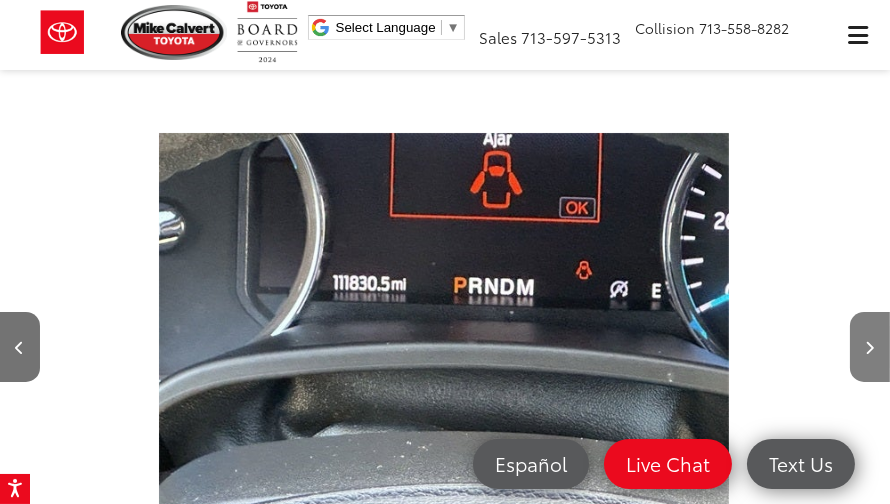 click at bounding box center (870, 347) 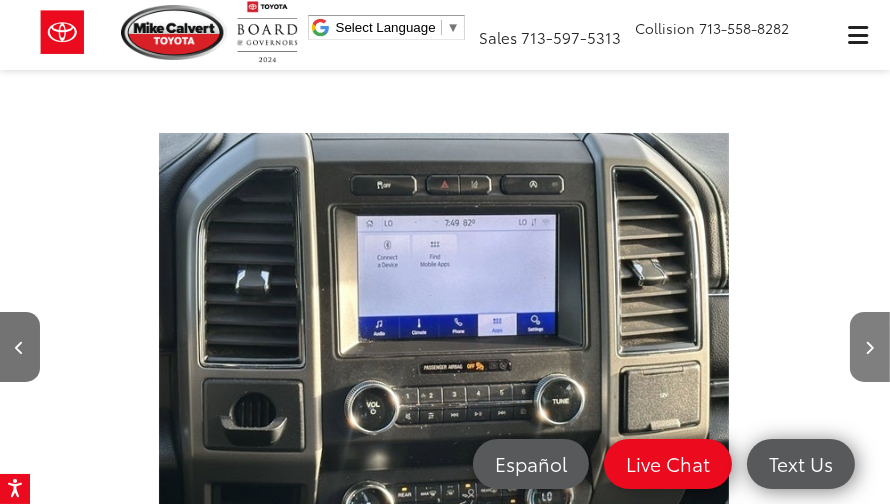 click at bounding box center [870, 347] 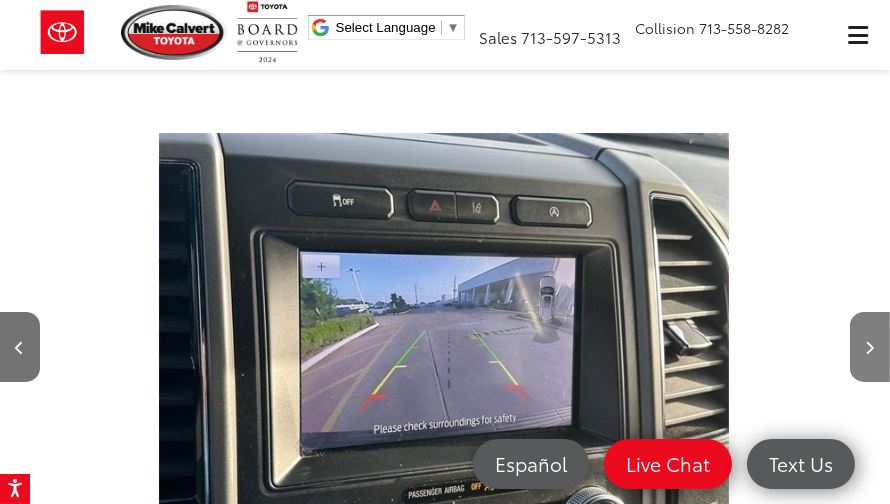 click at bounding box center (870, 347) 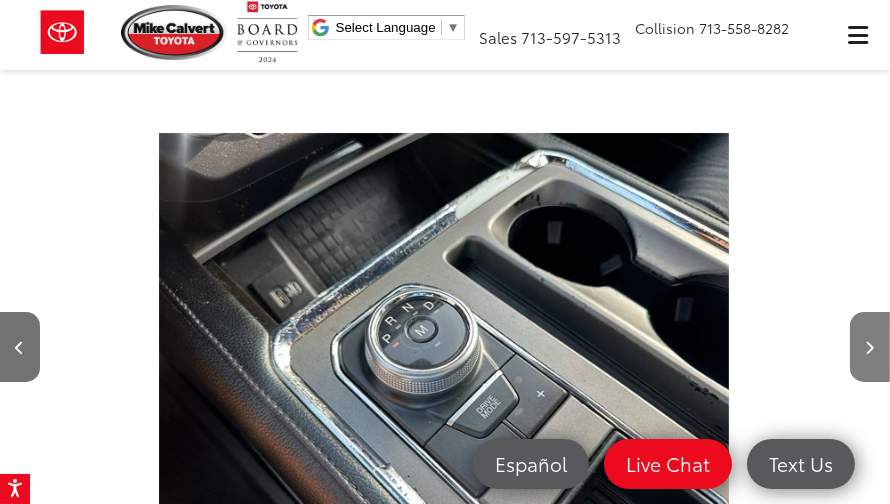 click at bounding box center [870, 347] 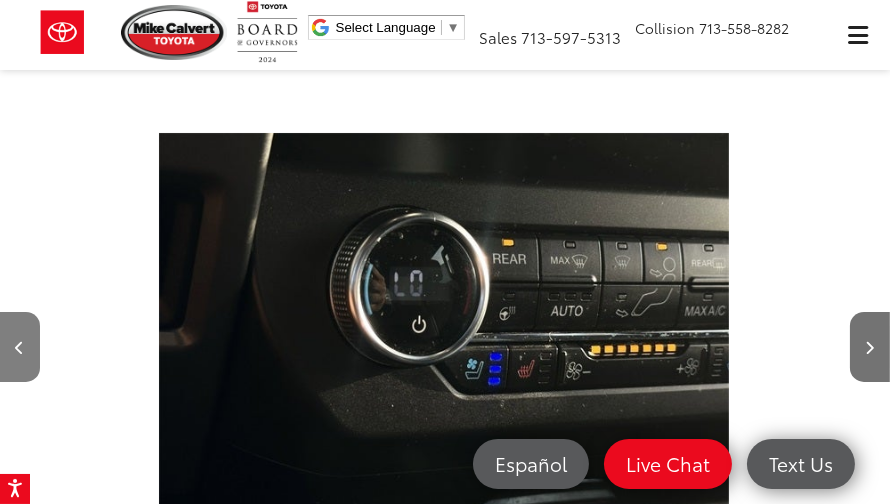 click at bounding box center (20, 347) 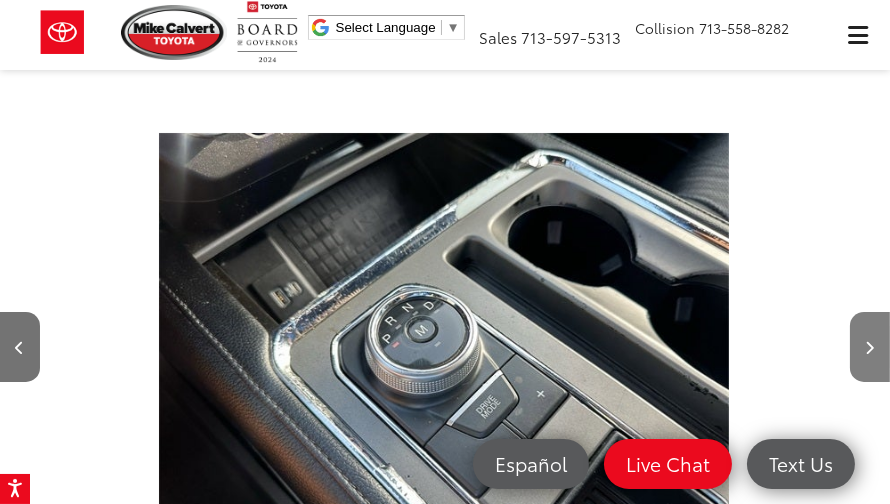 click at bounding box center (870, 347) 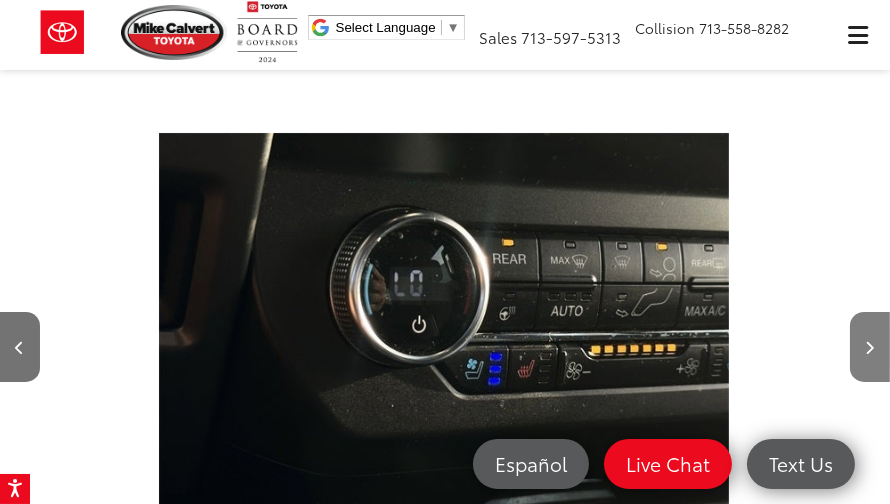 click at bounding box center [870, 347] 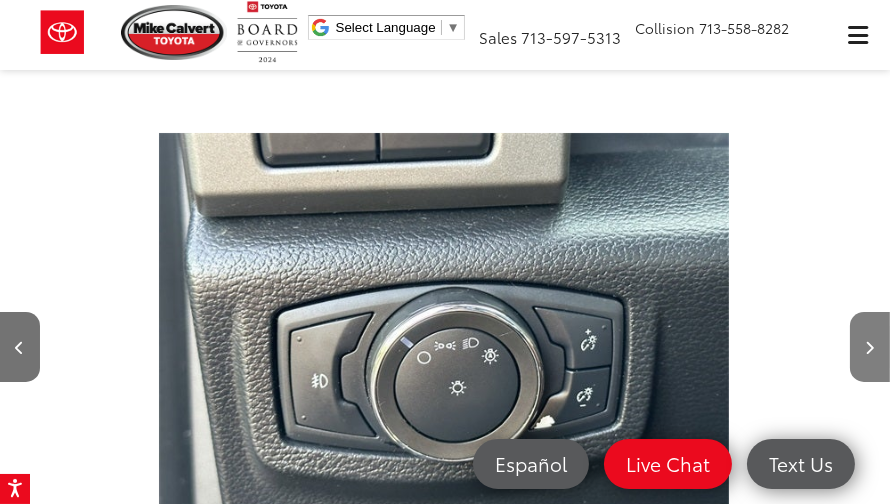 click at bounding box center (870, 347) 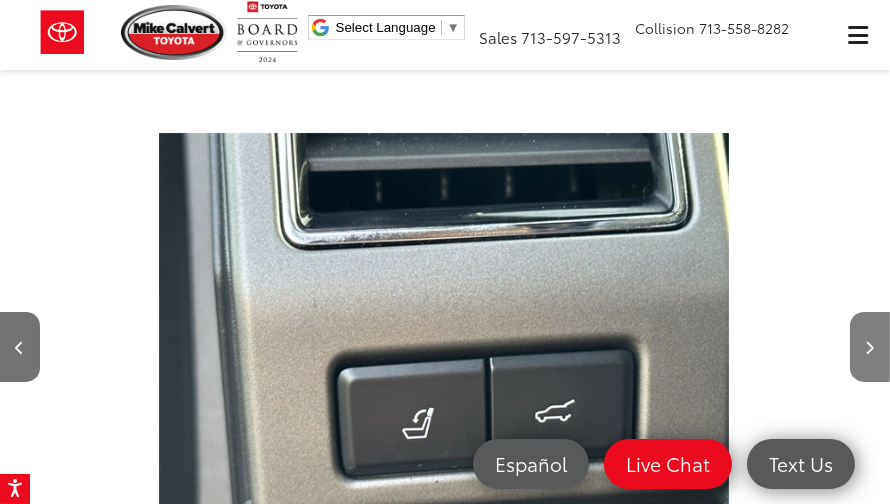 click at bounding box center (870, 347) 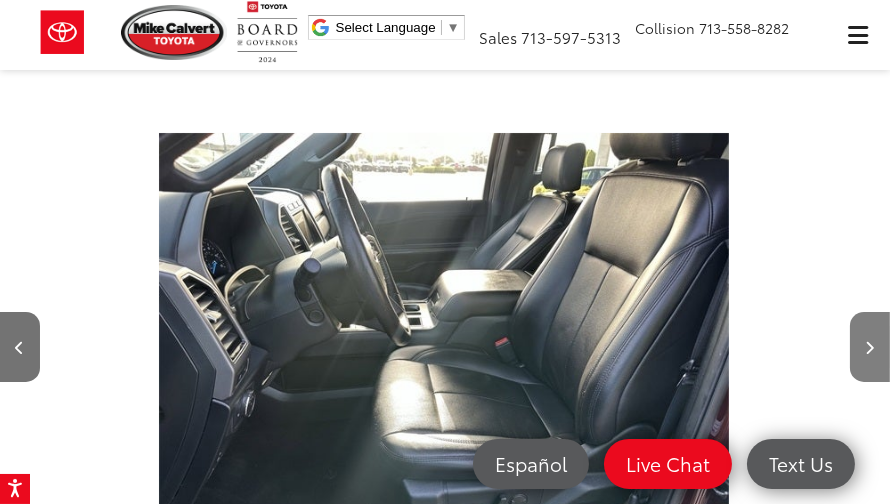 click at bounding box center (870, 347) 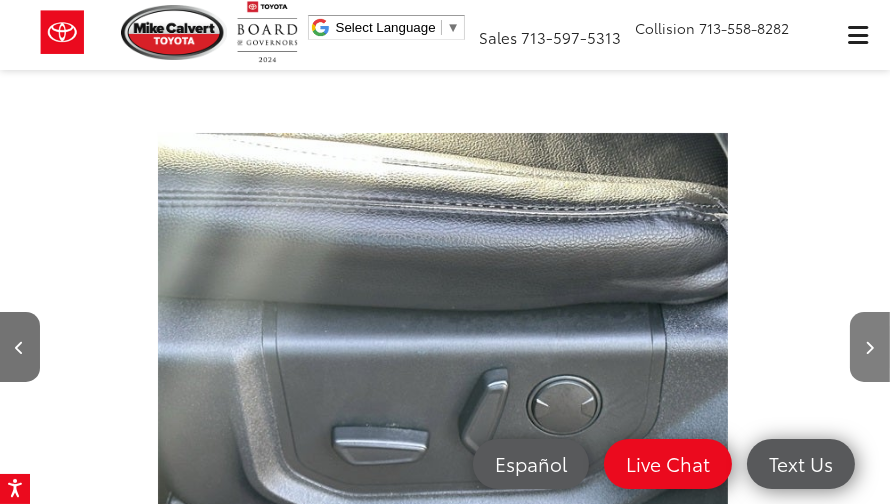 click at bounding box center [870, 347] 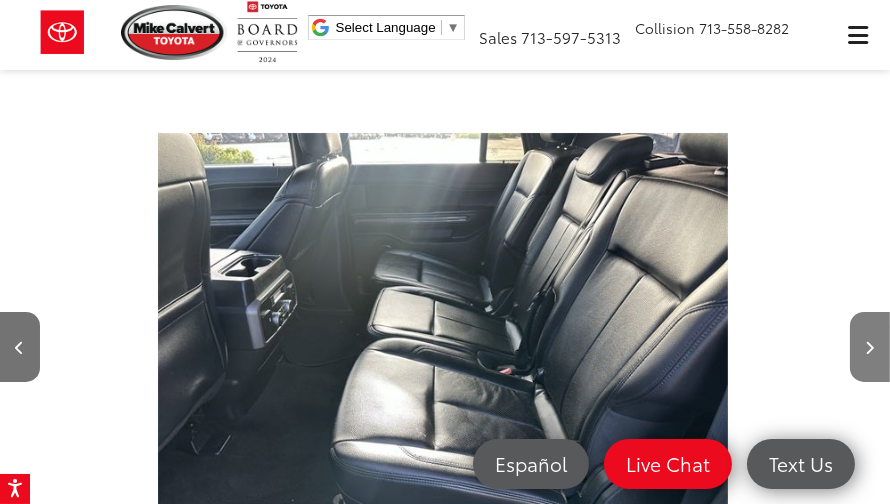 click at bounding box center (870, 347) 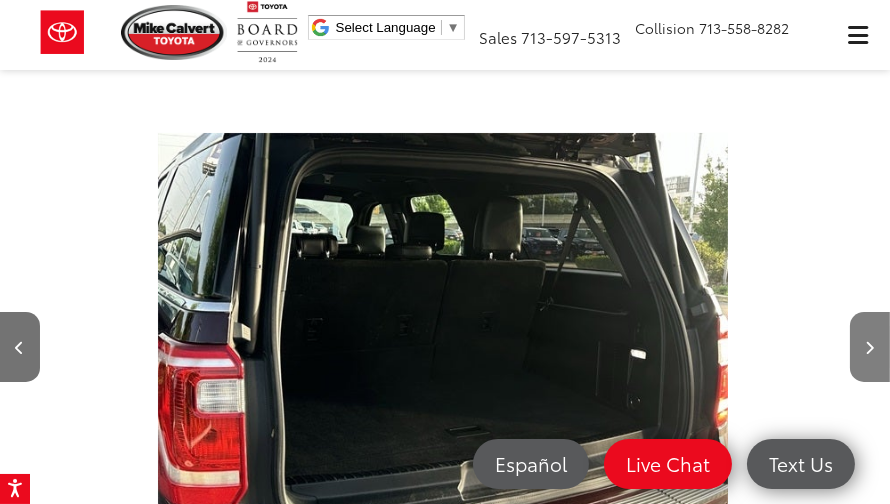 click at bounding box center (870, 347) 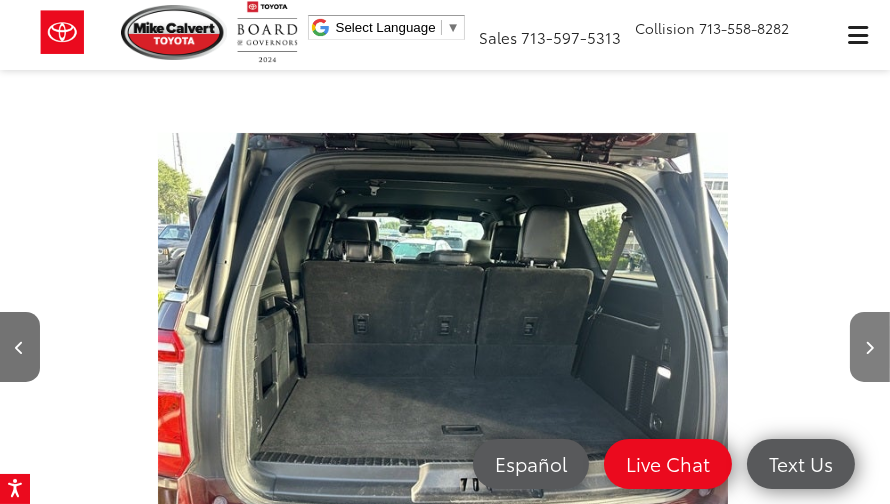 click at bounding box center [870, 347] 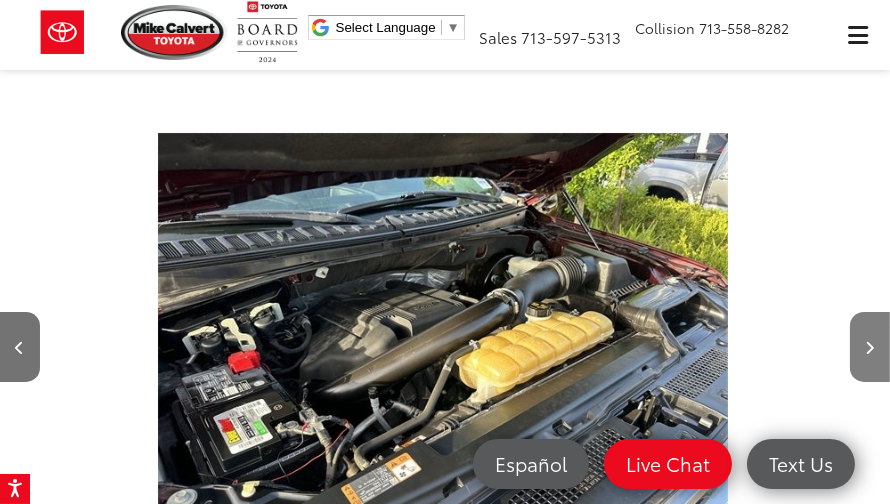 click at bounding box center (870, 347) 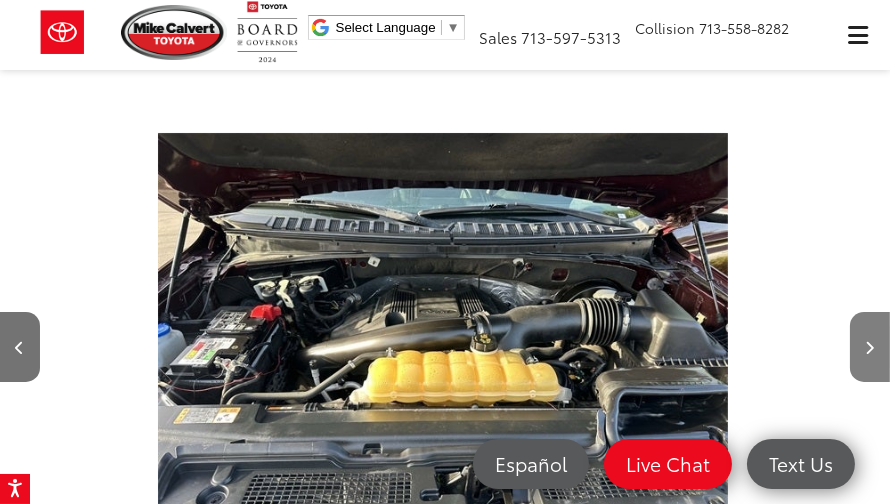 click at bounding box center (870, 347) 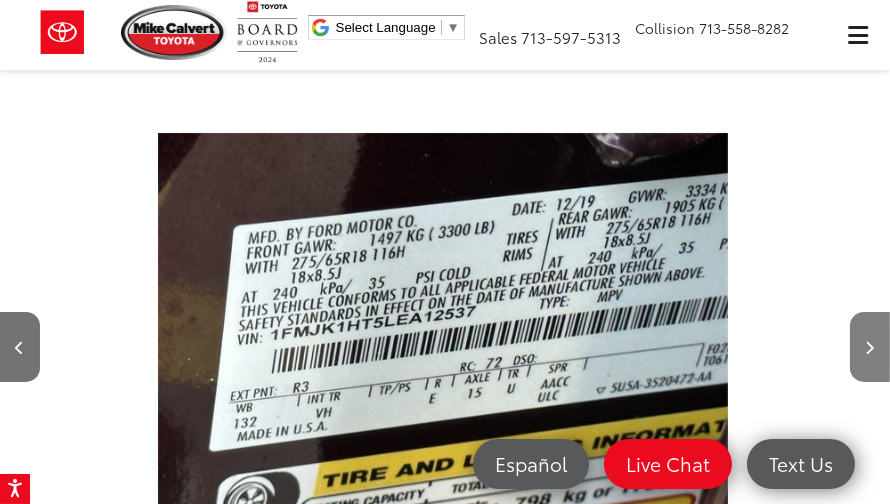 click at bounding box center (824, 347) 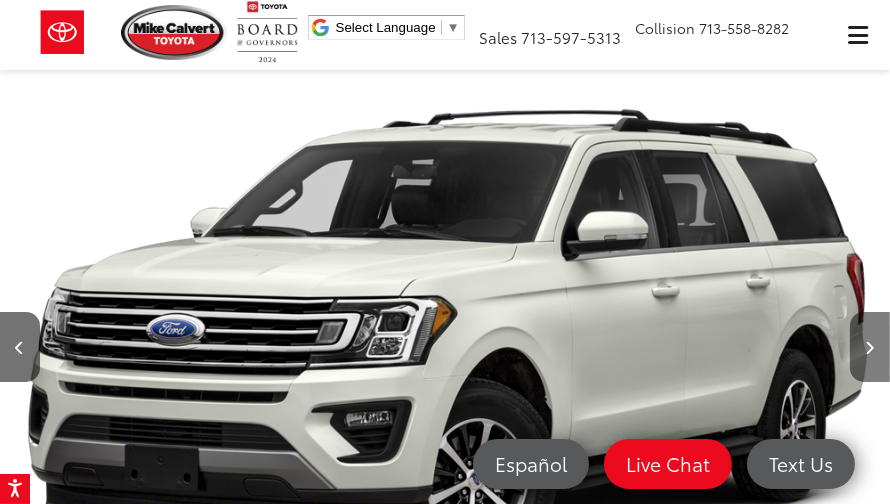 click at bounding box center (870, 348) 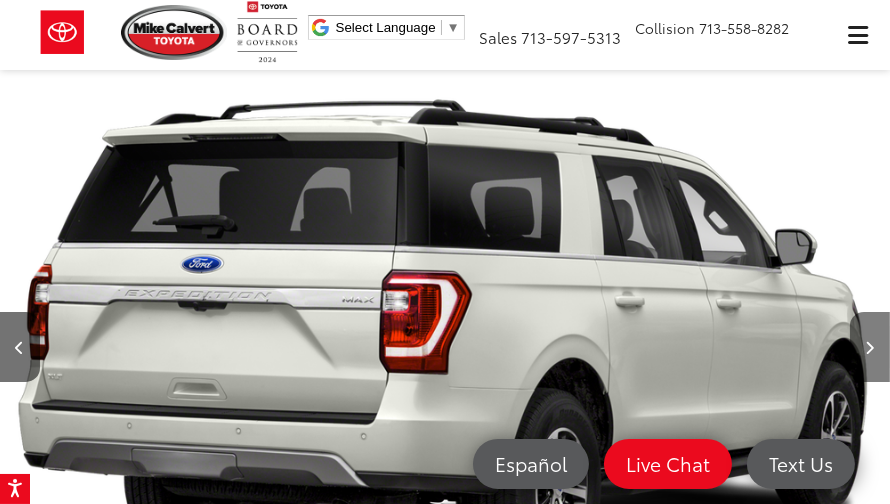 click at bounding box center (870, 348) 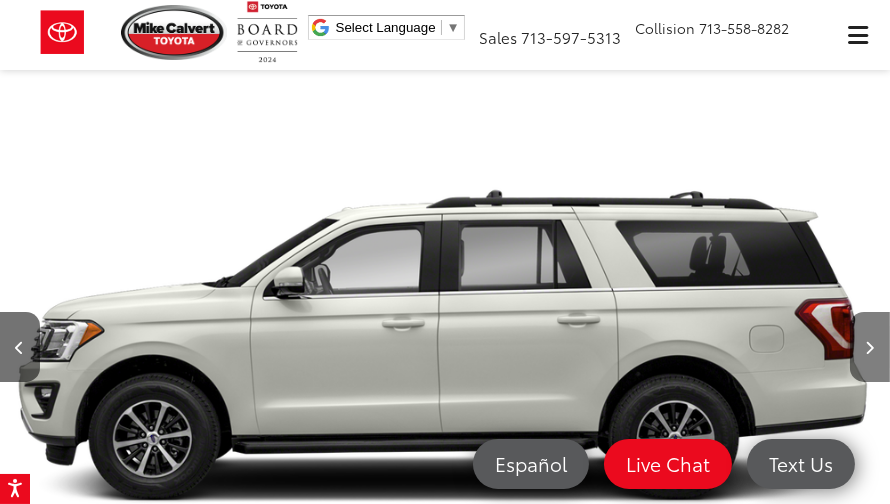 click at bounding box center (870, 348) 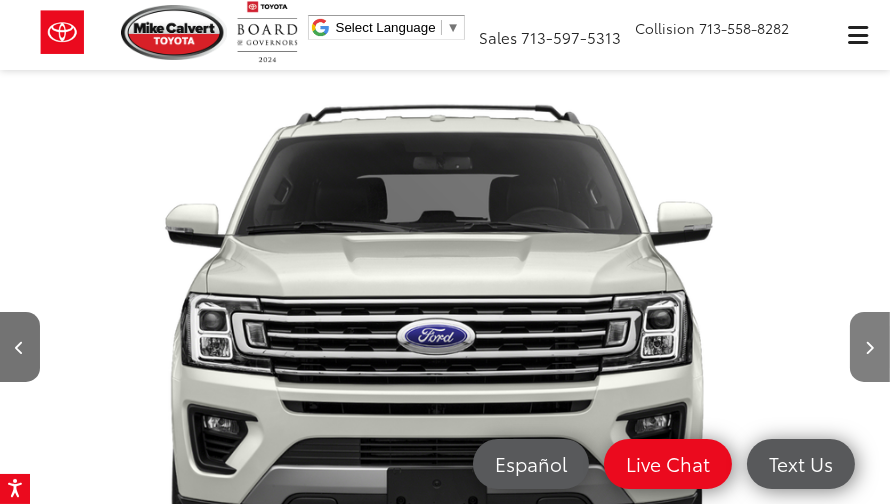 click at bounding box center [870, 348] 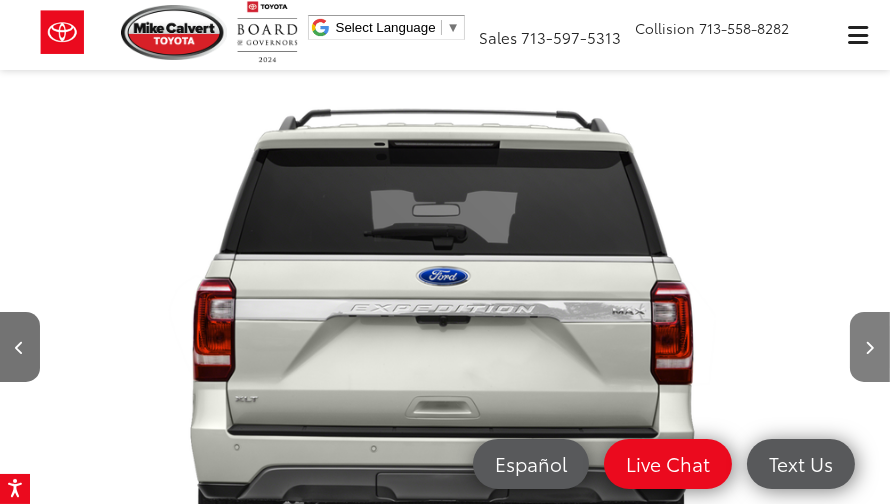 click at bounding box center [870, 348] 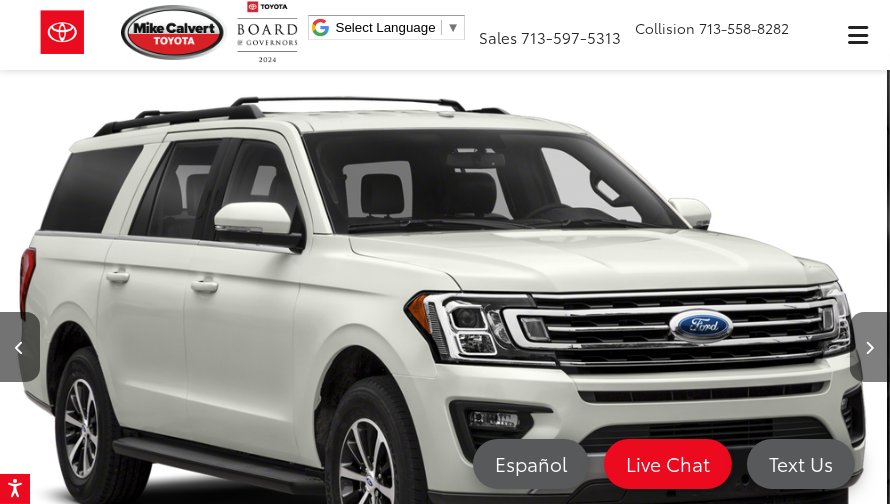 click at bounding box center [870, 348] 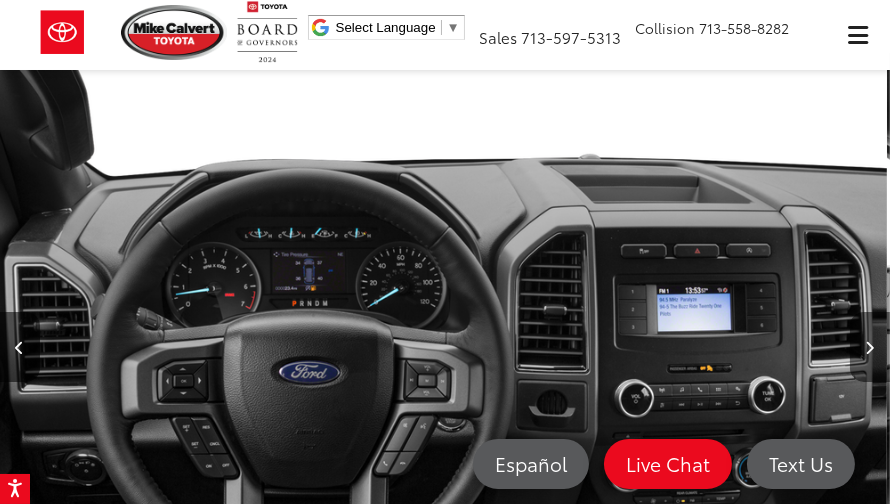 click at bounding box center [870, 347] 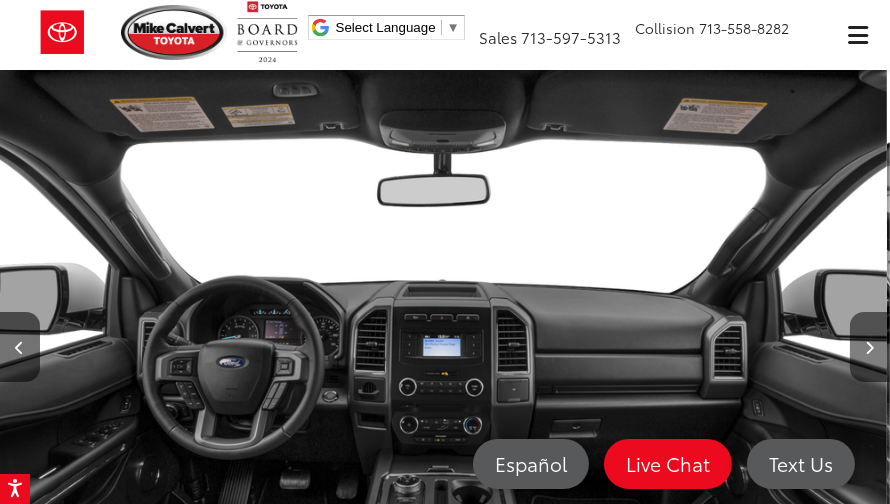 click at bounding box center [870, 347] 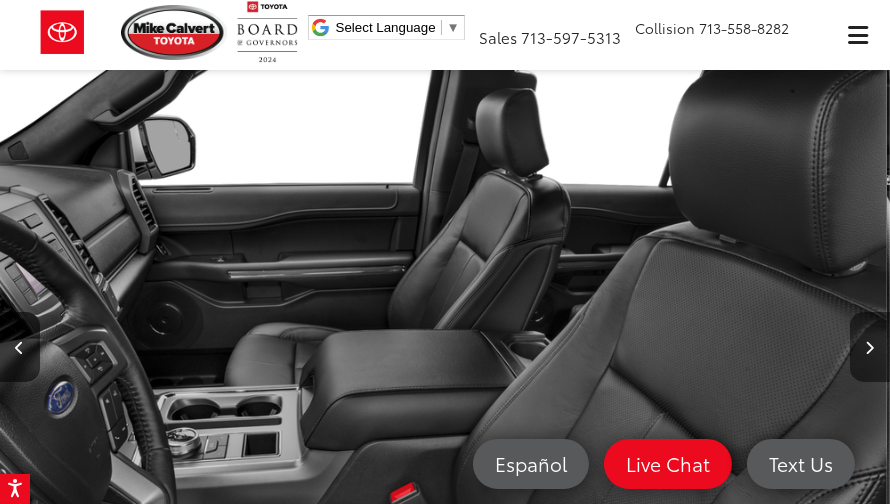 click at bounding box center (870, 347) 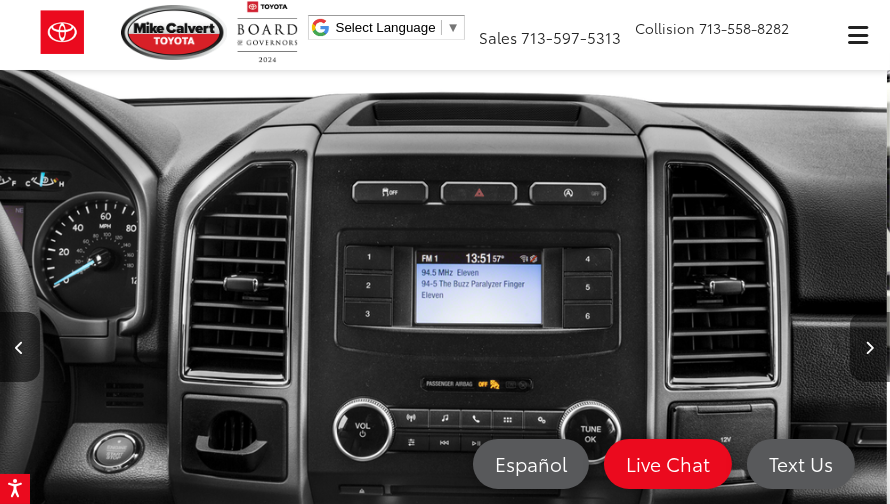 click at bounding box center (870, 347) 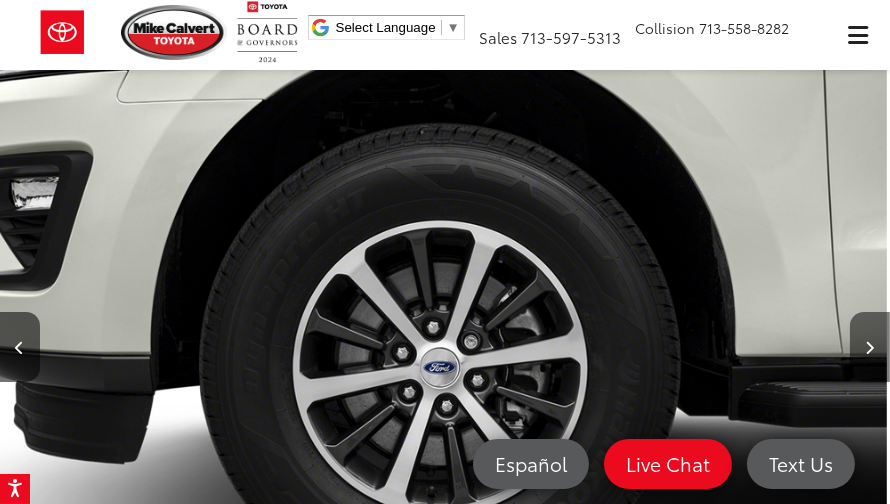 click at bounding box center (870, 347) 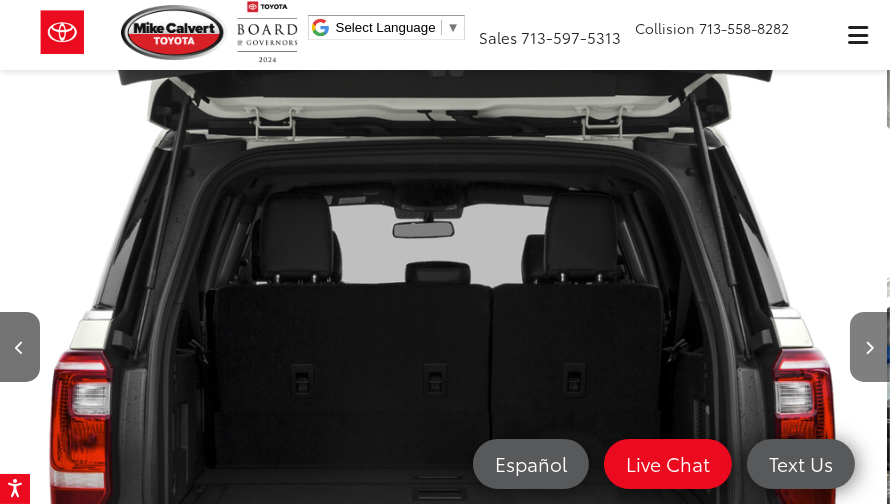 click at bounding box center [870, 347] 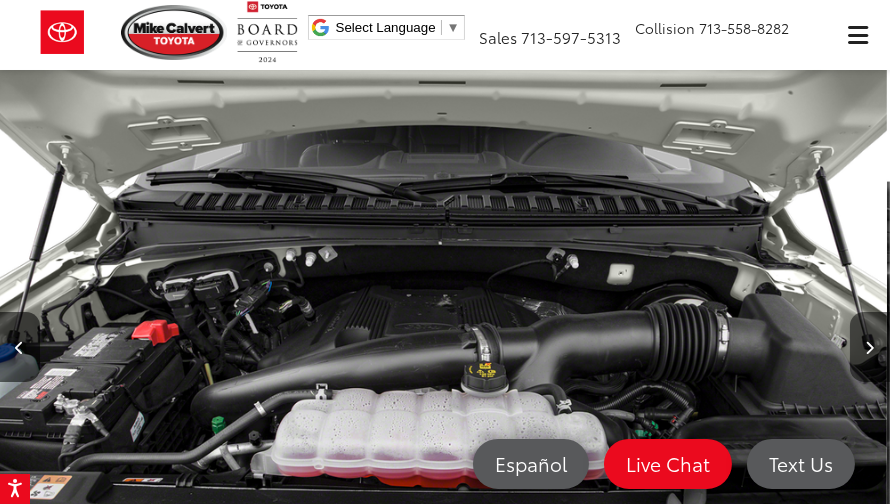 click at bounding box center (870, 347) 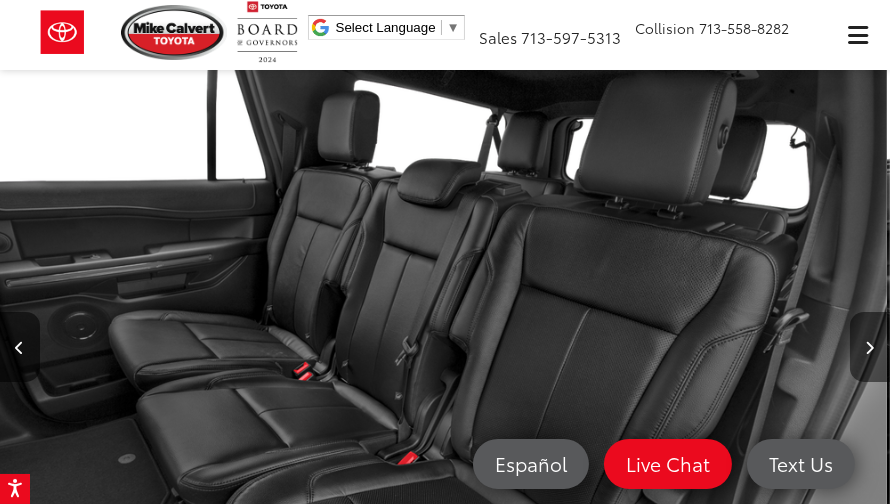 click at bounding box center (870, 347) 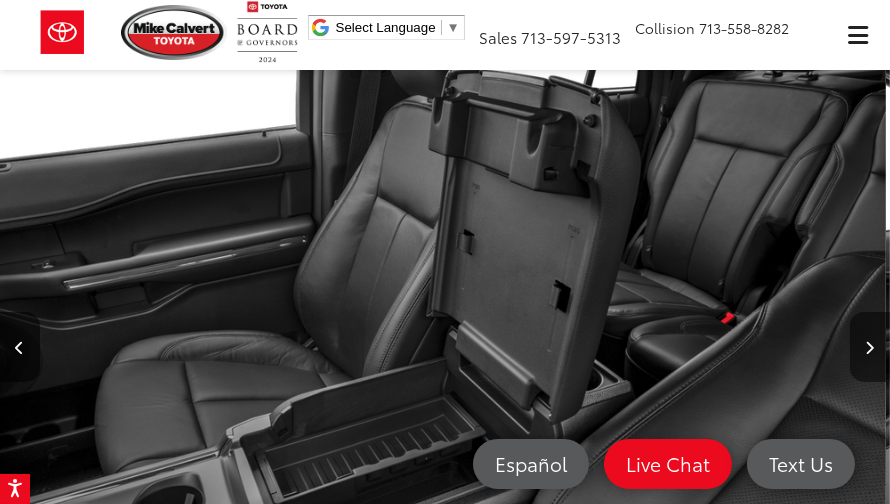 click at bounding box center [870, 347] 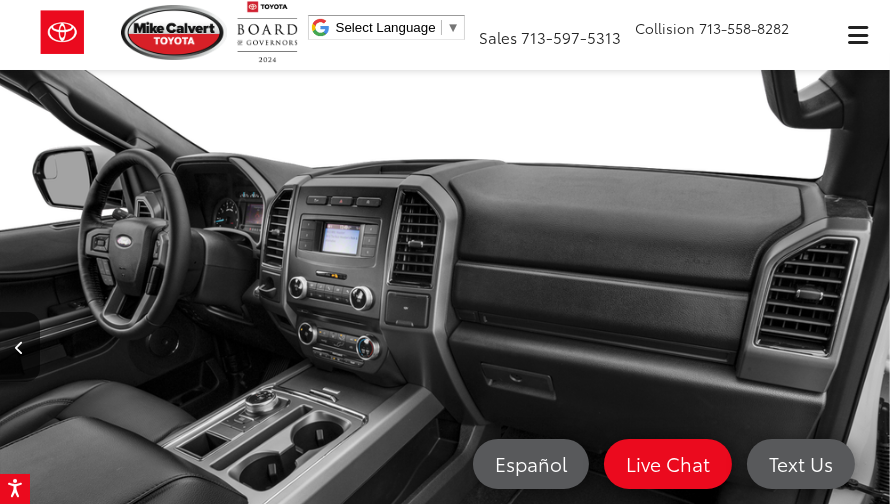 click at bounding box center [824, 347] 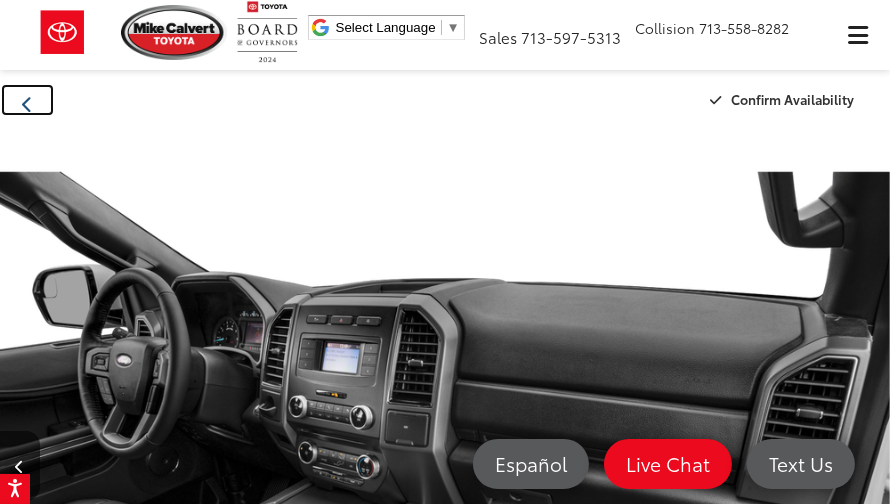click at bounding box center [27, 104] 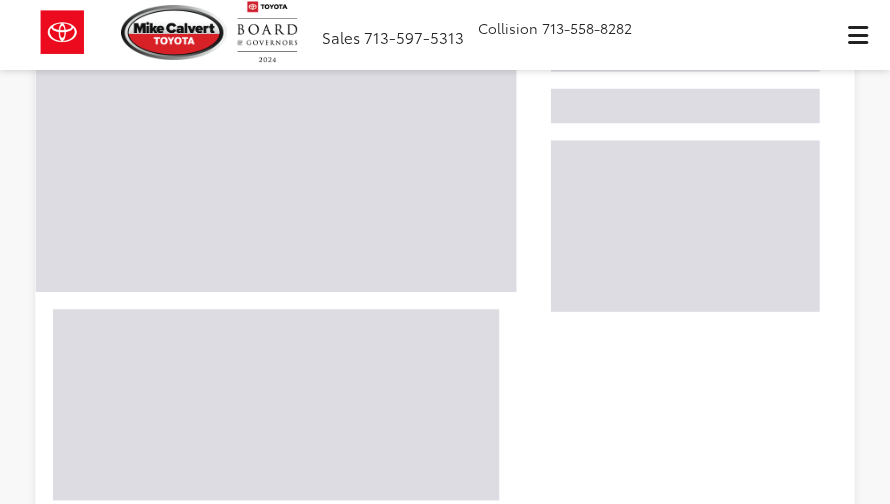 scroll, scrollTop: 893, scrollLeft: 0, axis: vertical 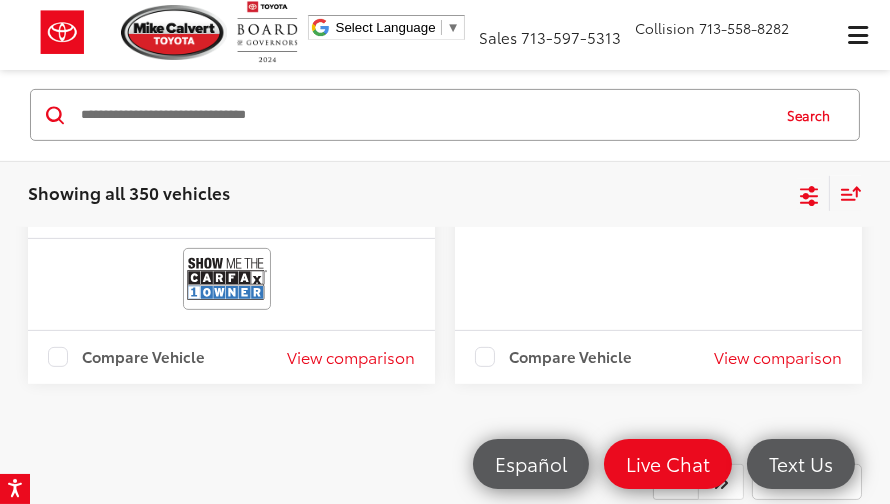 click on "View comparison" at bounding box center [778, 357] 